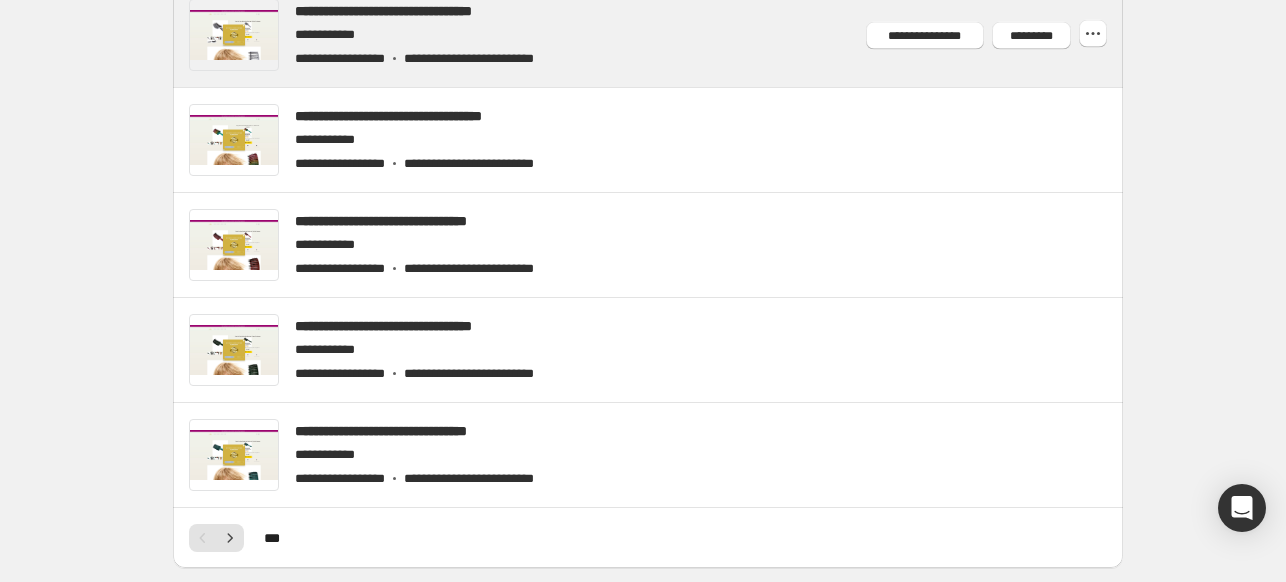 scroll, scrollTop: 600, scrollLeft: 0, axis: vertical 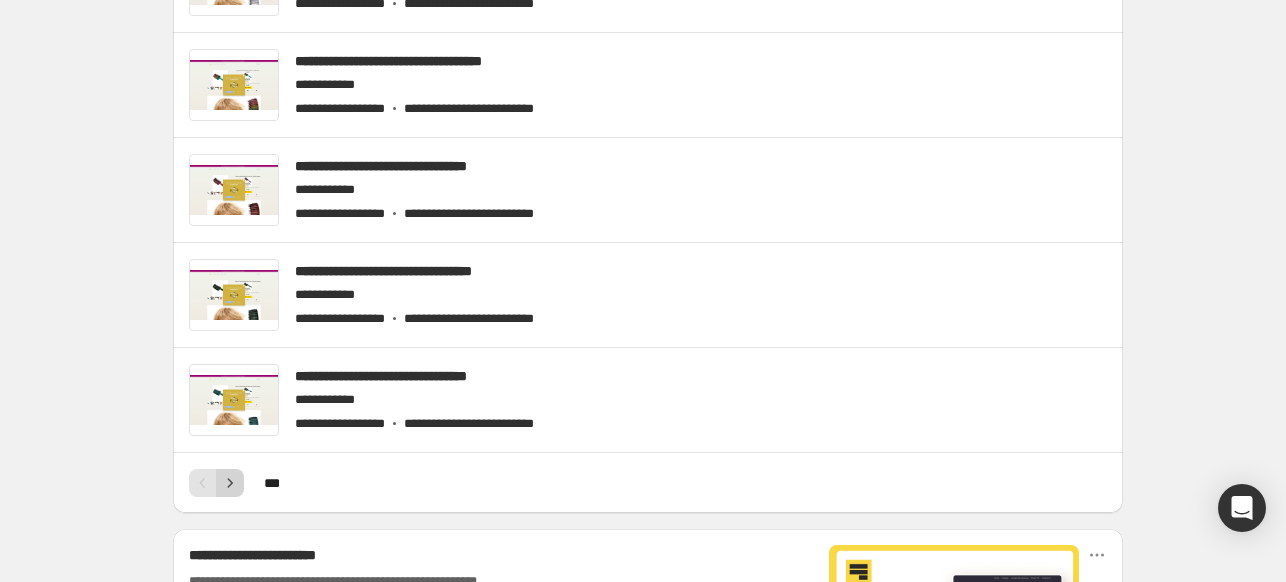 click 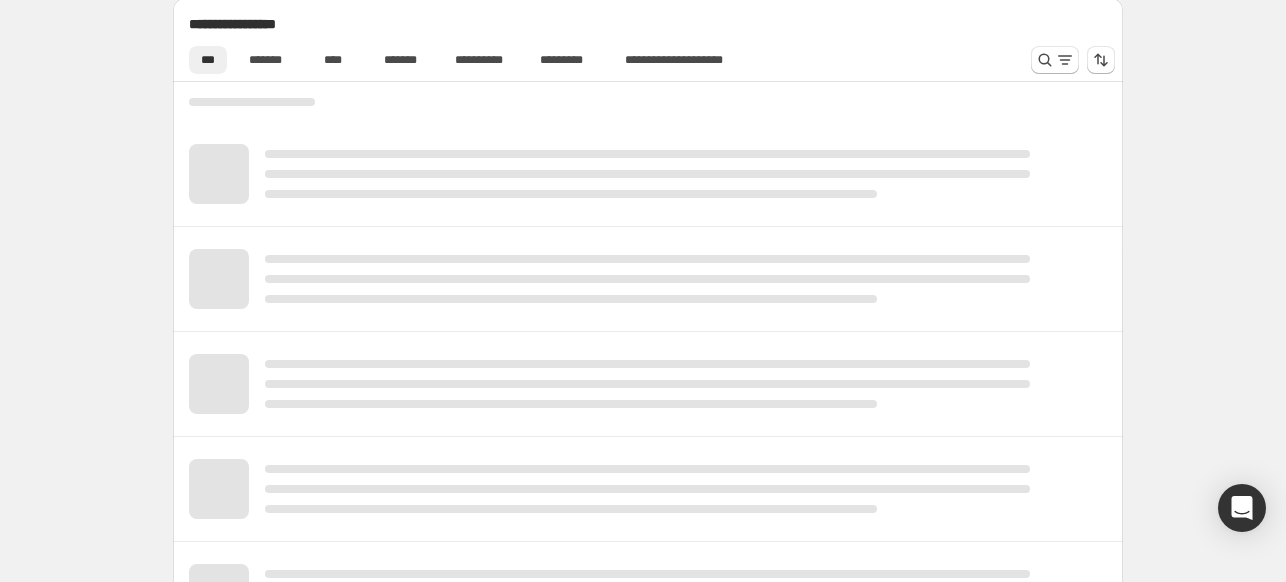 scroll, scrollTop: 444, scrollLeft: 0, axis: vertical 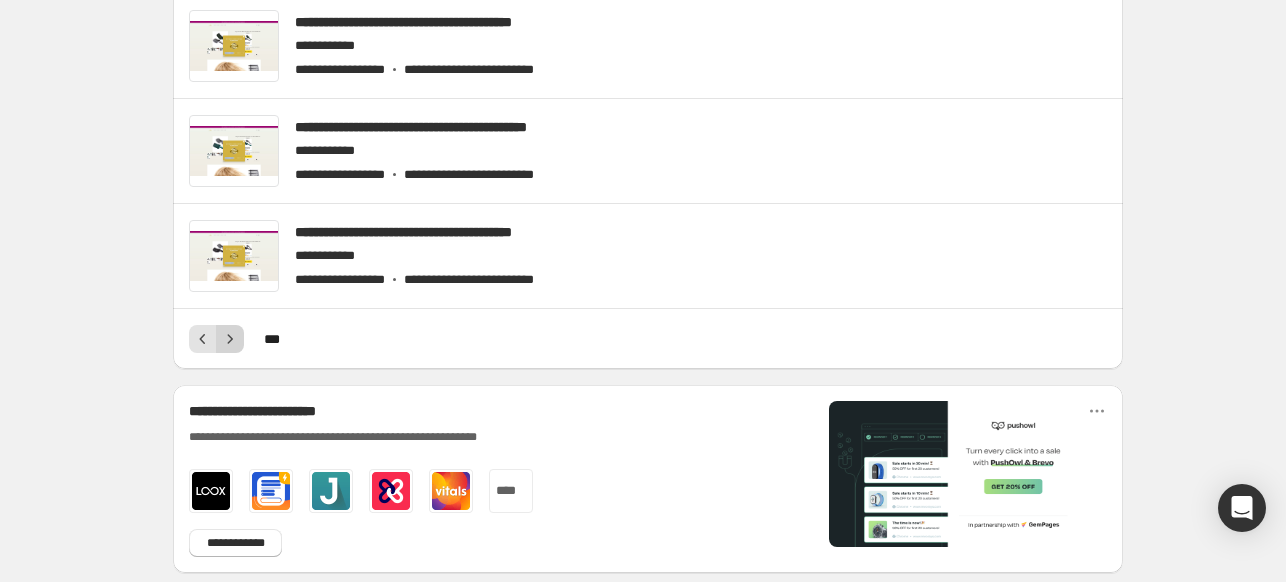 click 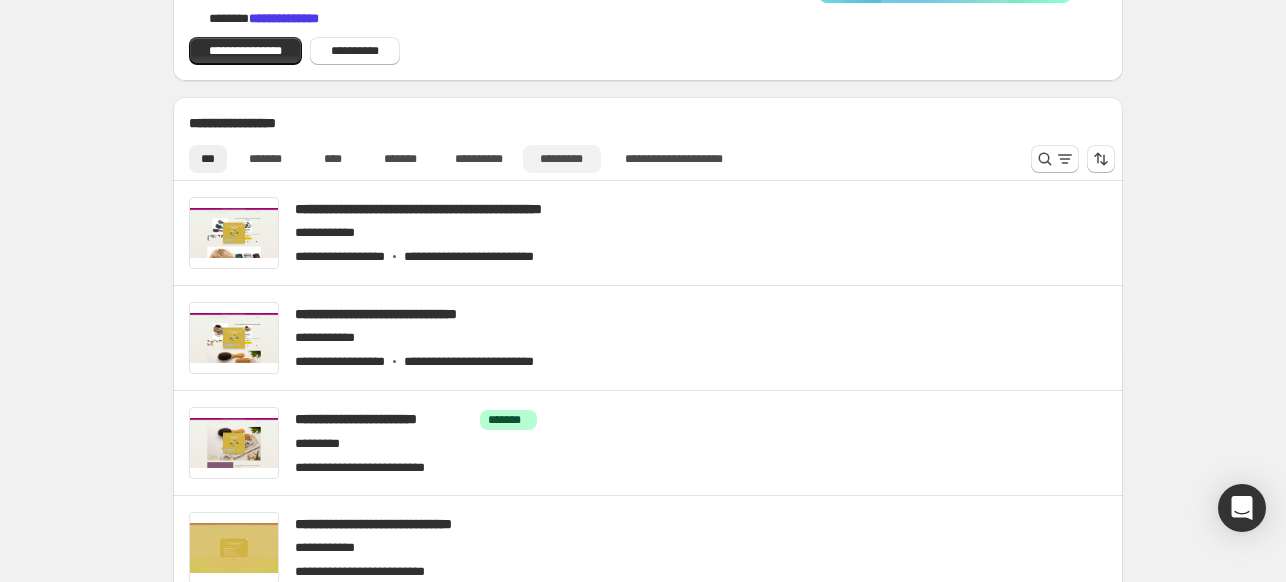scroll, scrollTop: 344, scrollLeft: 0, axis: vertical 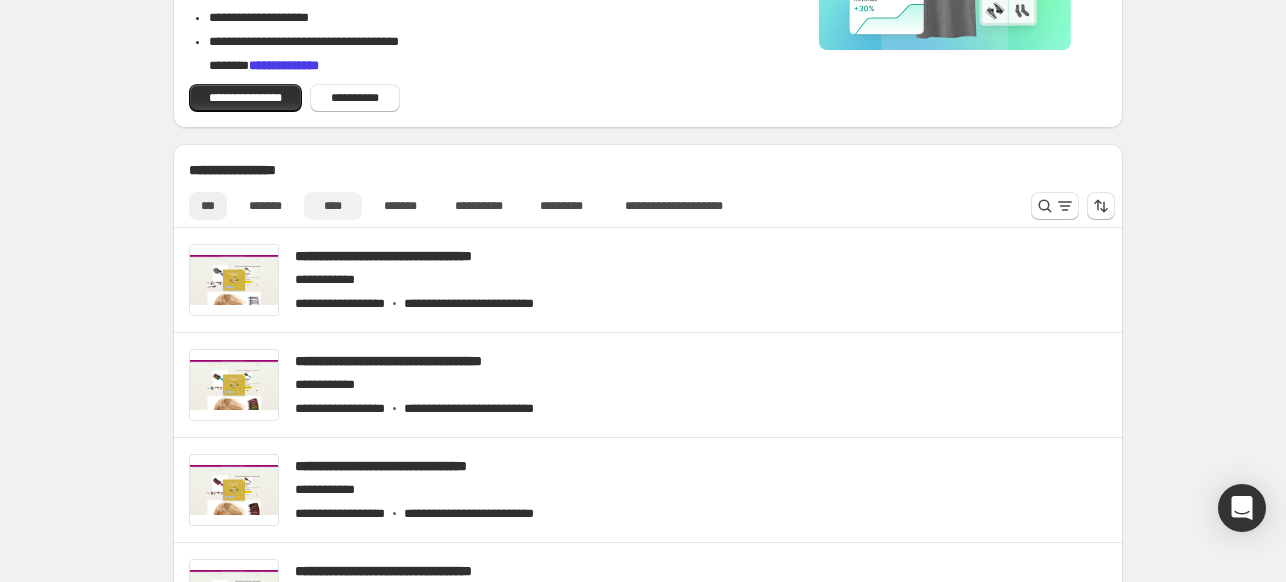 click on "****" at bounding box center (333, 206) 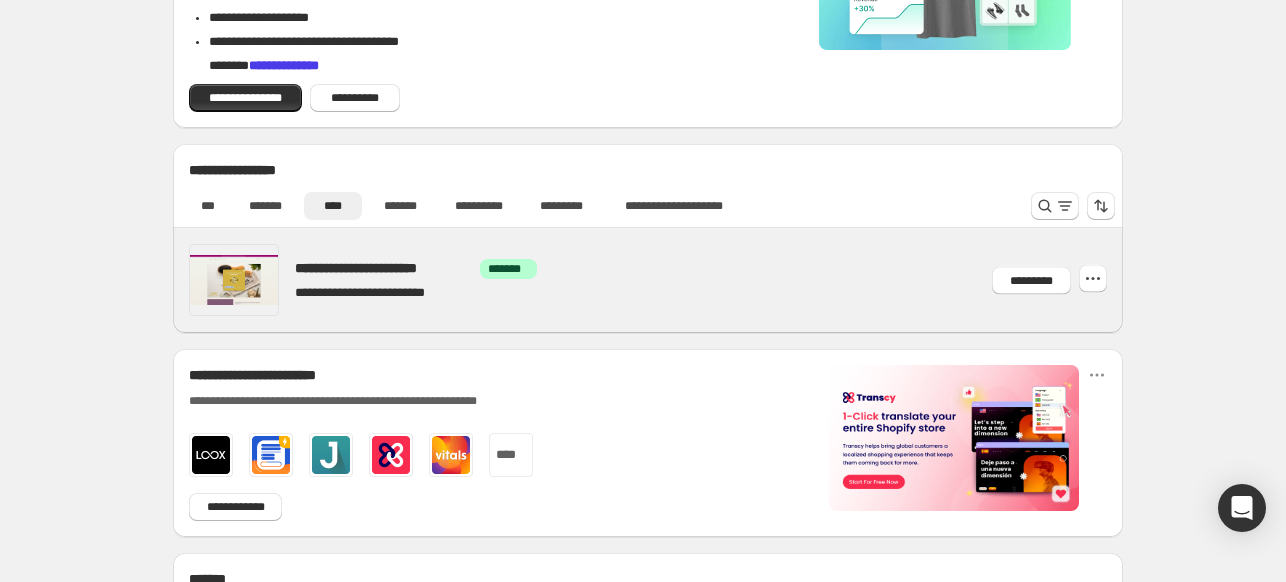 click at bounding box center [672, 280] 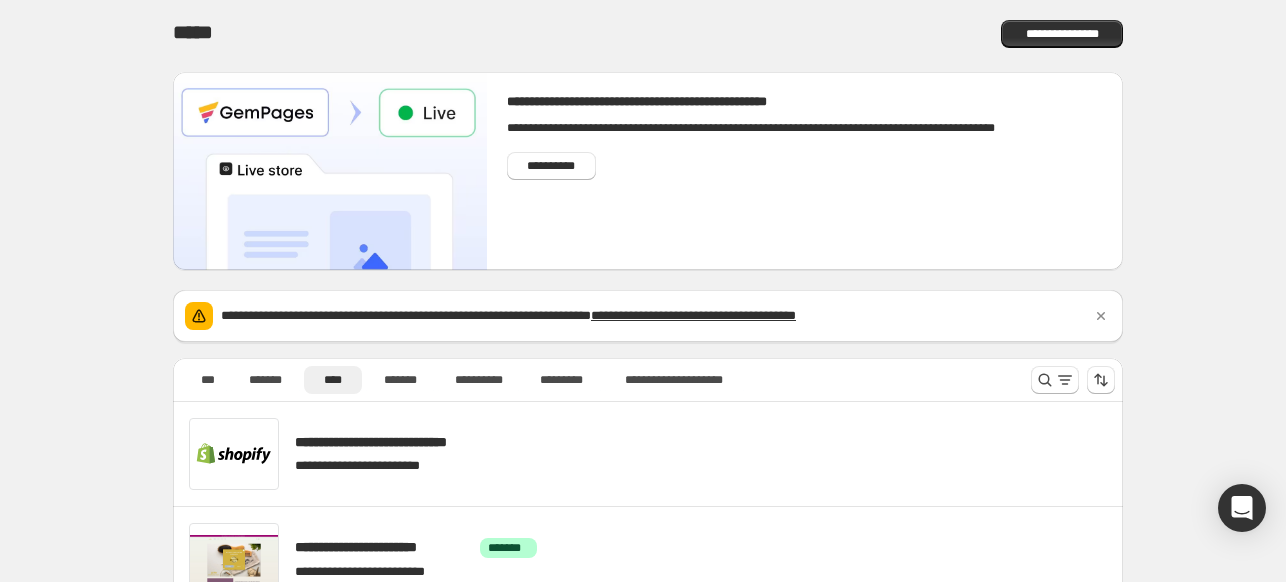 scroll, scrollTop: 77, scrollLeft: 0, axis: vertical 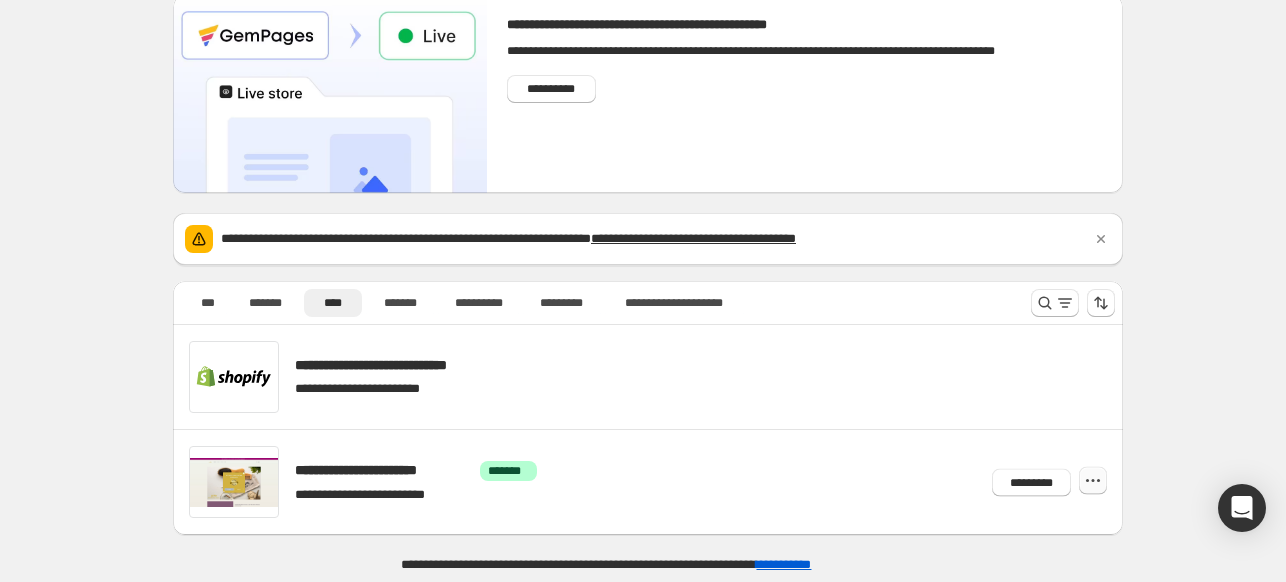 click 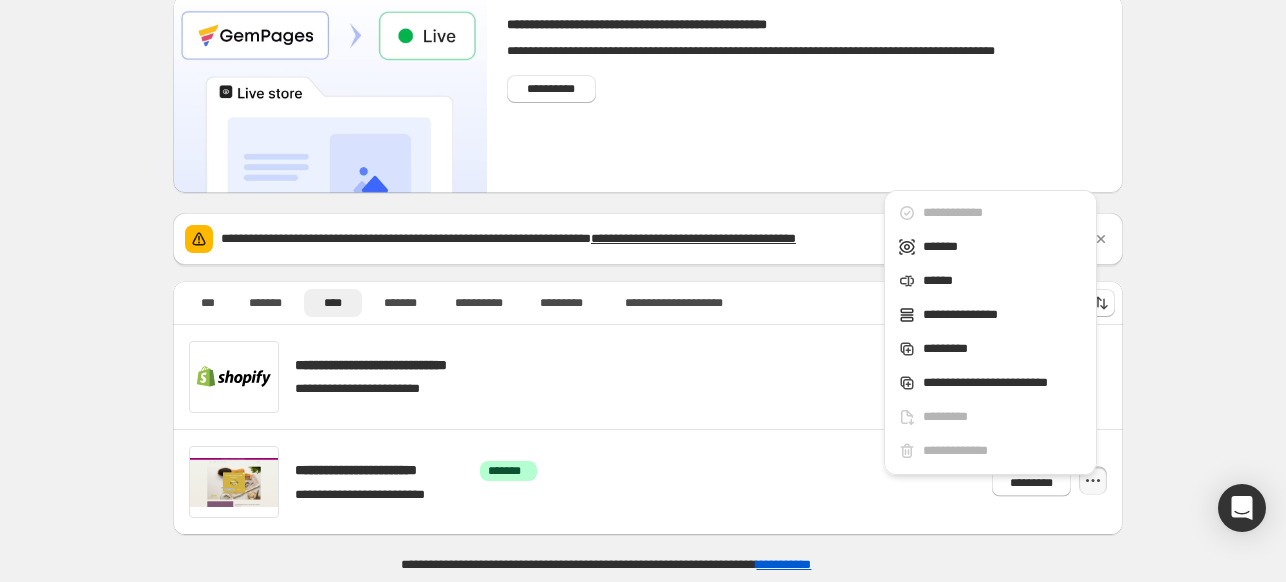 click on "**********" at bounding box center (648, 253) 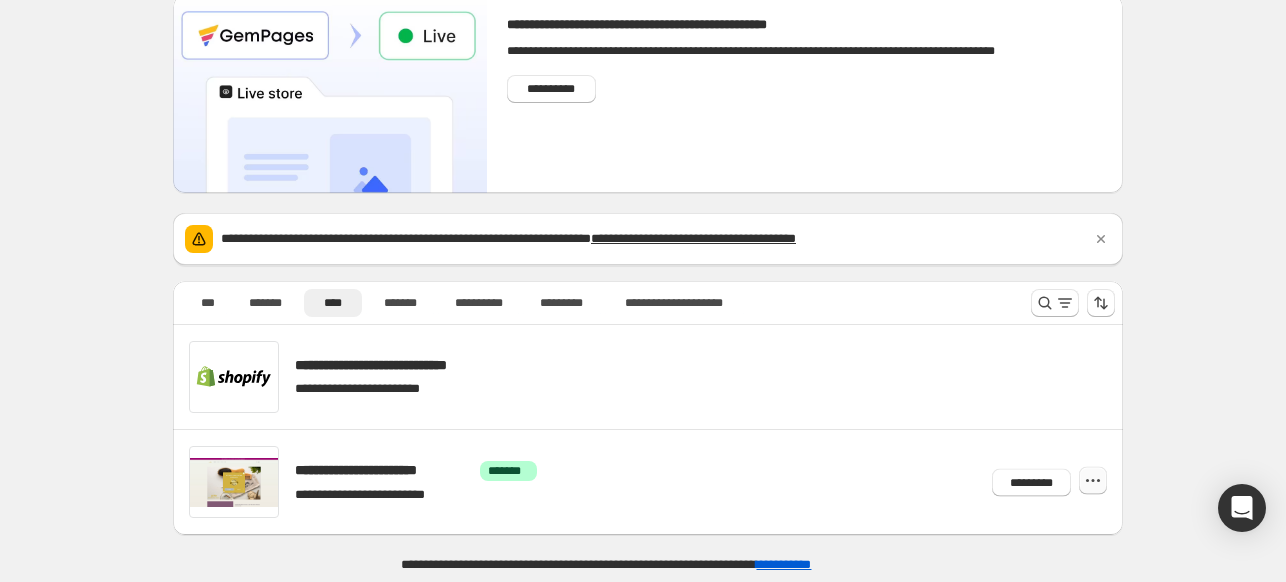 click 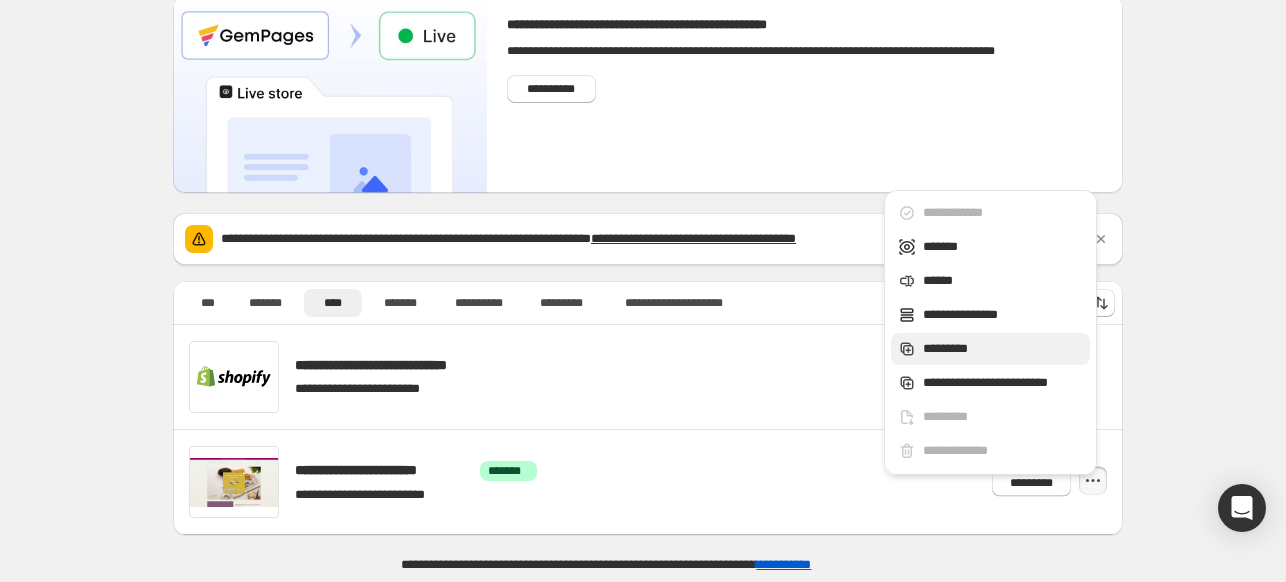 click on "*********" at bounding box center (1003, 349) 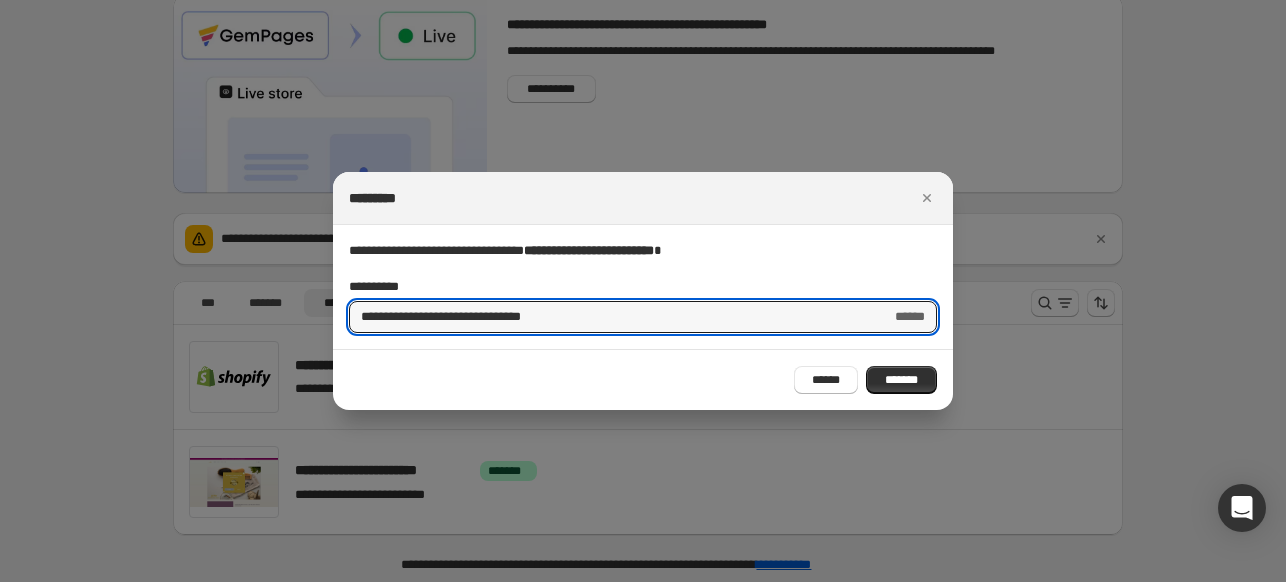 drag, startPoint x: 415, startPoint y: 318, endPoint x: 309, endPoint y: 311, distance: 106.23088 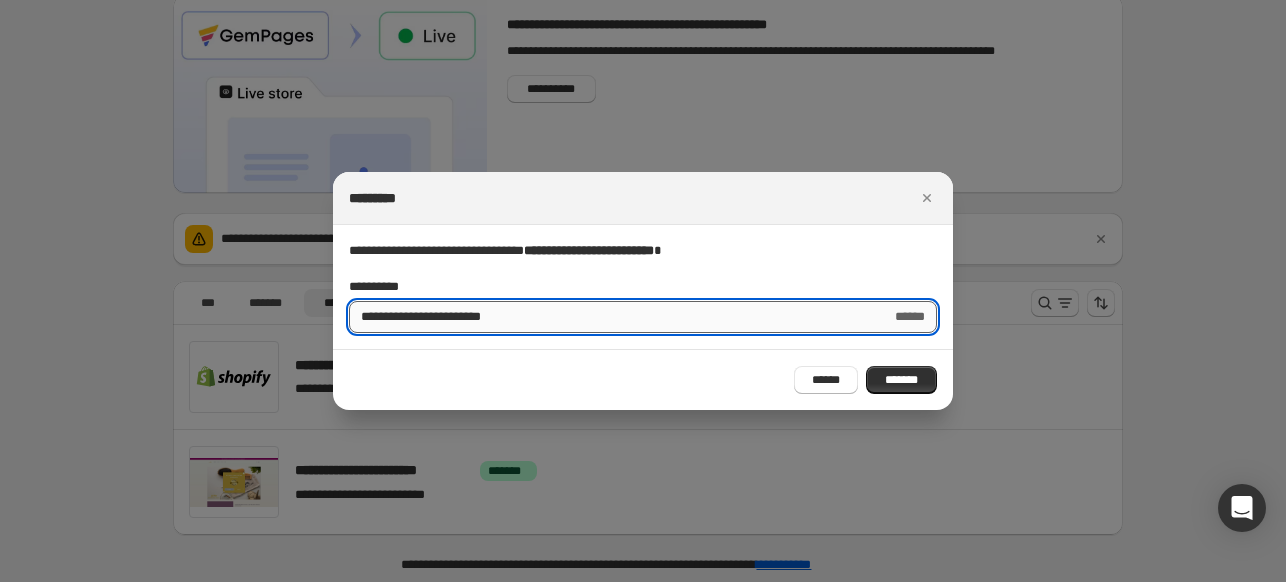 click on "**********" at bounding box center [612, 317] 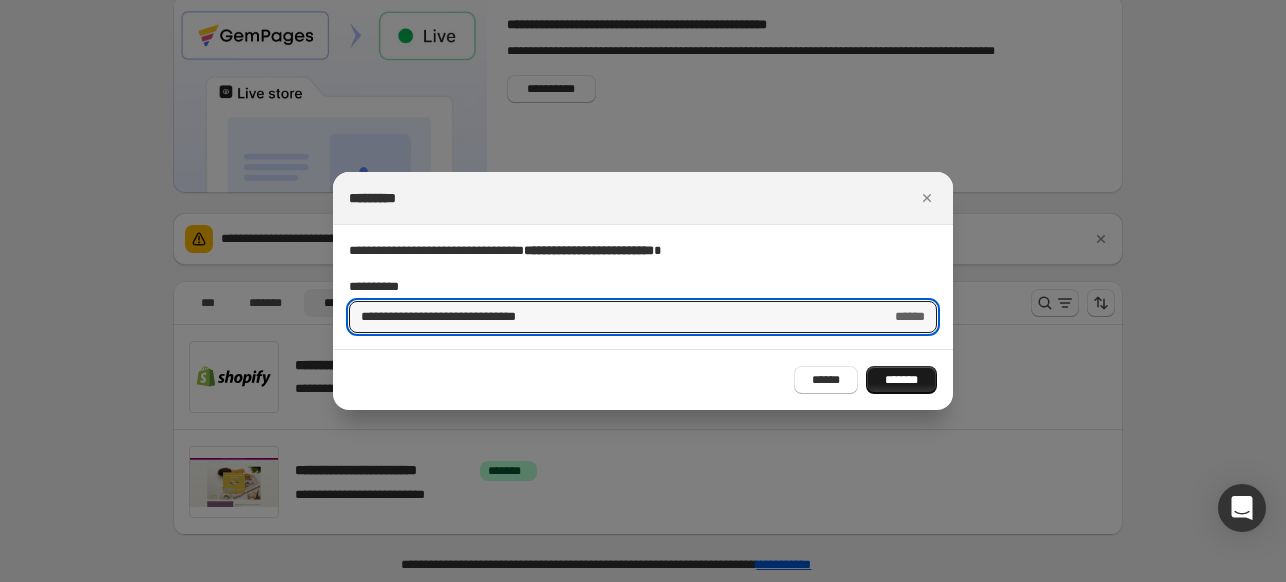 type on "**********" 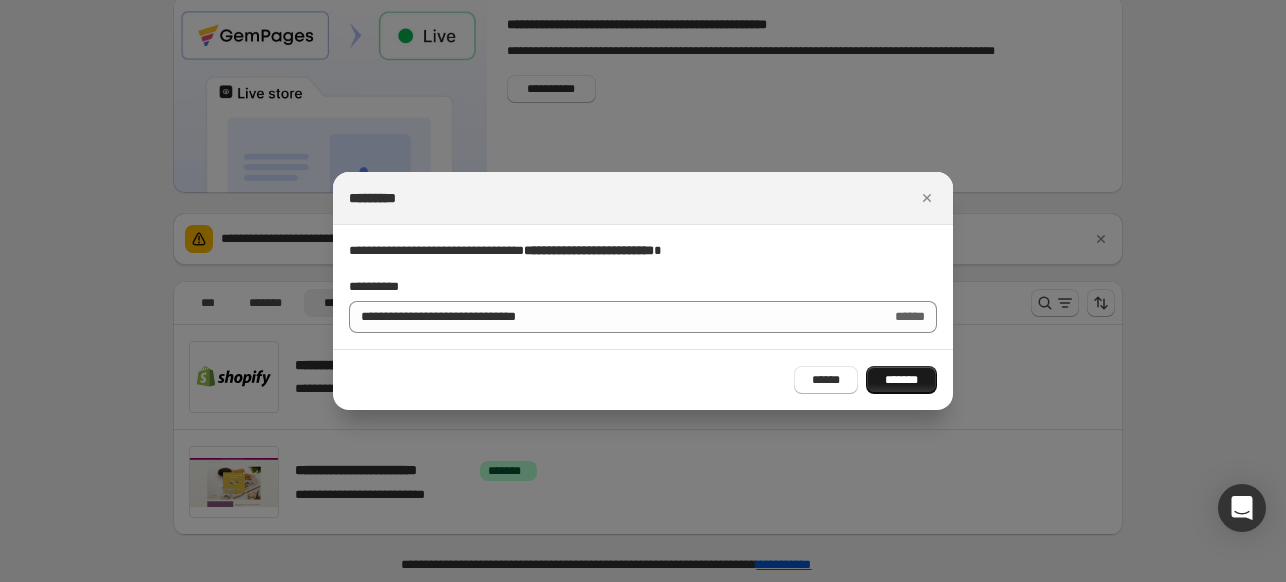 click on "*******" at bounding box center [901, 380] 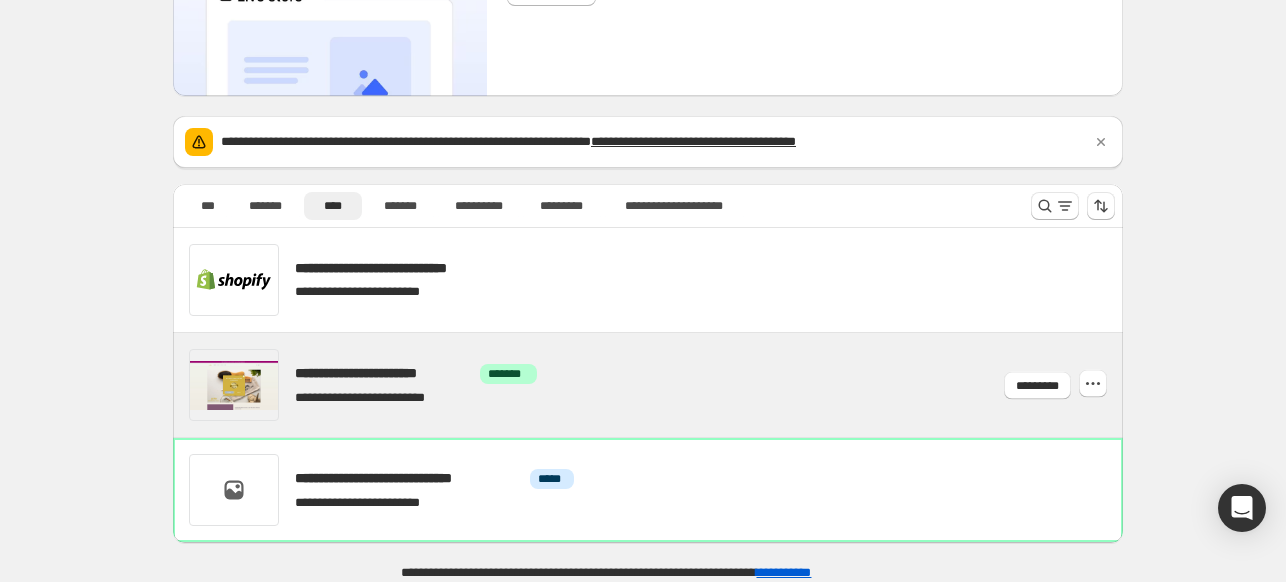 scroll, scrollTop: 181, scrollLeft: 0, axis: vertical 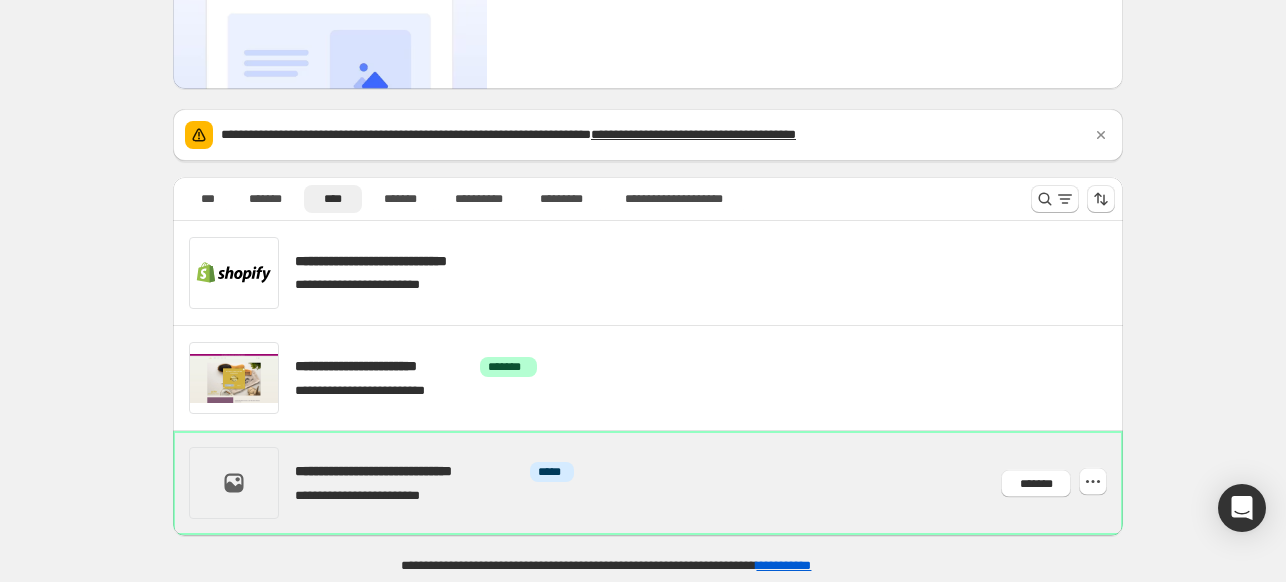 click at bounding box center (672, 483) 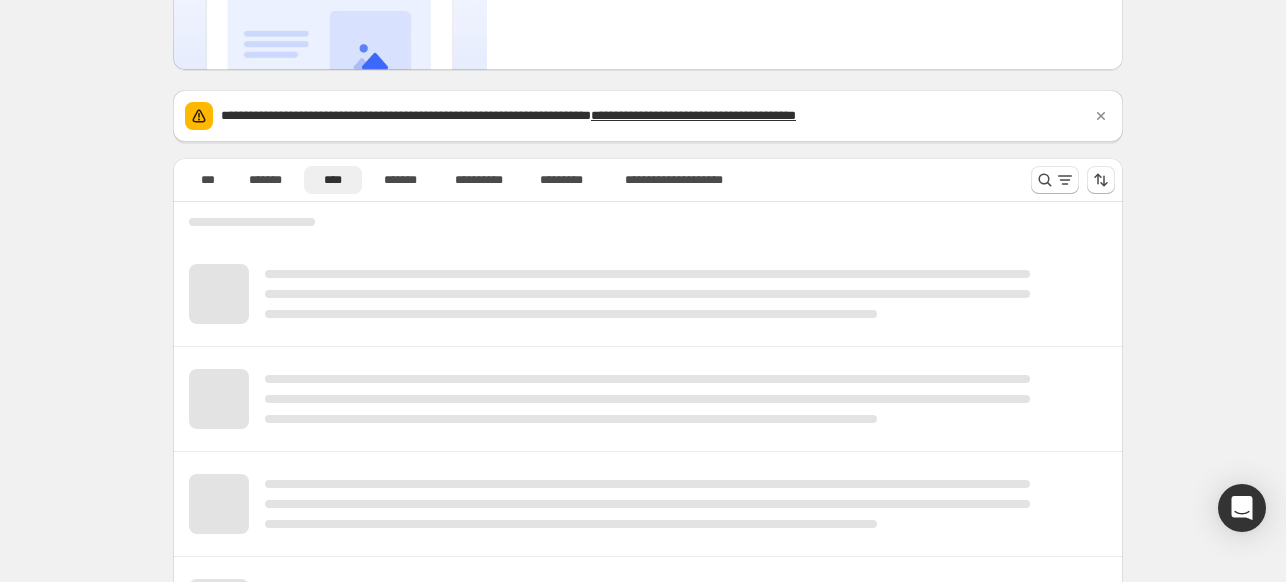 scroll, scrollTop: 182, scrollLeft: 0, axis: vertical 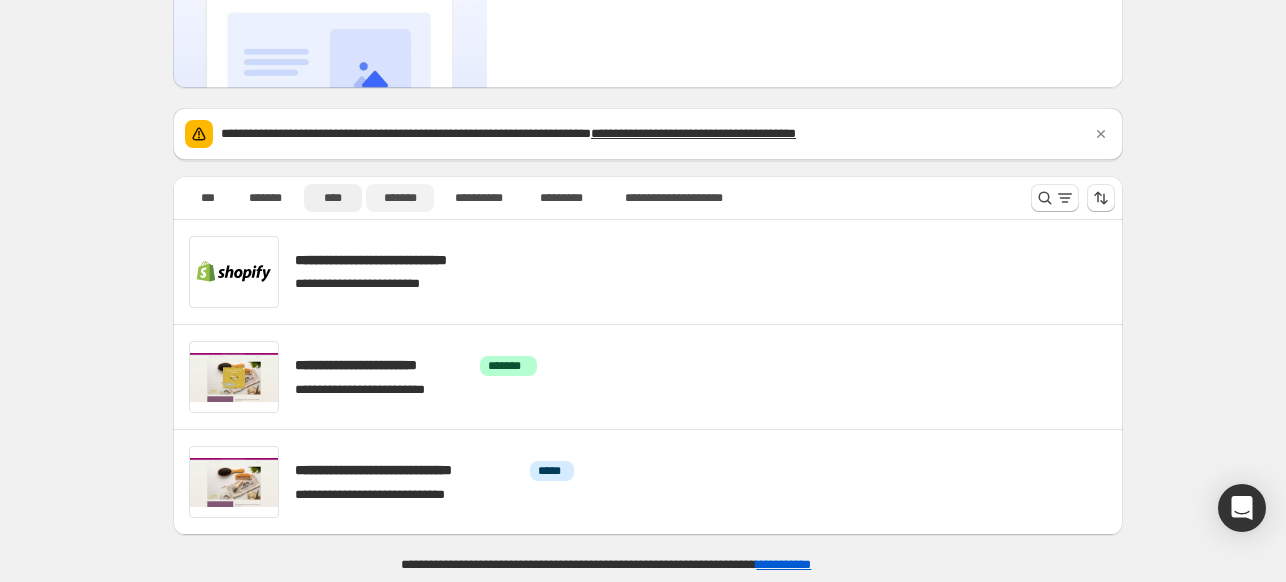 click on "*******" at bounding box center [400, 198] 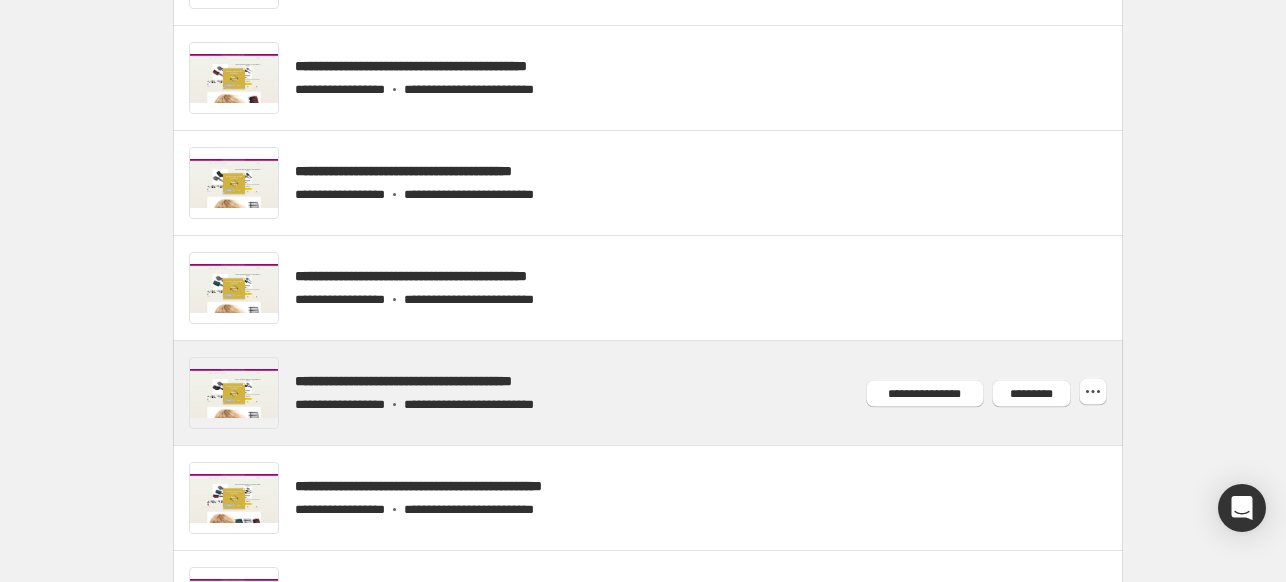 scroll, scrollTop: 1135, scrollLeft: 0, axis: vertical 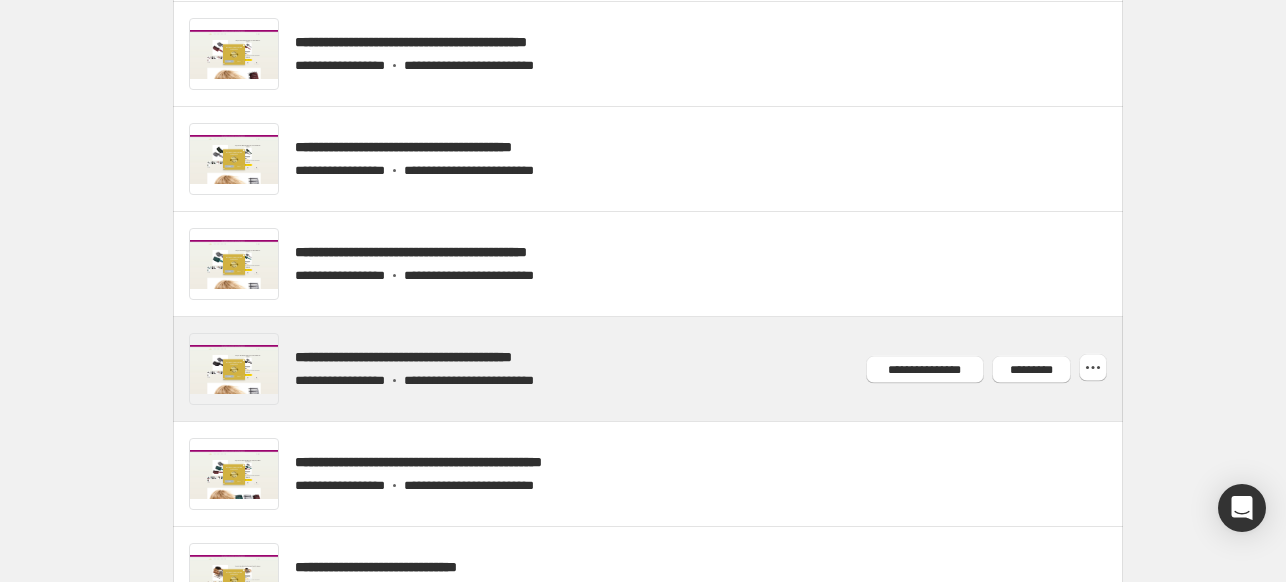 click at bounding box center (672, 369) 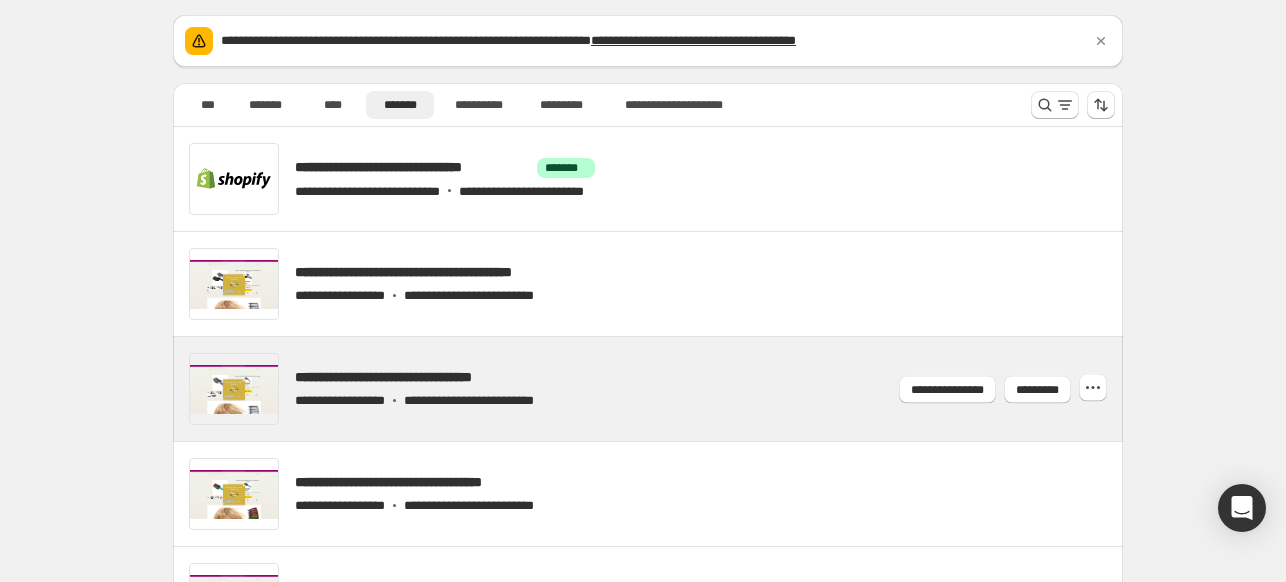 scroll, scrollTop: 300, scrollLeft: 0, axis: vertical 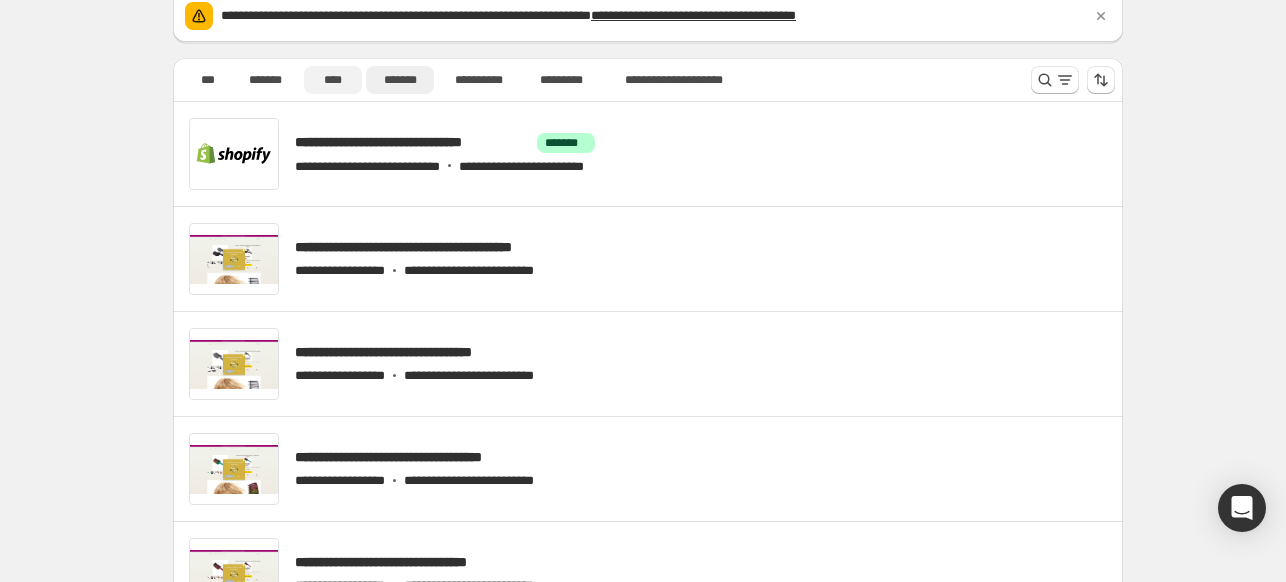 click on "****" at bounding box center [333, 80] 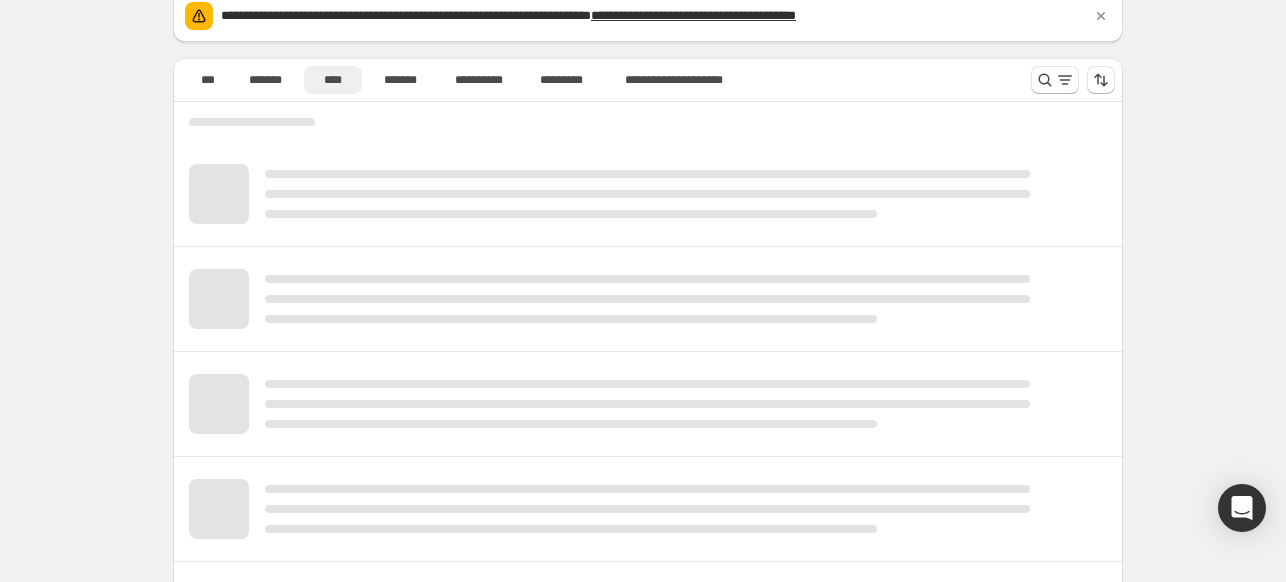scroll, scrollTop: 182, scrollLeft: 0, axis: vertical 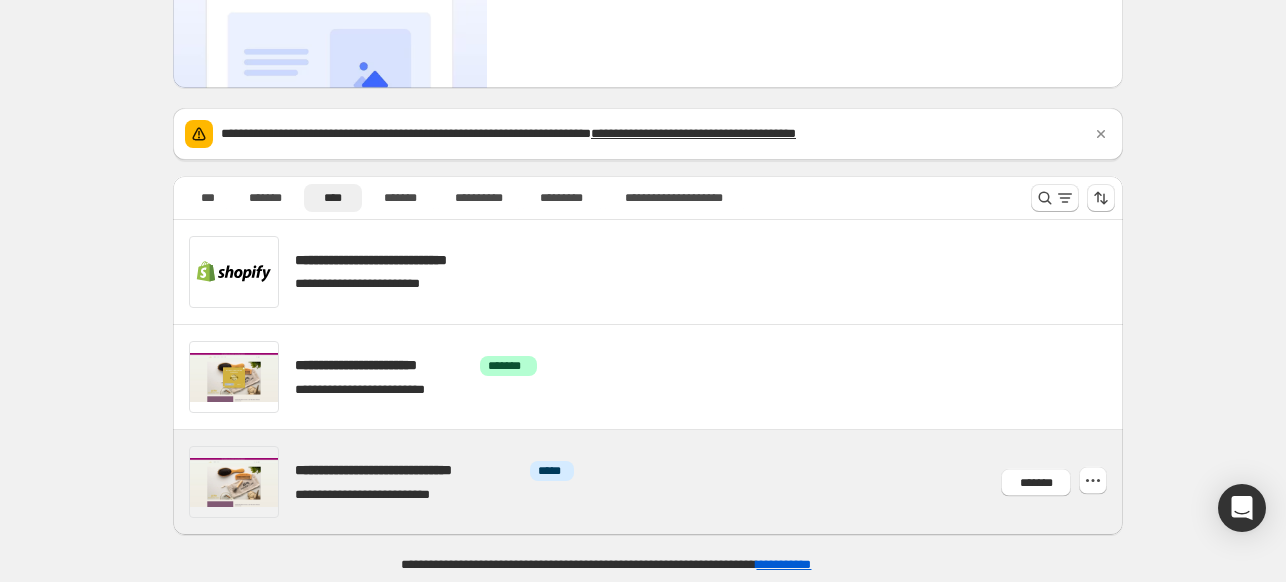 click at bounding box center [672, 482] 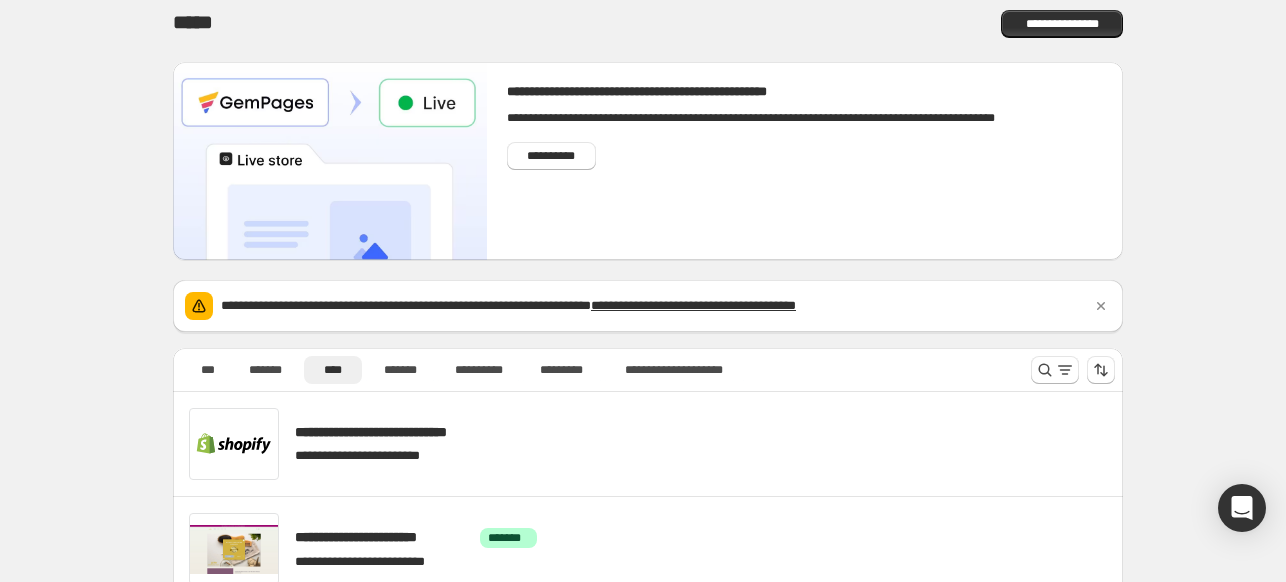 scroll, scrollTop: 0, scrollLeft: 0, axis: both 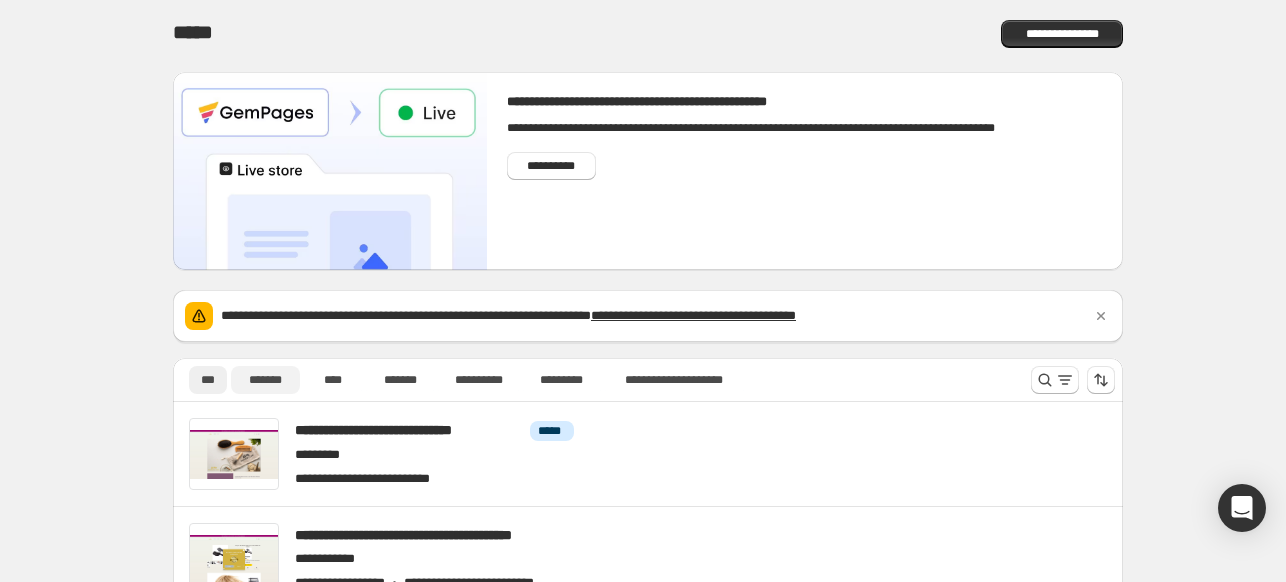 click on "*******" at bounding box center (265, 380) 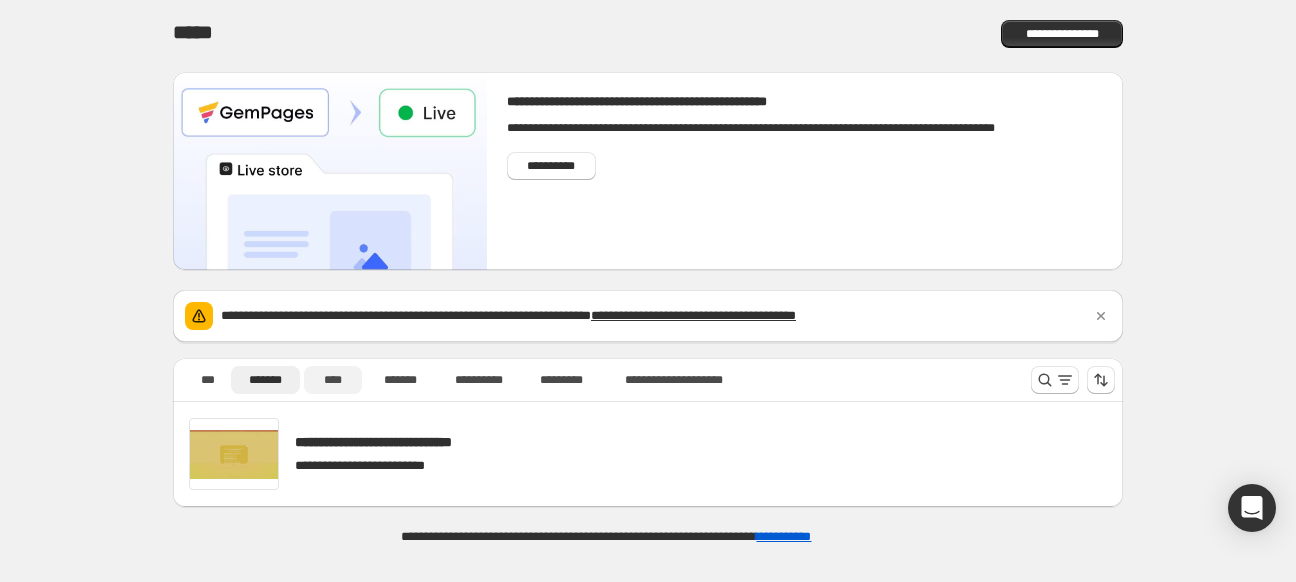 click on "****" at bounding box center (333, 380) 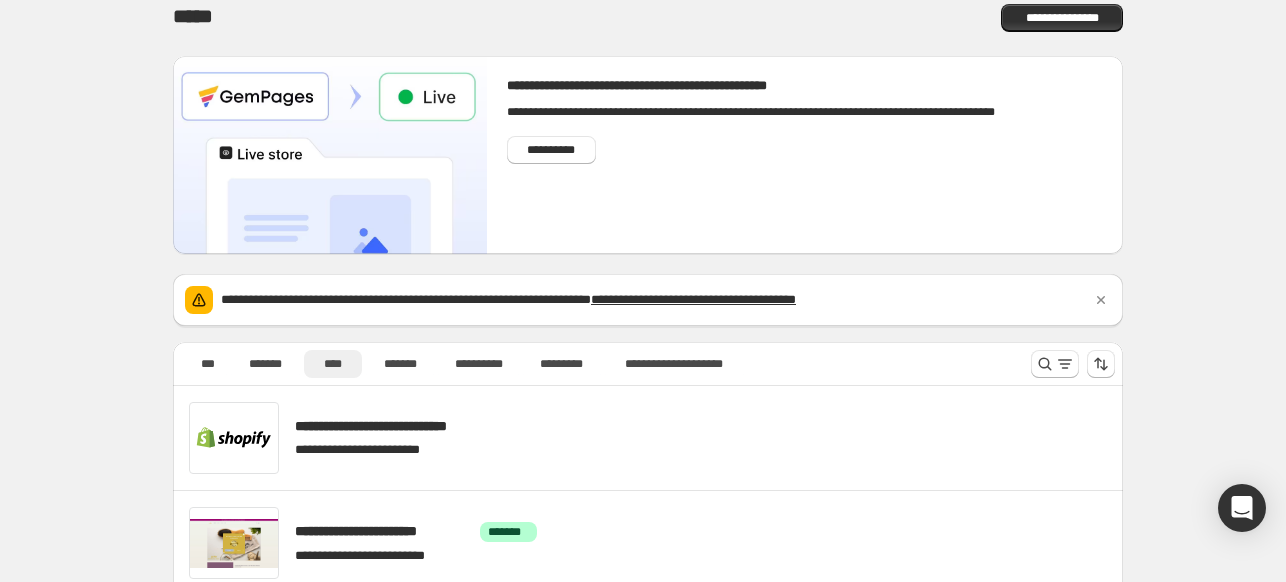 scroll, scrollTop: 0, scrollLeft: 0, axis: both 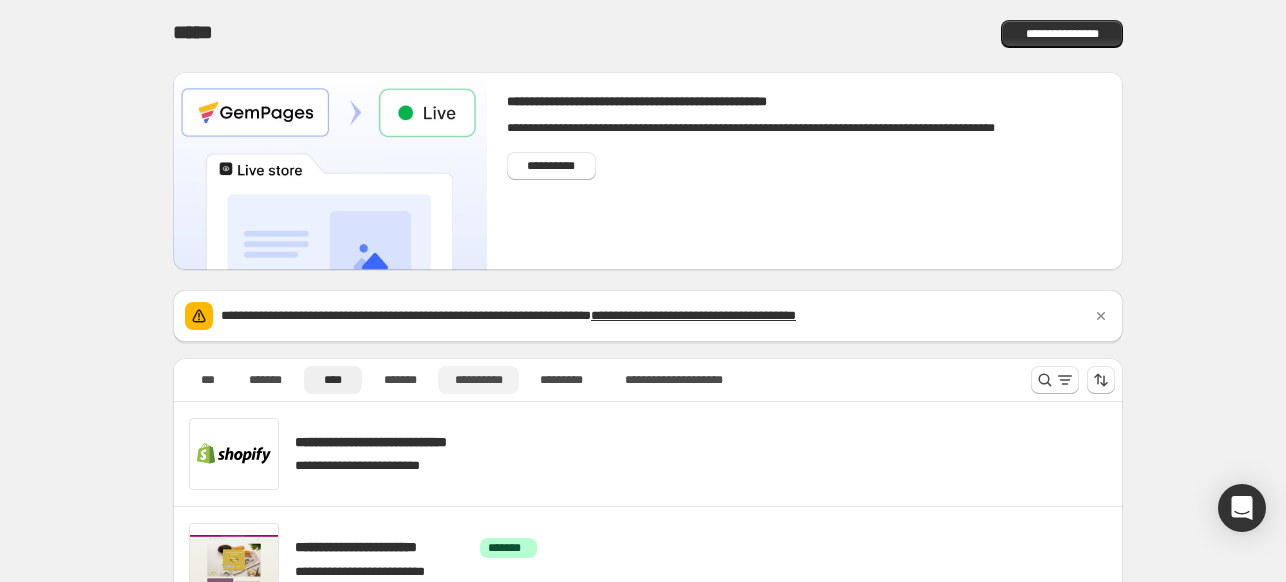 click on "**********" at bounding box center (478, 380) 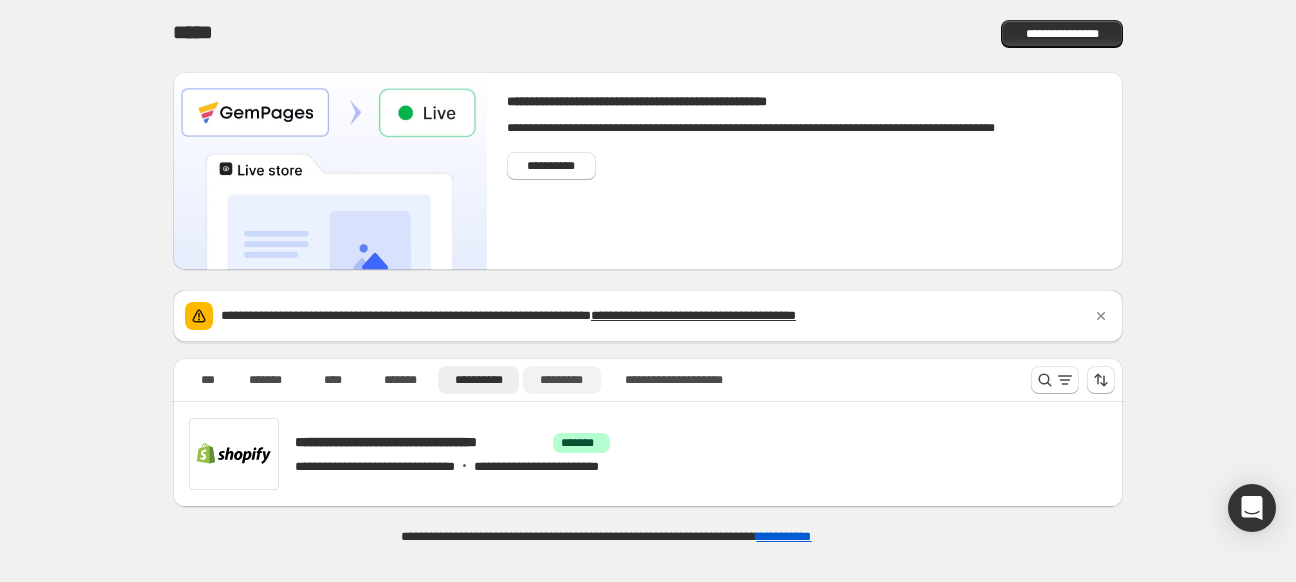click on "*********" at bounding box center [562, 380] 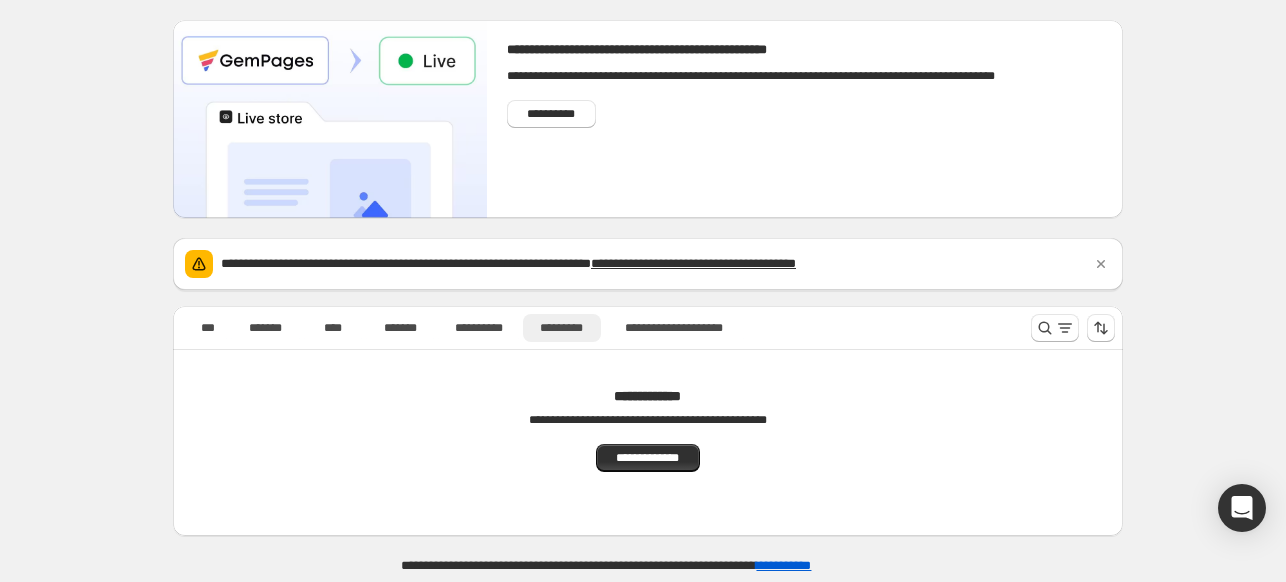 scroll, scrollTop: 53, scrollLeft: 0, axis: vertical 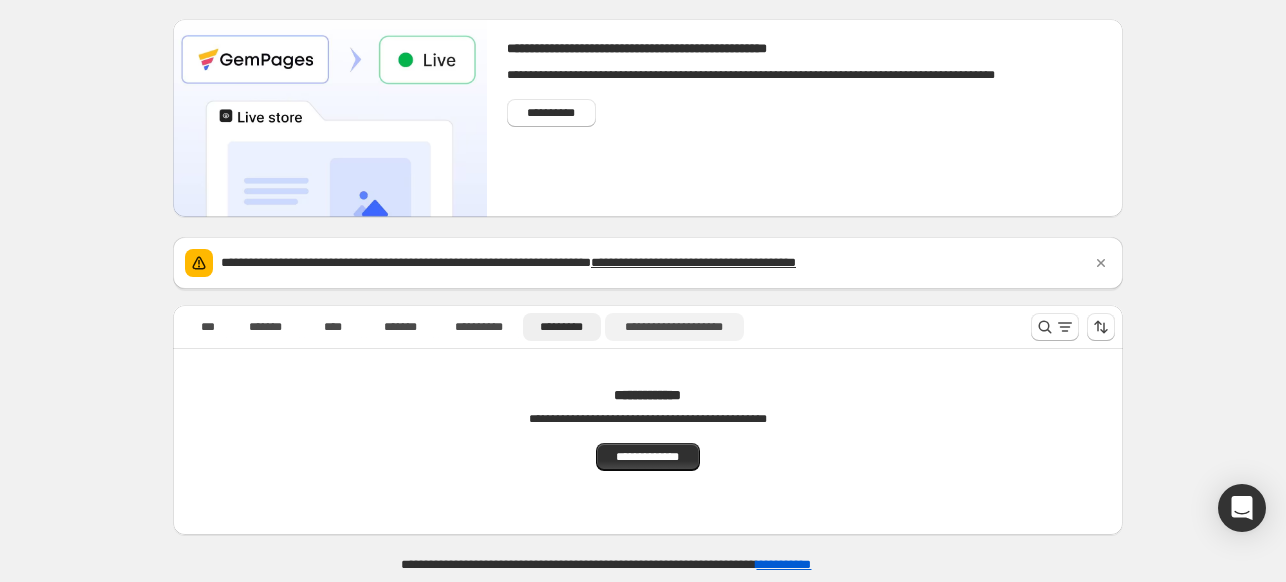 click on "**********" at bounding box center [674, 327] 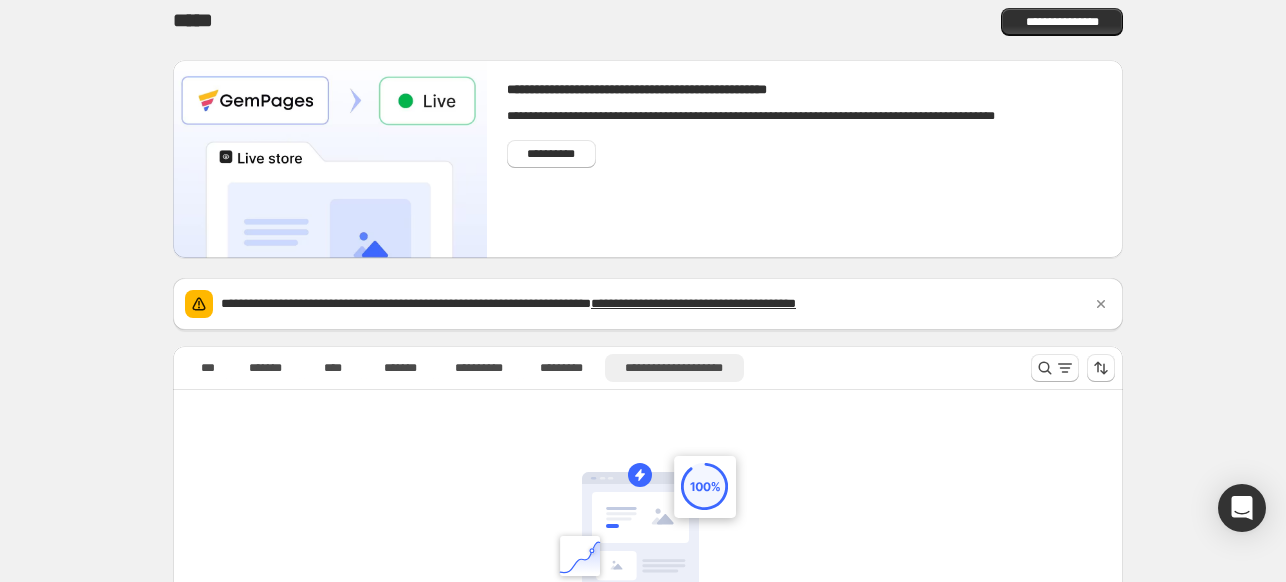 scroll, scrollTop: 12, scrollLeft: 0, axis: vertical 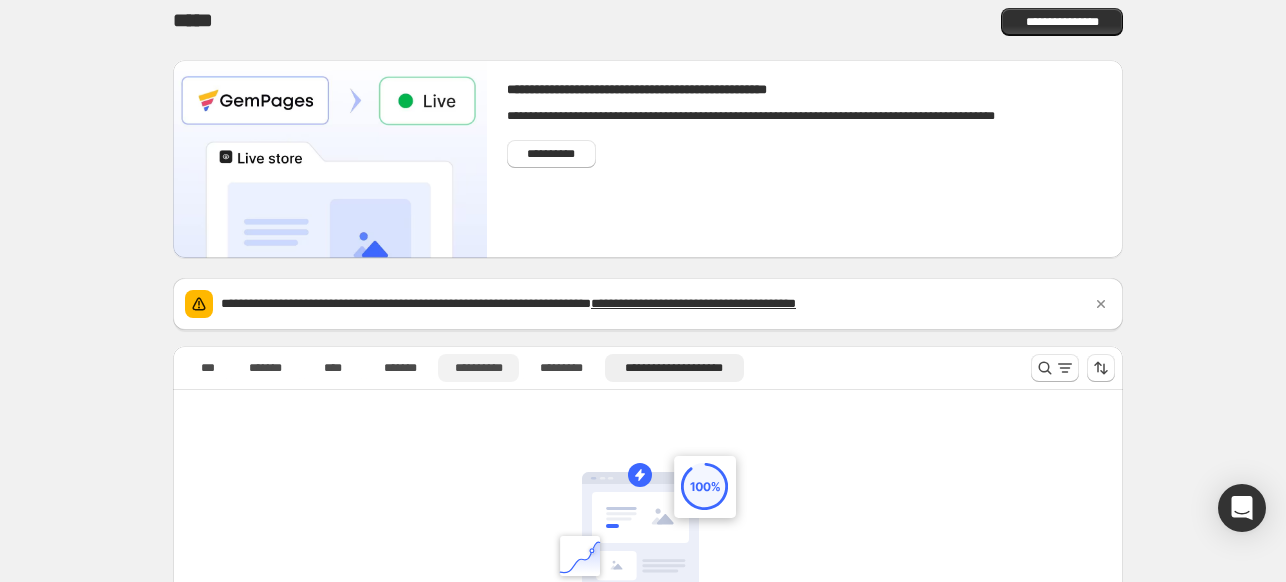 click on "**********" at bounding box center [478, 368] 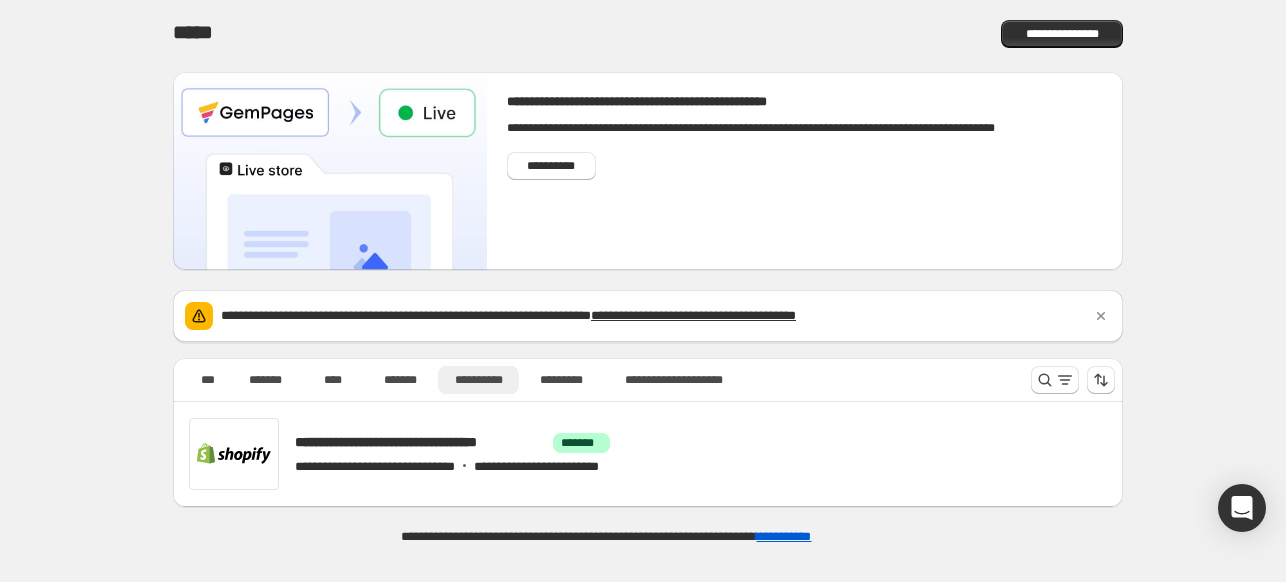 scroll, scrollTop: 0, scrollLeft: 0, axis: both 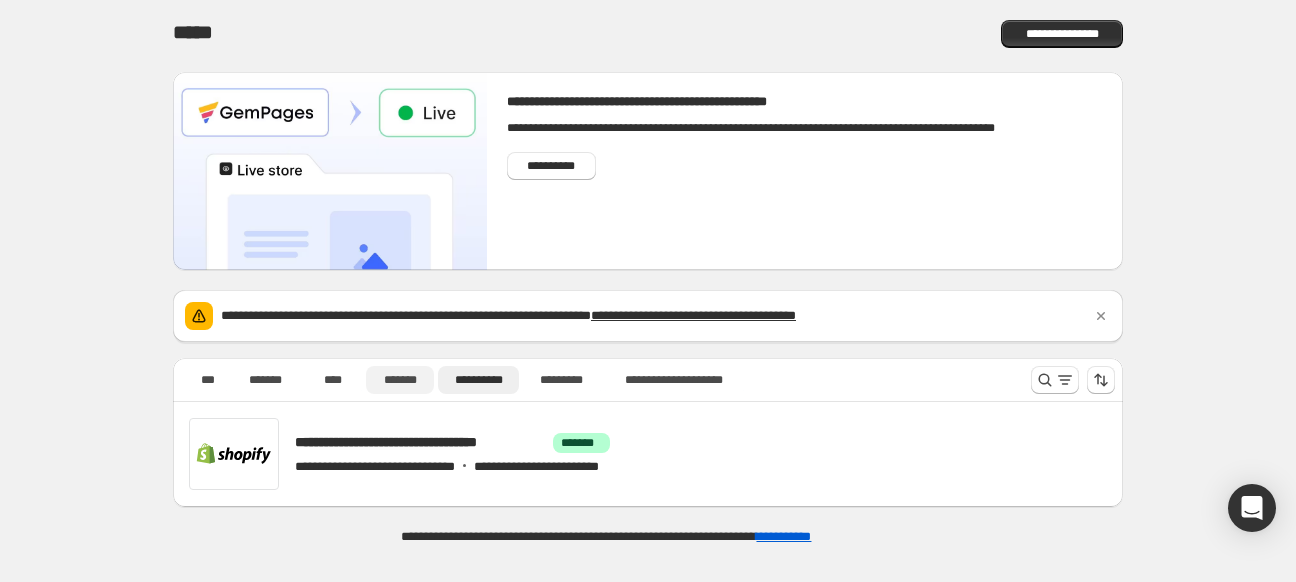 click on "*******" at bounding box center (400, 380) 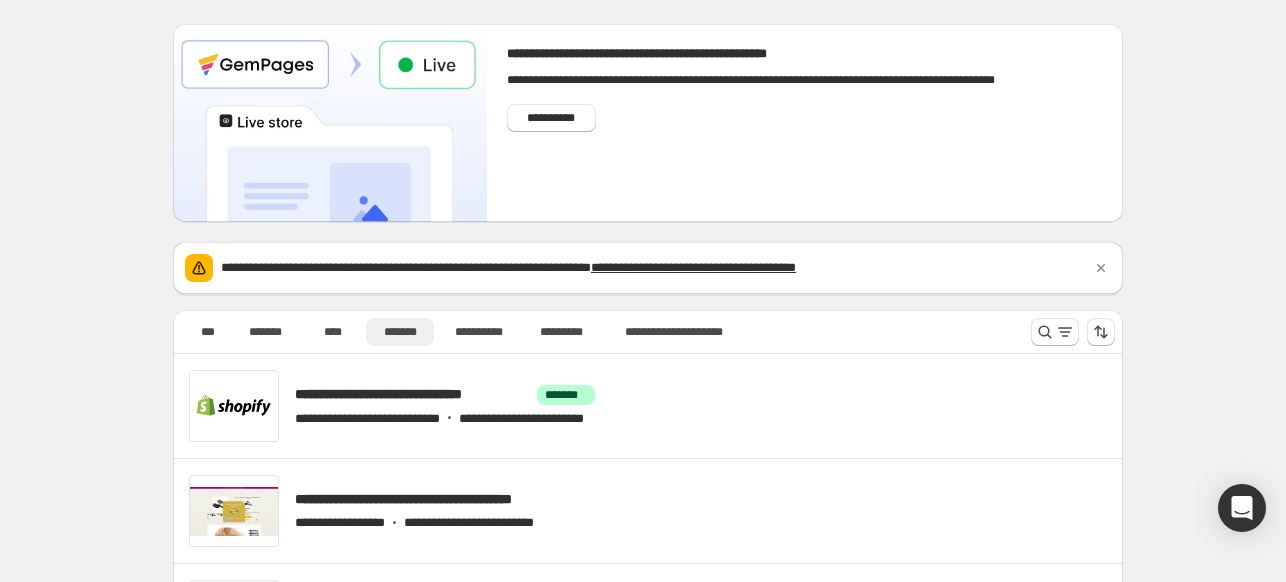 scroll, scrollTop: 35, scrollLeft: 0, axis: vertical 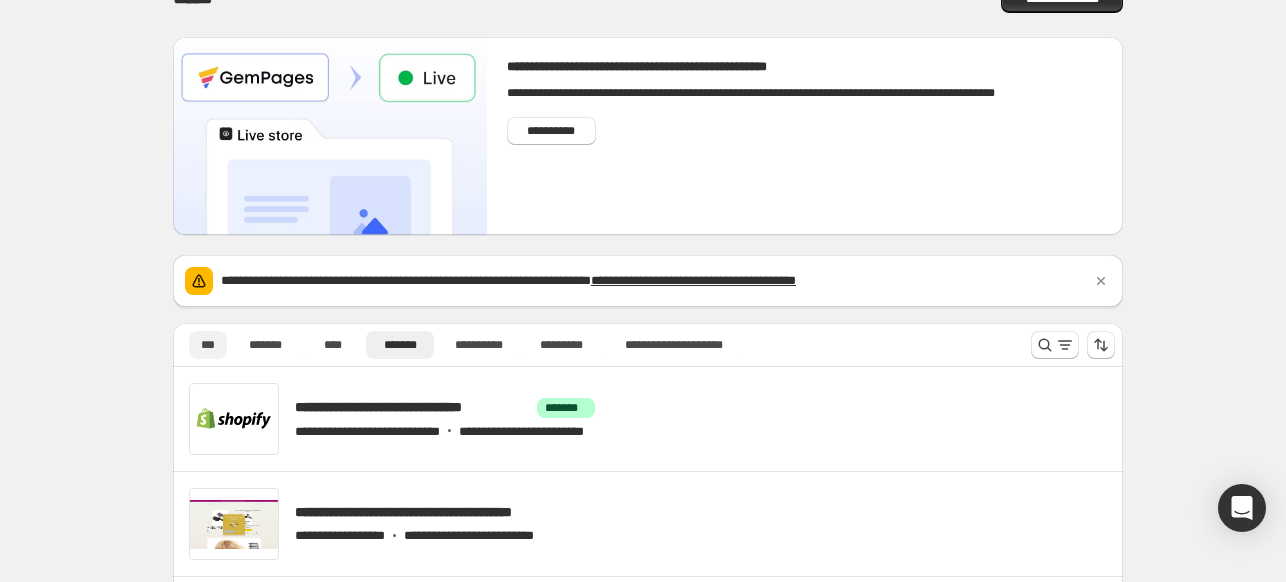 click on "***" at bounding box center [208, 345] 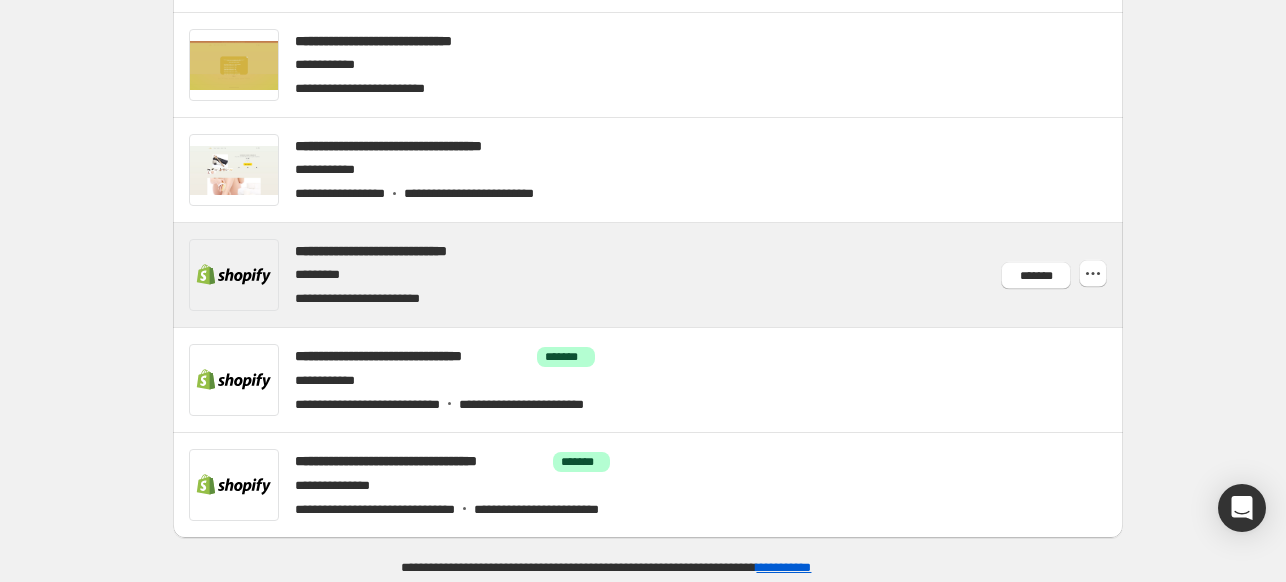 scroll, scrollTop: 1759, scrollLeft: 0, axis: vertical 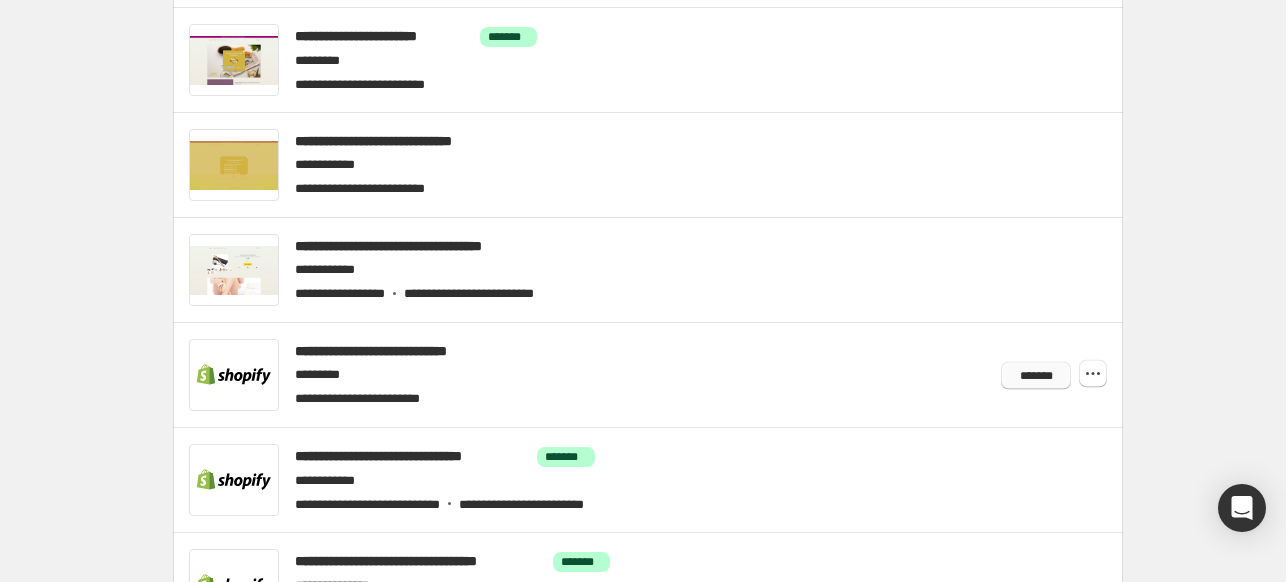 click on "*******" at bounding box center (1036, 375) 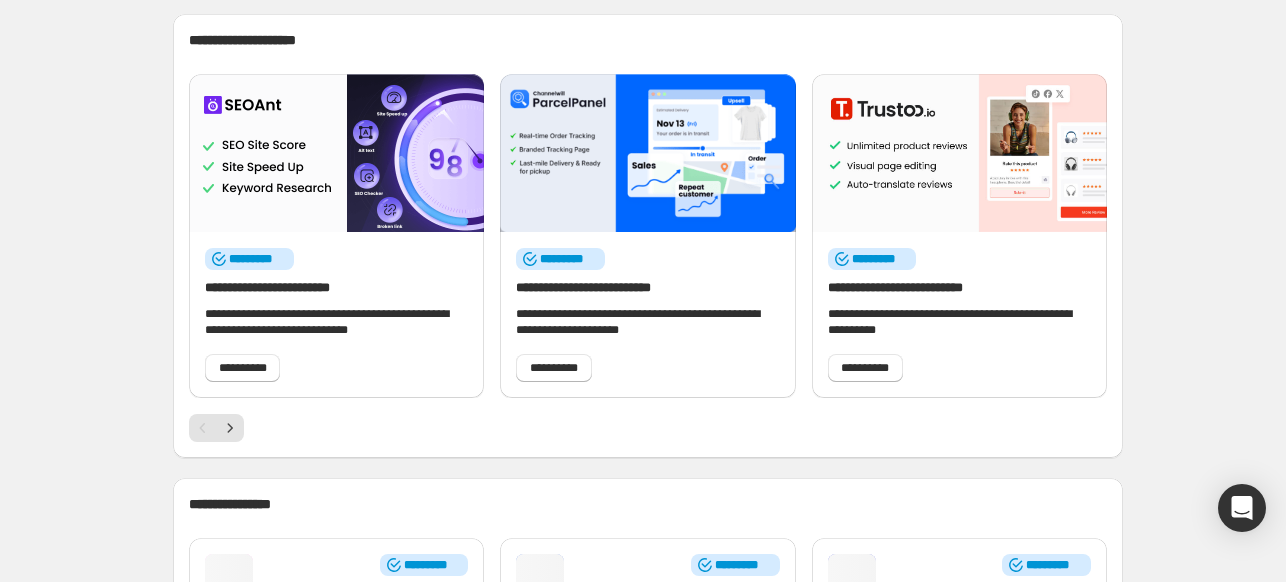 scroll, scrollTop: 100, scrollLeft: 0, axis: vertical 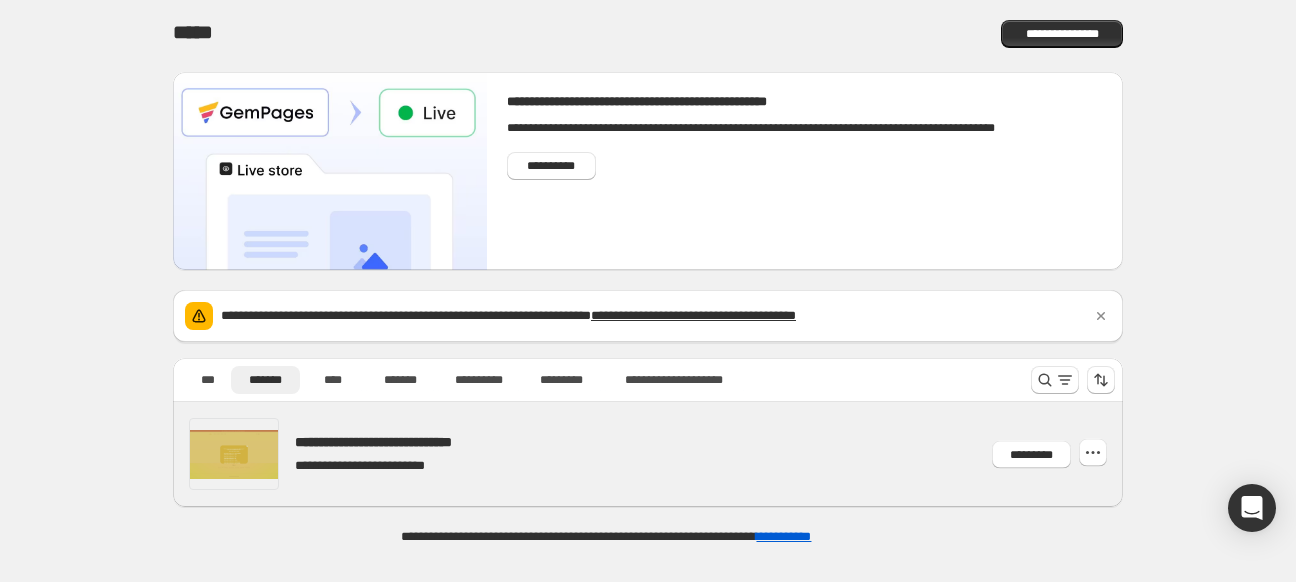click at bounding box center (672, 454) 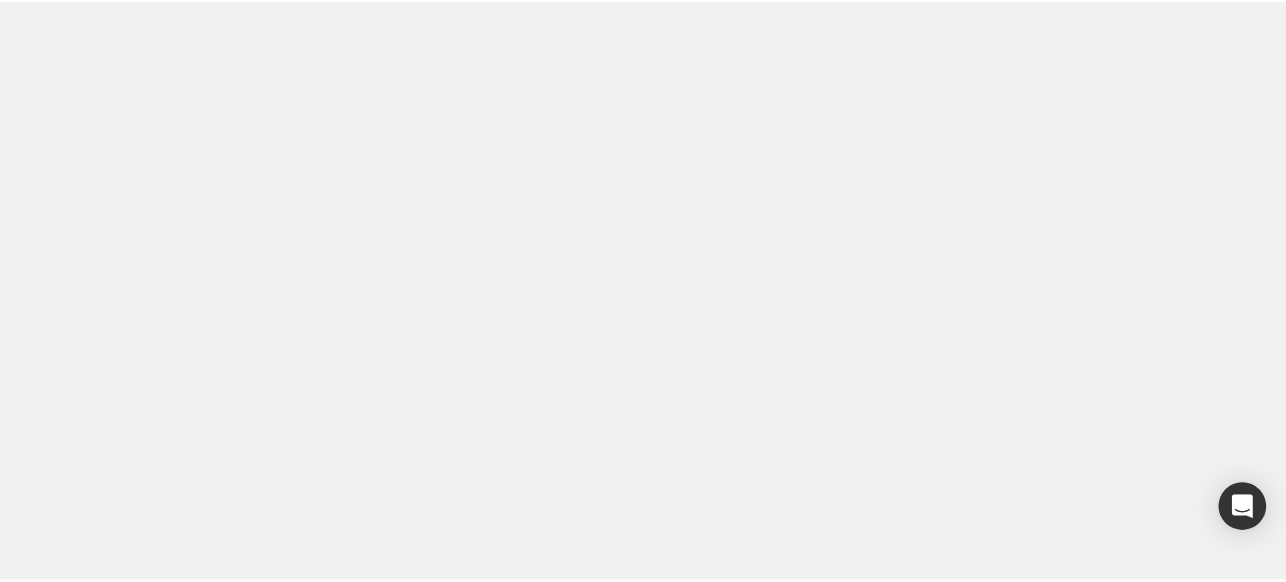 scroll, scrollTop: 0, scrollLeft: 0, axis: both 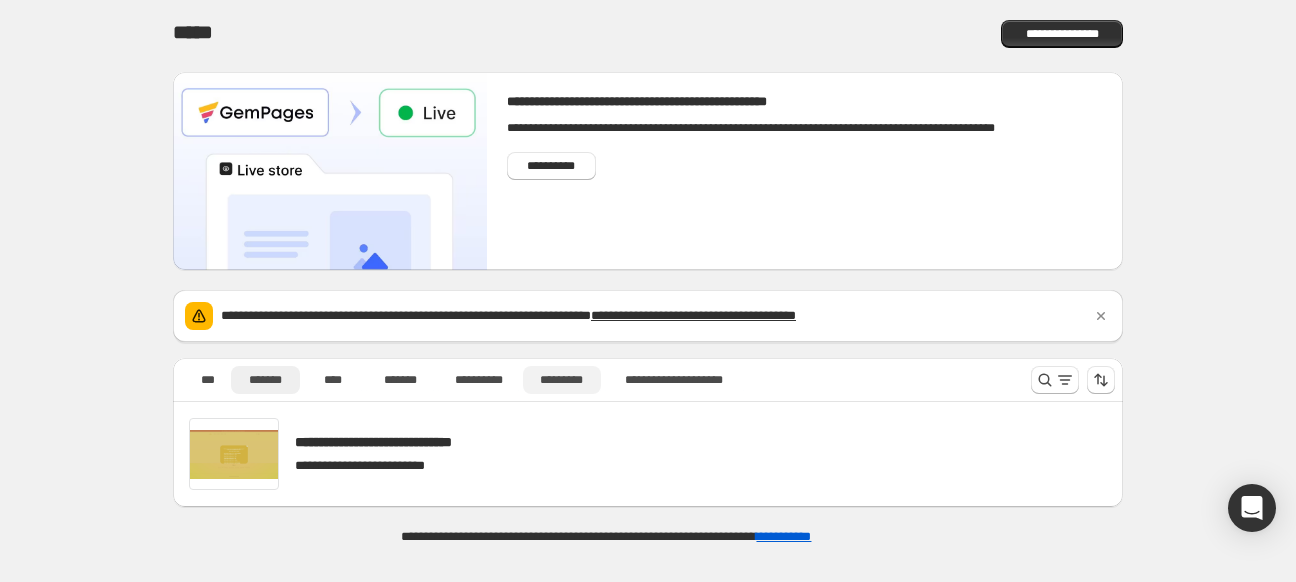 click on "*********" at bounding box center [562, 380] 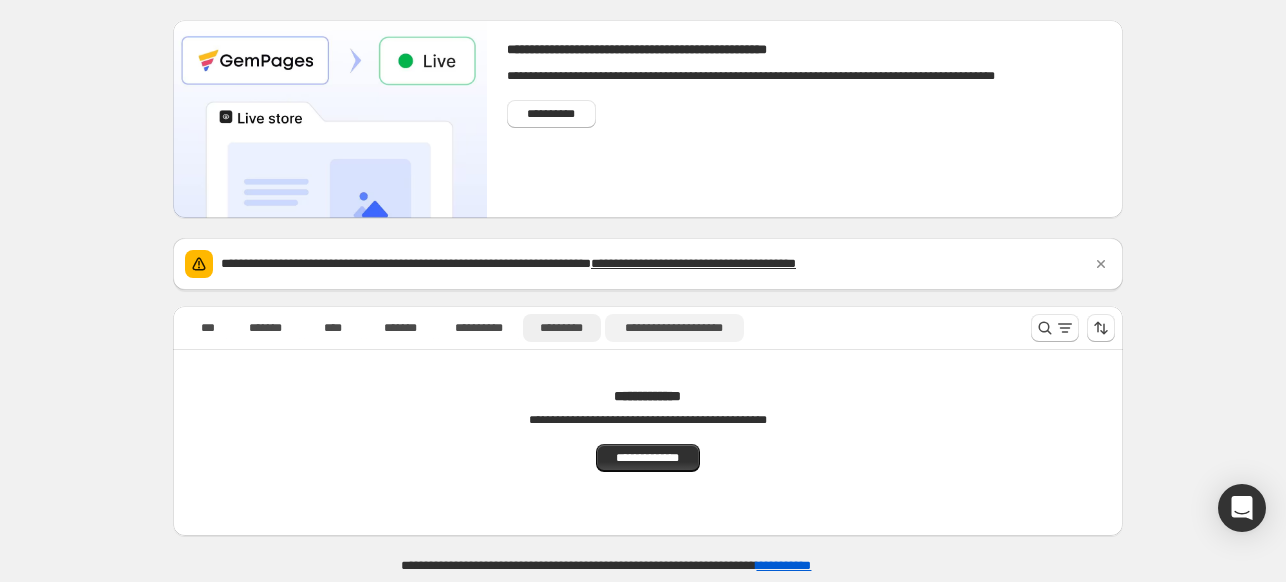scroll, scrollTop: 53, scrollLeft: 0, axis: vertical 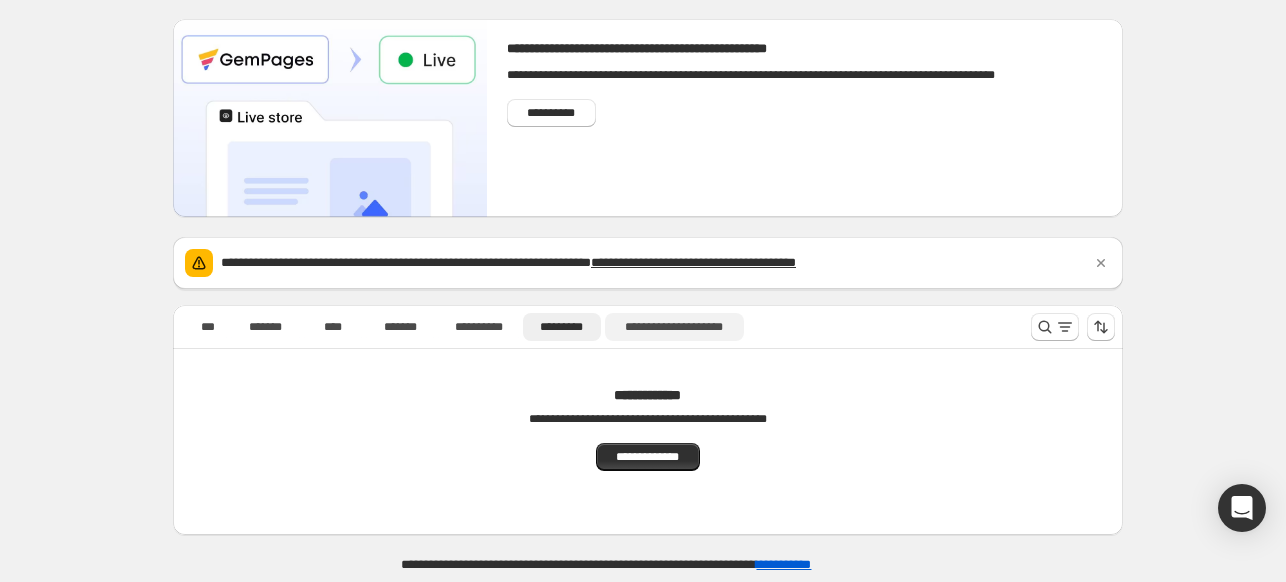 click on "**********" at bounding box center (674, 327) 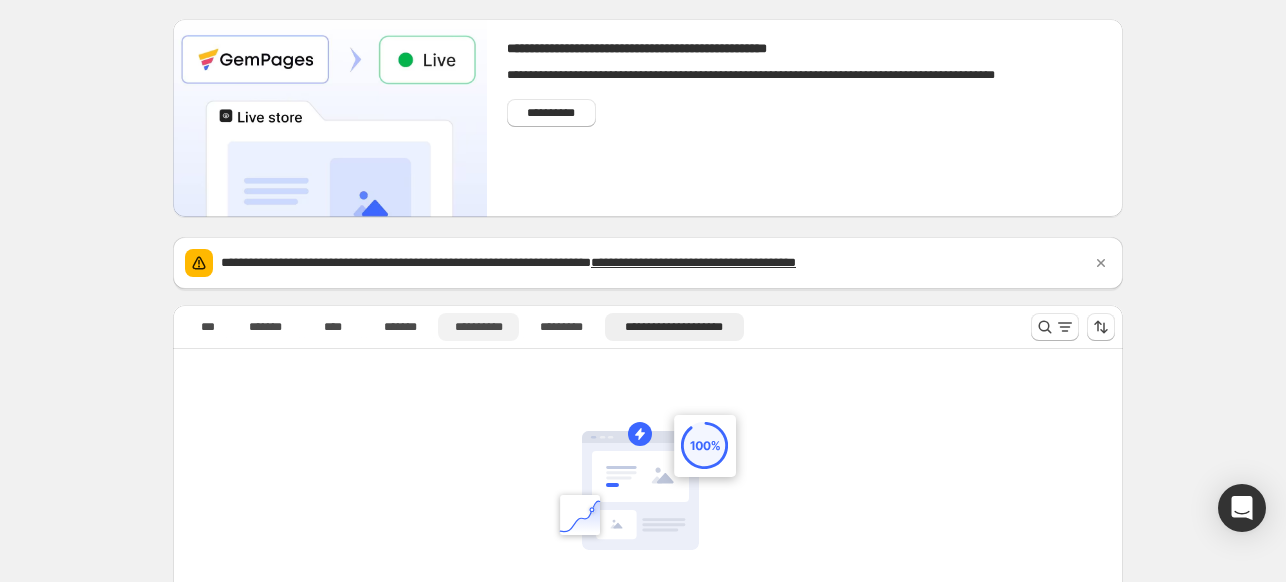 click on "**********" at bounding box center (478, 327) 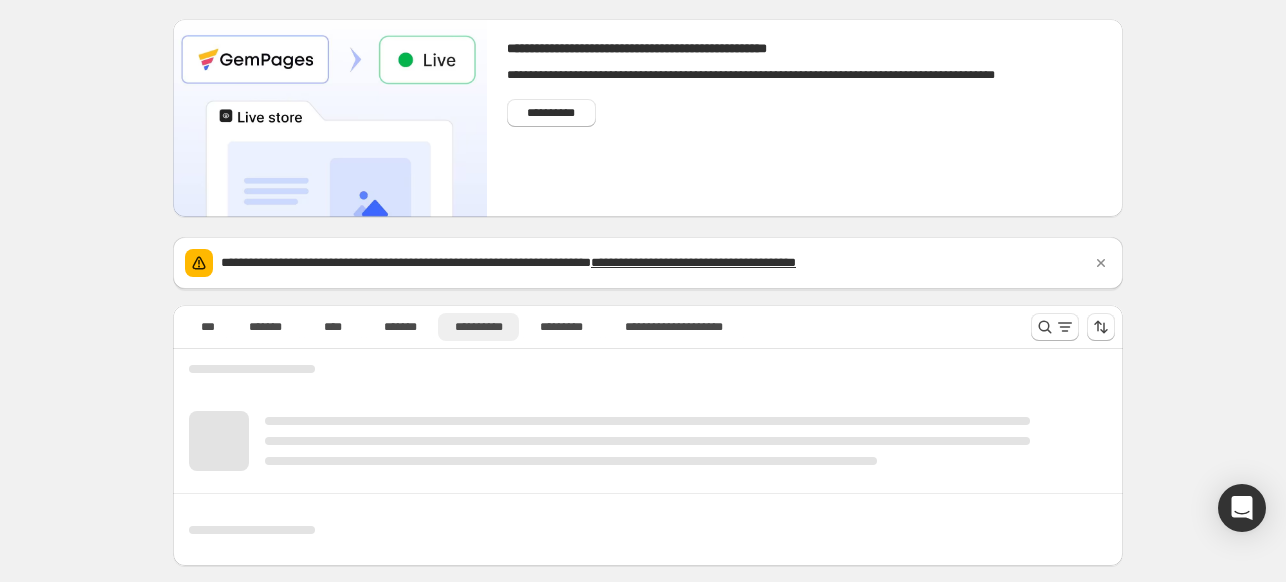 scroll, scrollTop: 0, scrollLeft: 0, axis: both 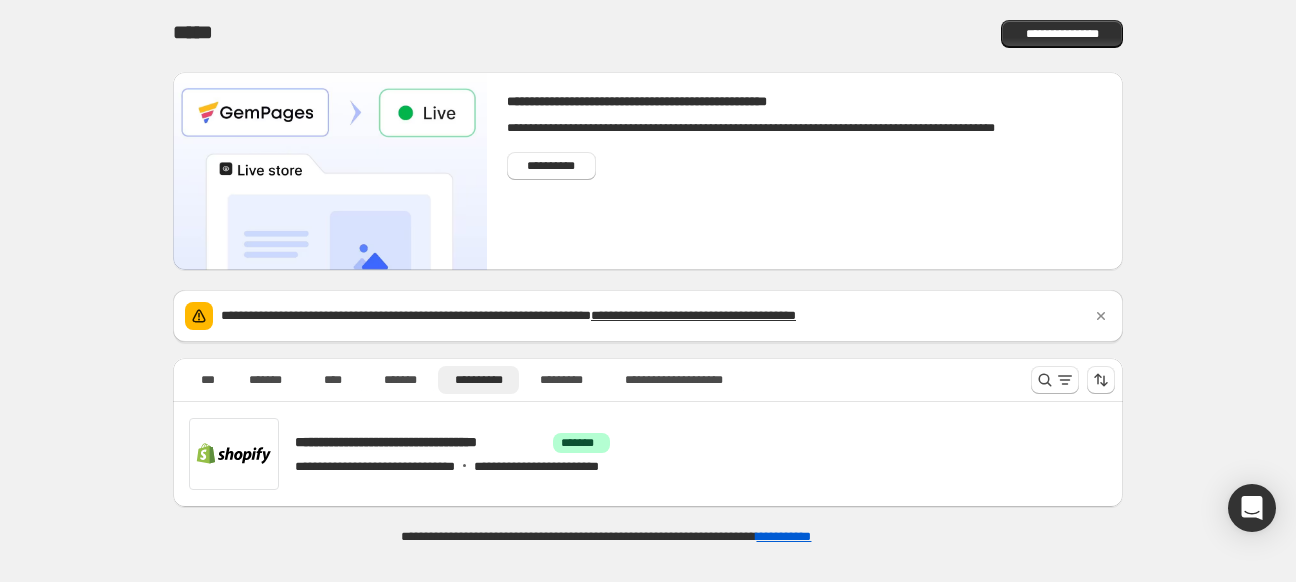 click on "*******" at bounding box center [400, 380] 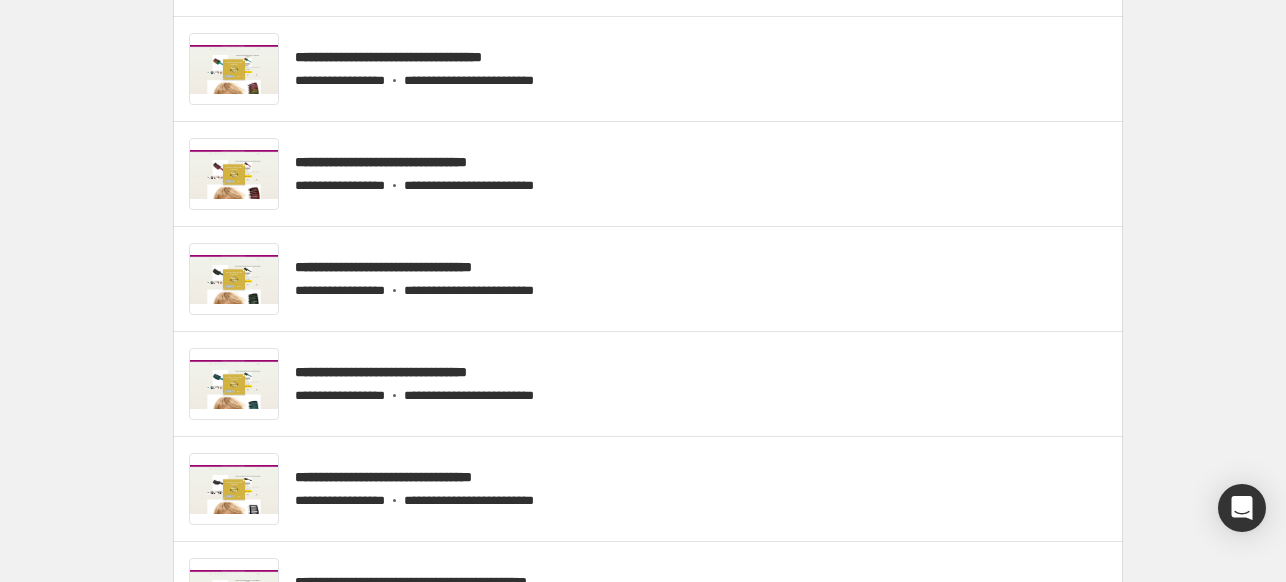 scroll, scrollTop: 1335, scrollLeft: 0, axis: vertical 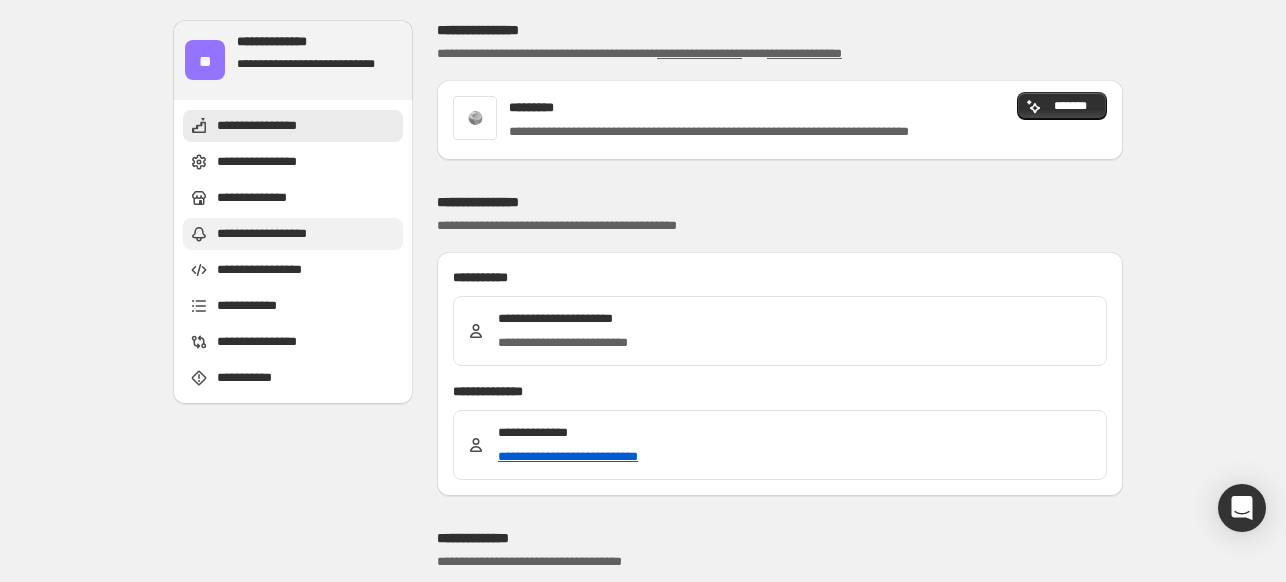 click on "**********" at bounding box center [271, 234] 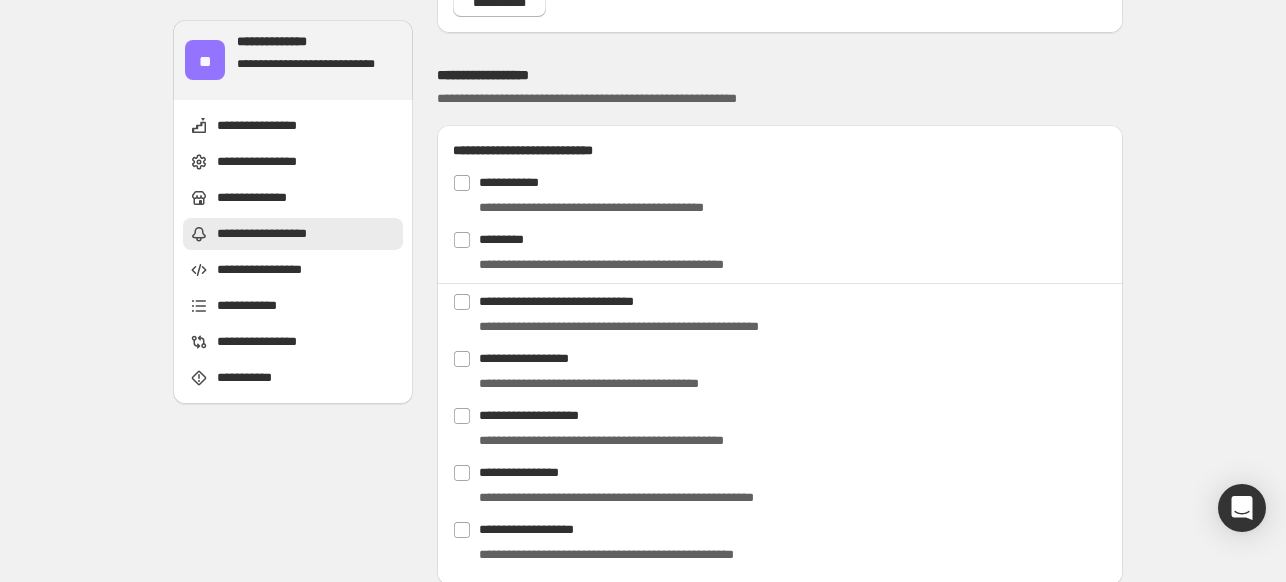 scroll, scrollTop: 1224, scrollLeft: 0, axis: vertical 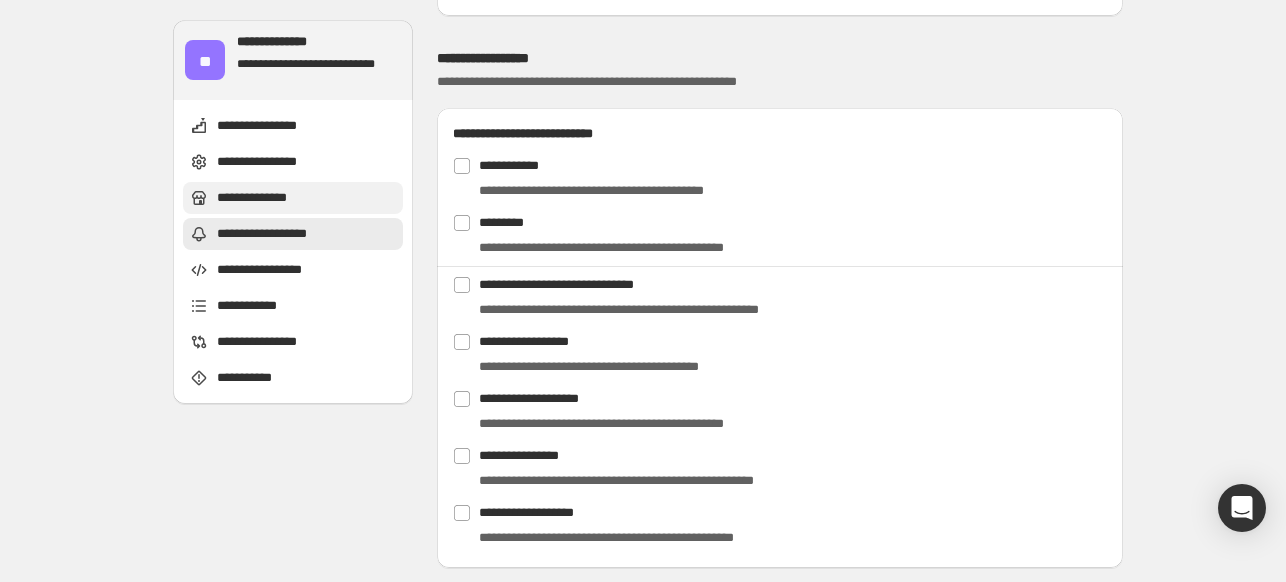 click on "**********" at bounding box center [260, 198] 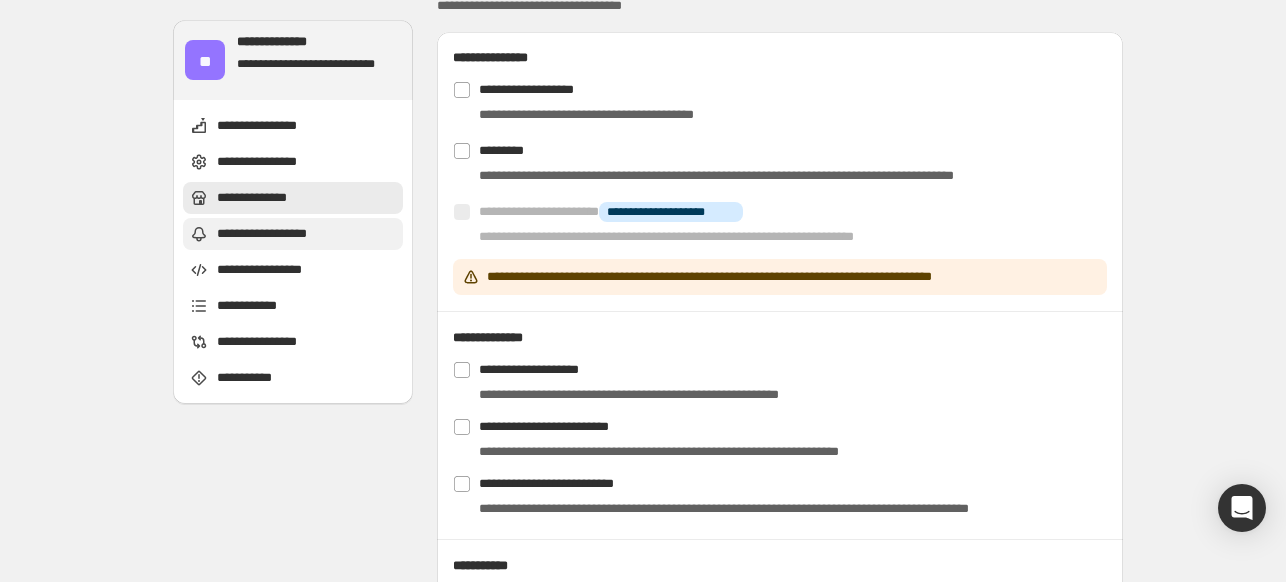 scroll, scrollTop: 487, scrollLeft: 0, axis: vertical 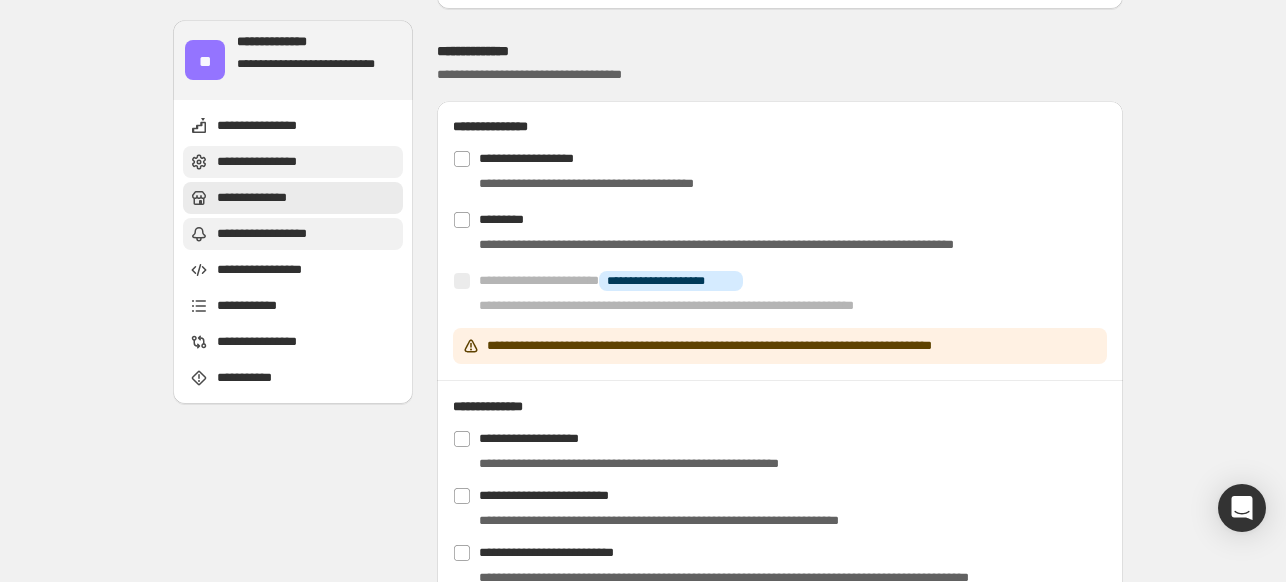 click on "**********" at bounding box center (270, 162) 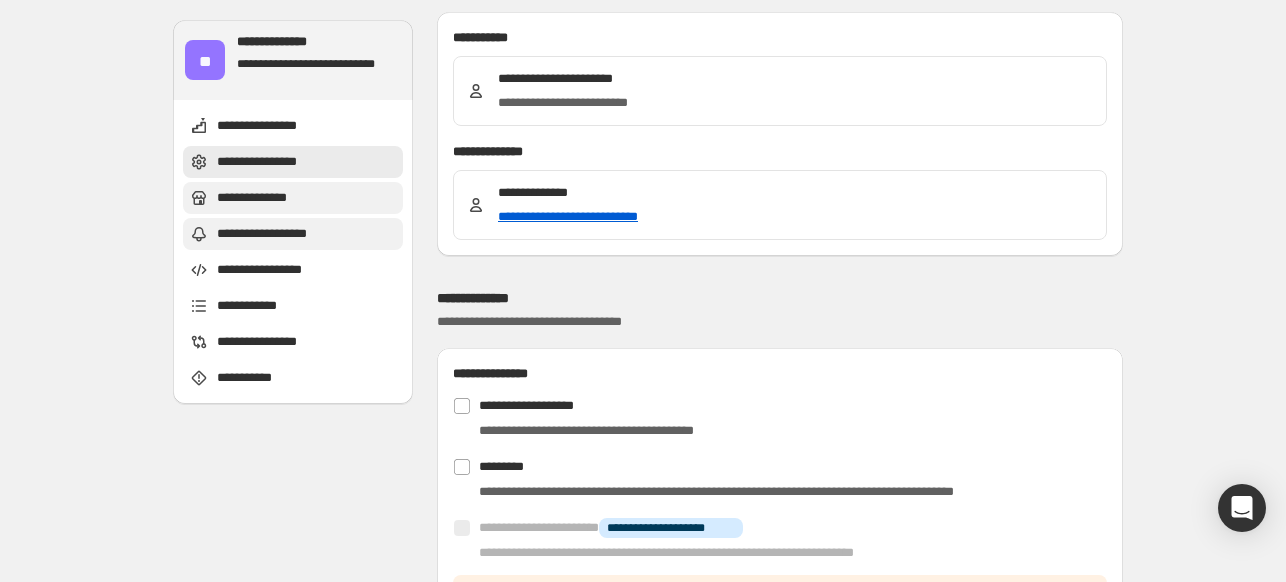 scroll, scrollTop: 152, scrollLeft: 0, axis: vertical 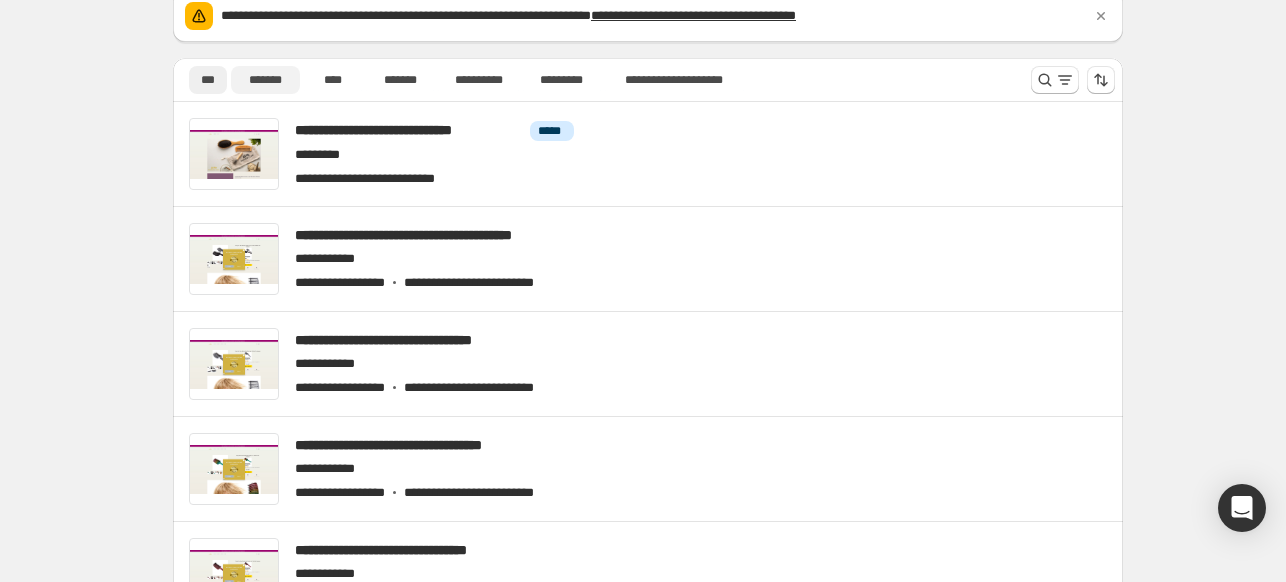 click on "*******" at bounding box center (265, 80) 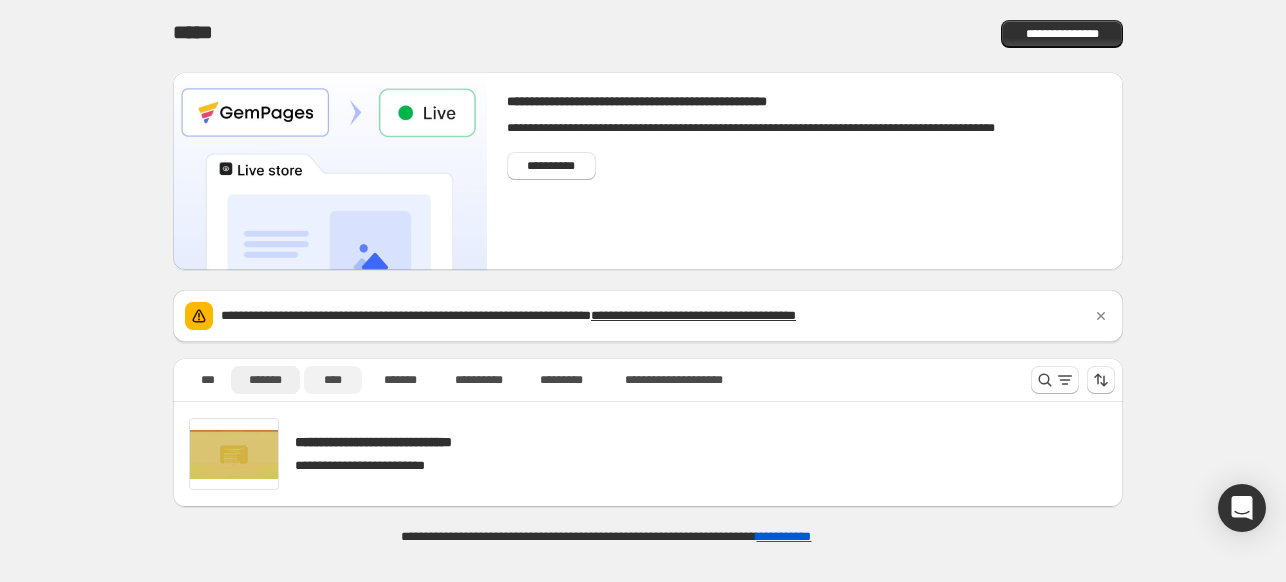 scroll, scrollTop: 0, scrollLeft: 0, axis: both 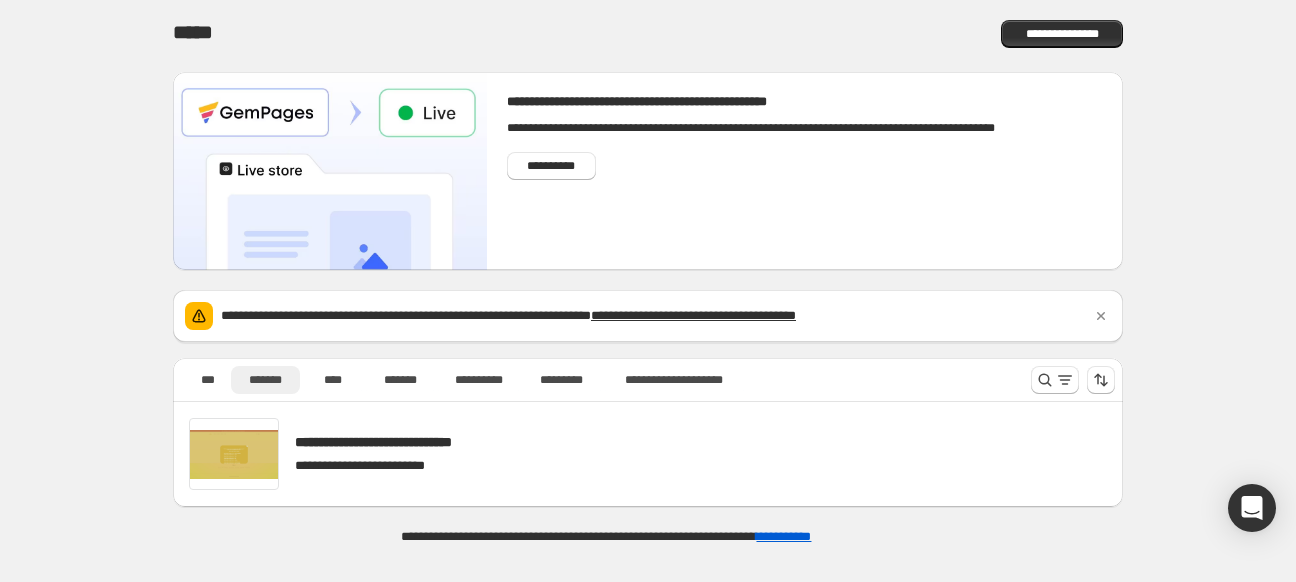 click on "*******" at bounding box center [265, 380] 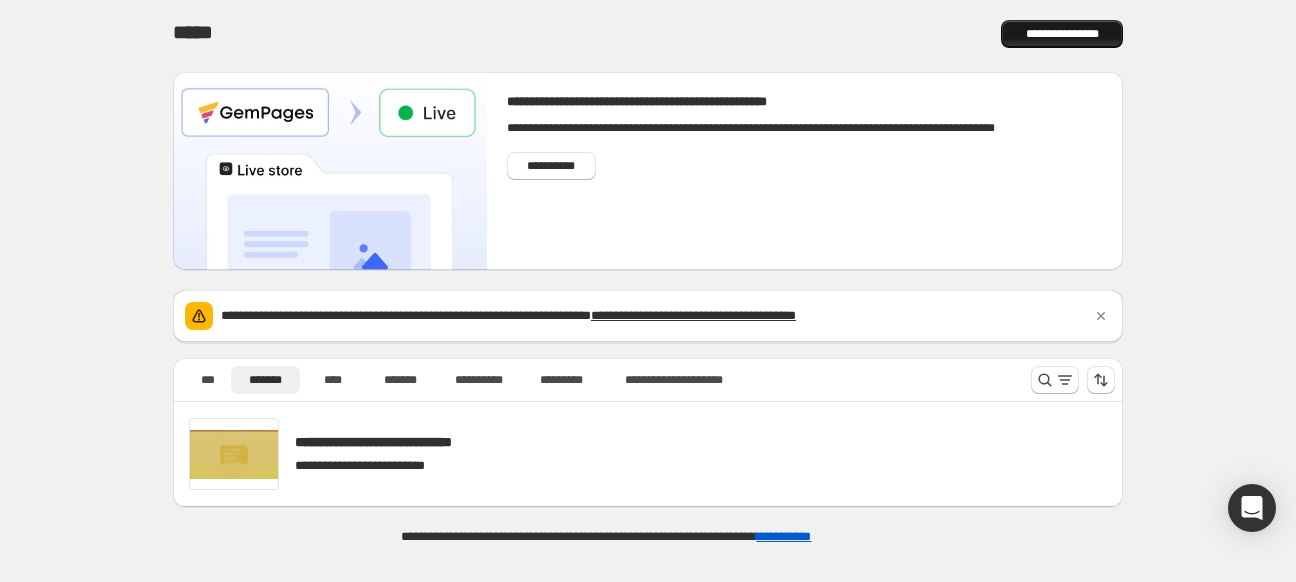 click on "**********" at bounding box center (1062, 34) 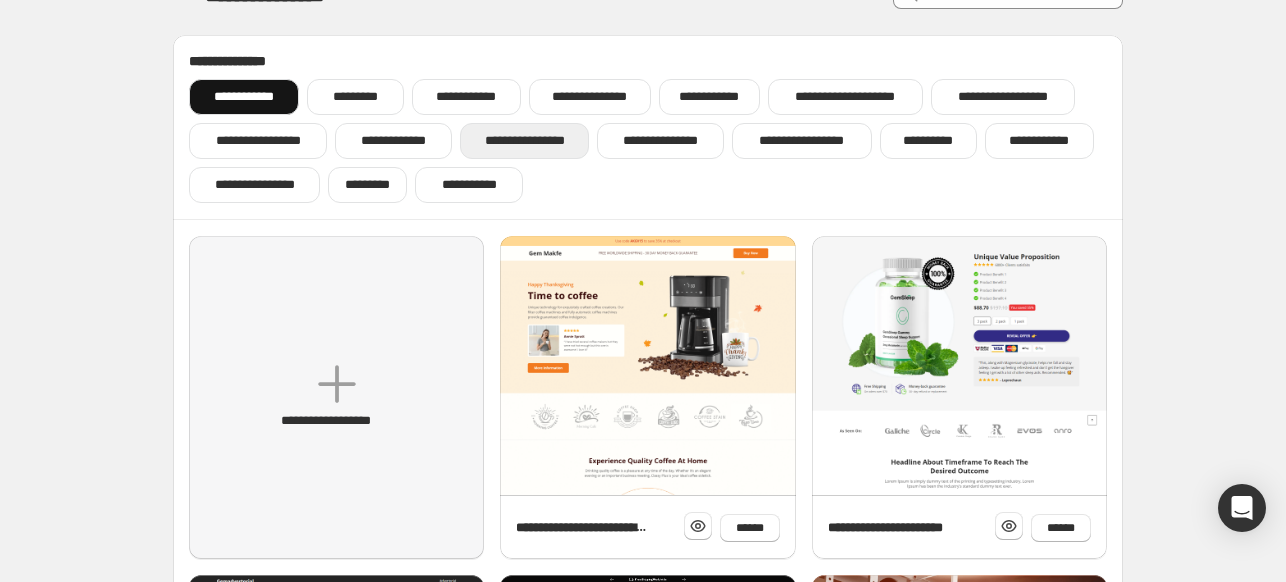 scroll, scrollTop: 0, scrollLeft: 0, axis: both 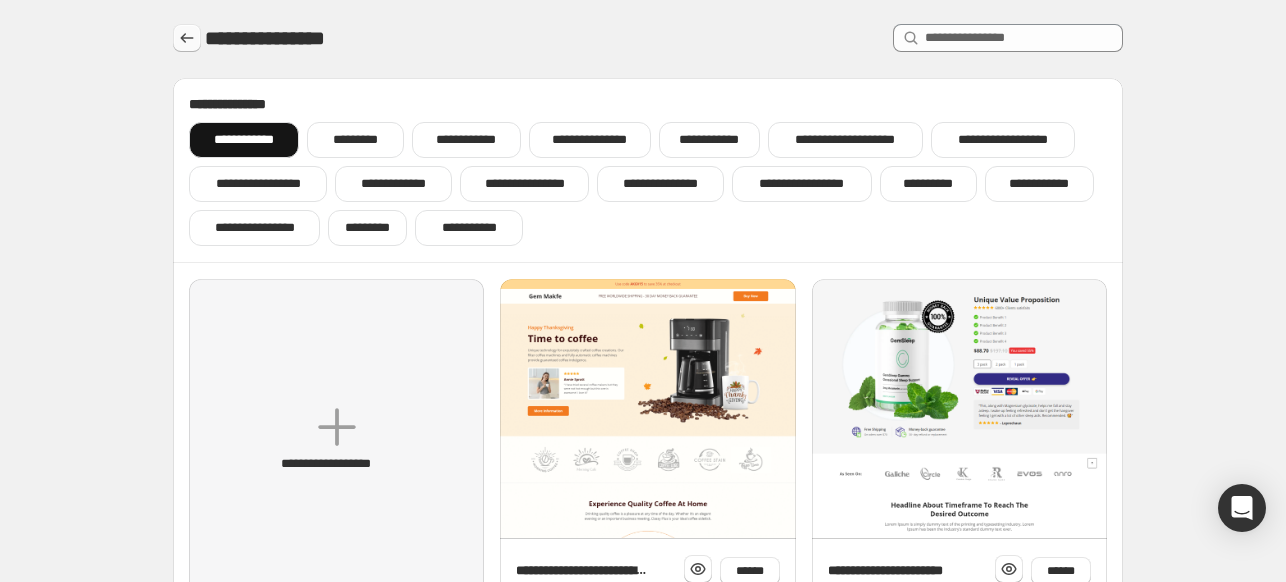 click 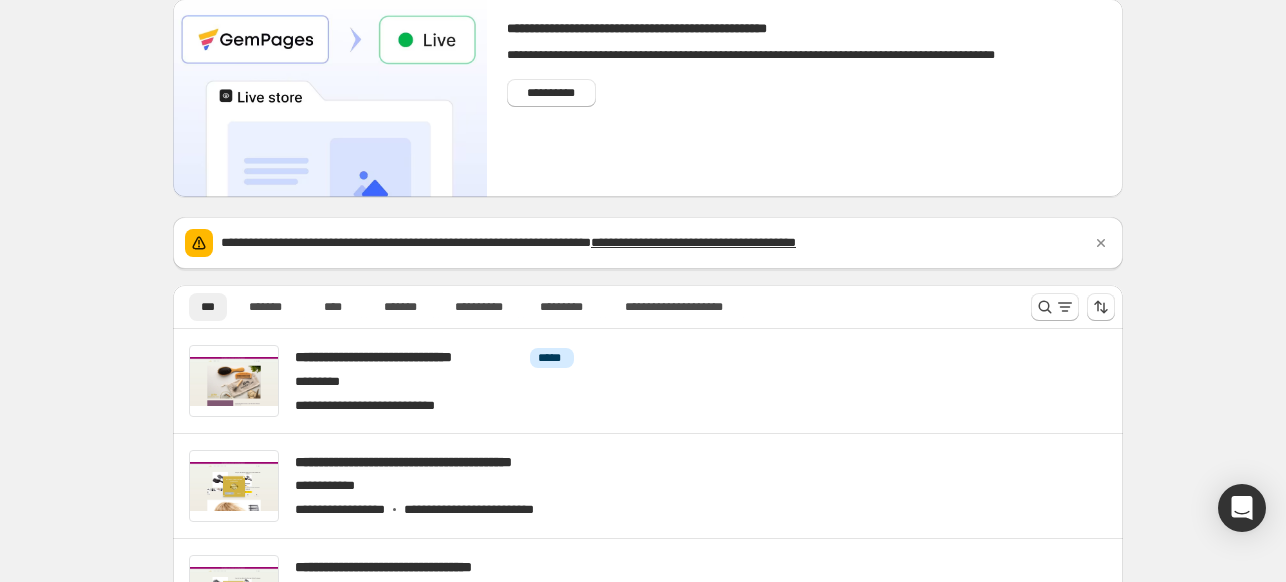 scroll, scrollTop: 59, scrollLeft: 0, axis: vertical 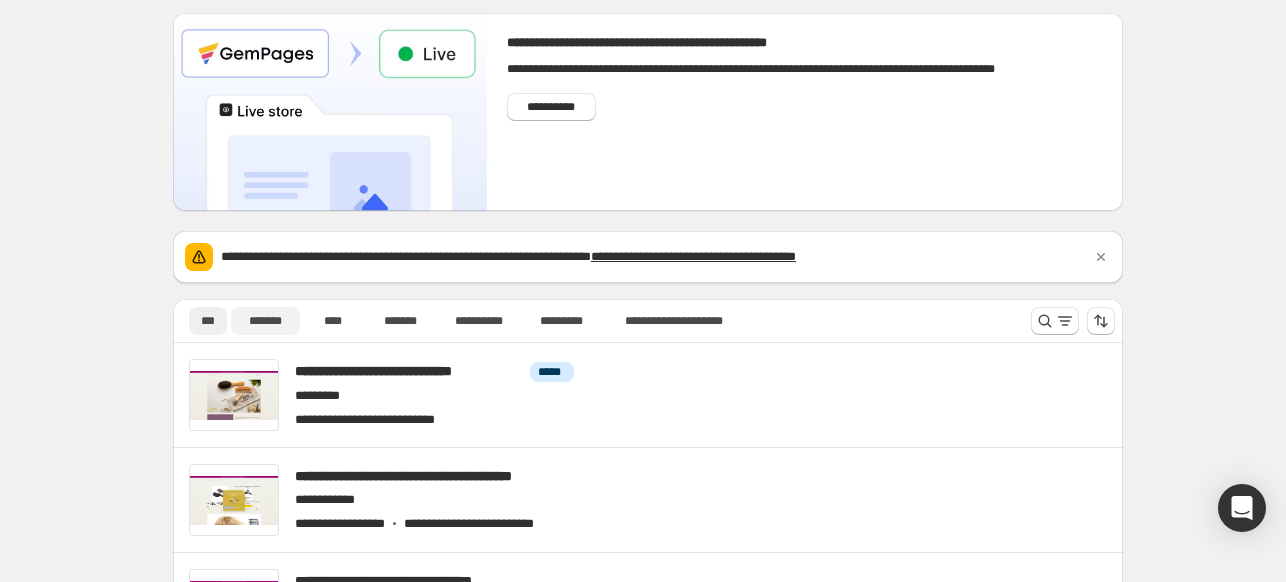 click on "*******" at bounding box center [265, 321] 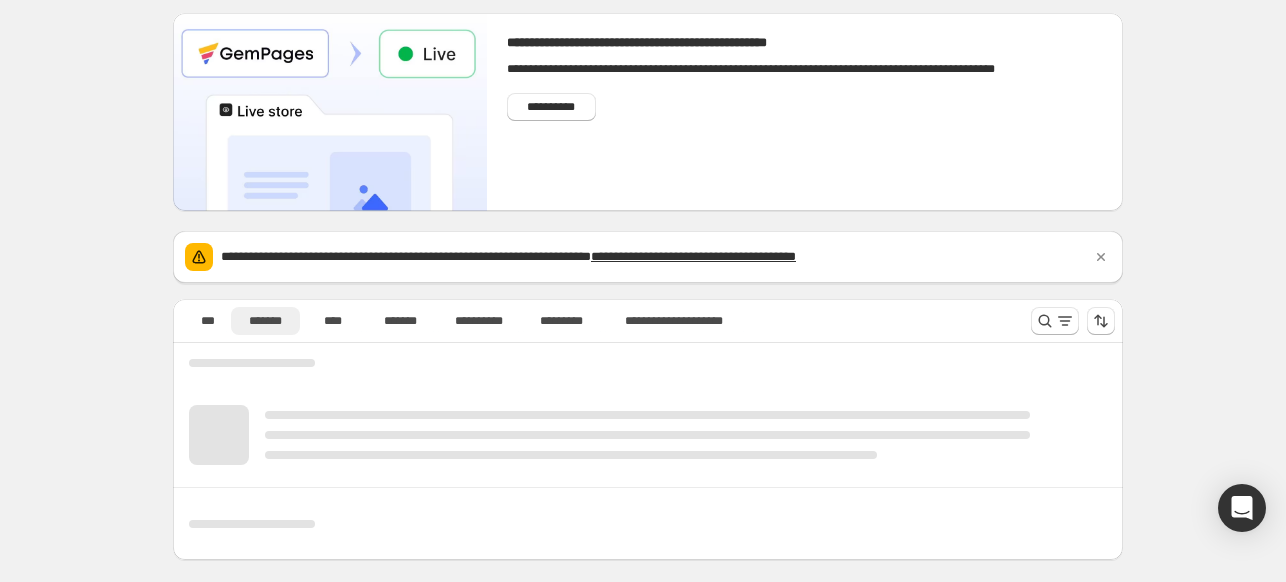 scroll, scrollTop: 0, scrollLeft: 0, axis: both 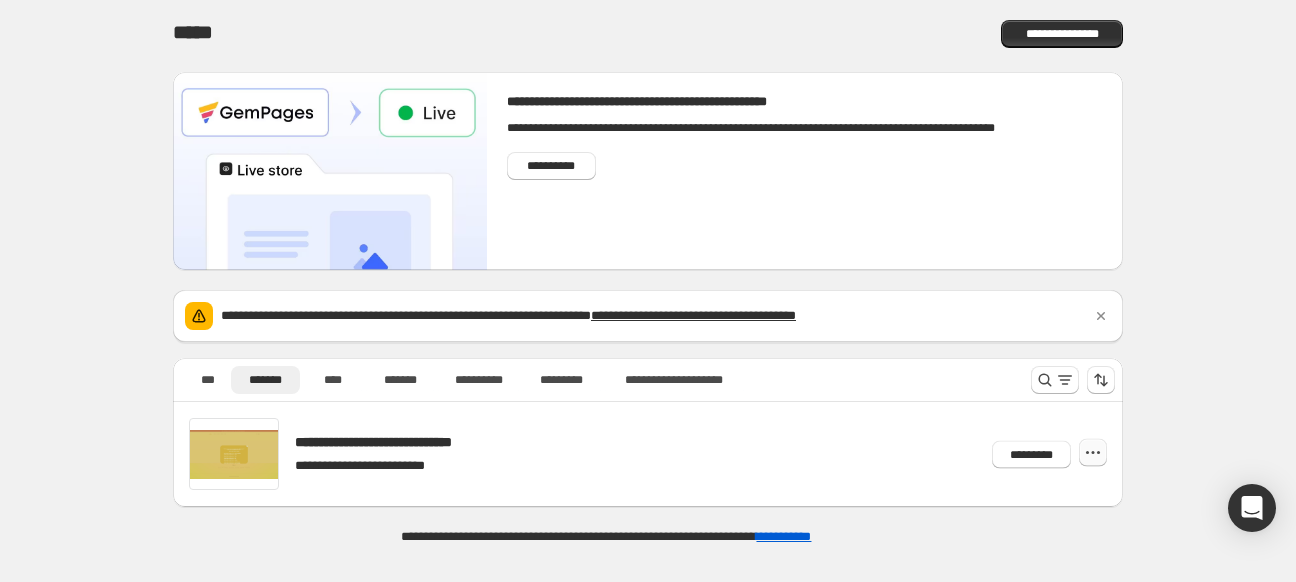 click 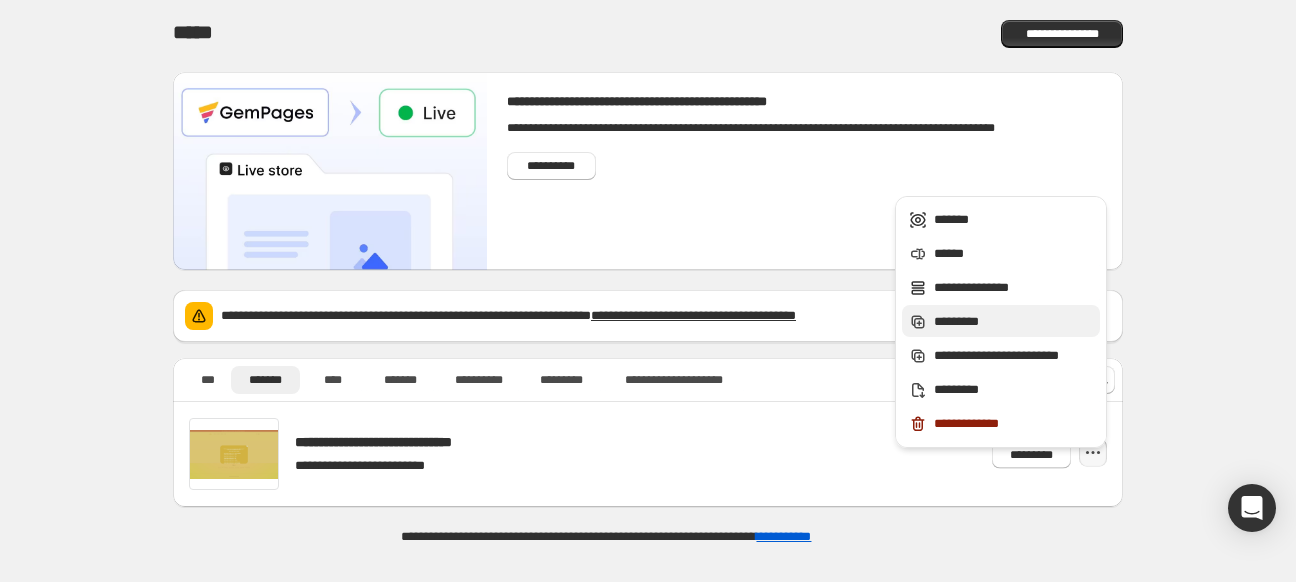 click on "*********" at bounding box center (1014, 322) 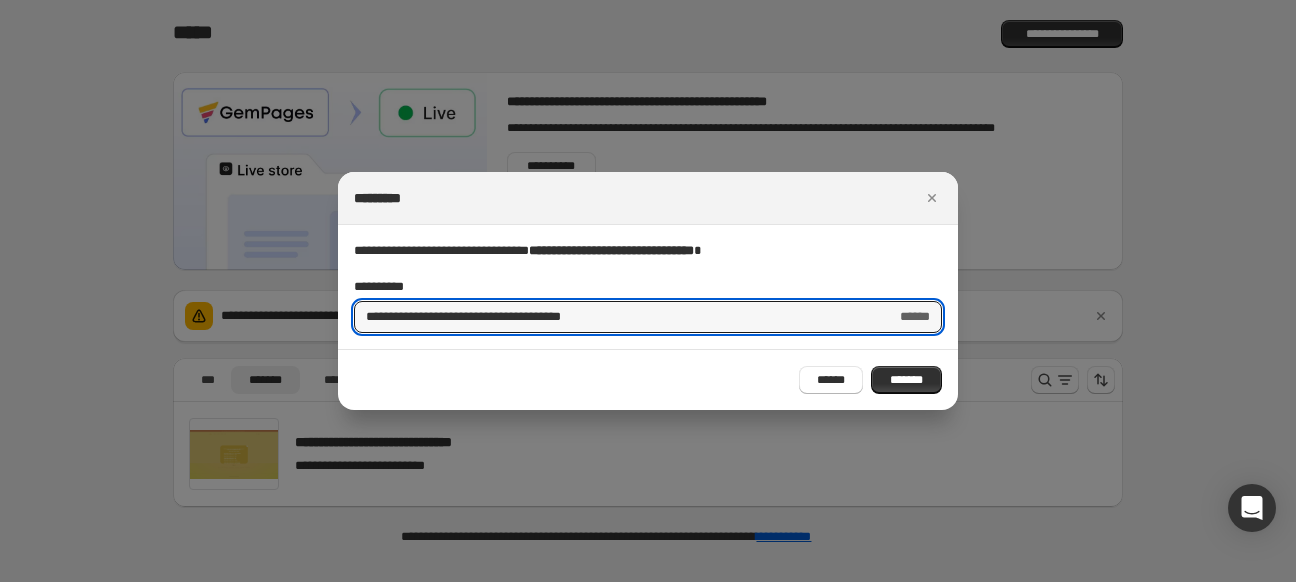 drag, startPoint x: 194, startPoint y: 295, endPoint x: 82, endPoint y: 295, distance: 112 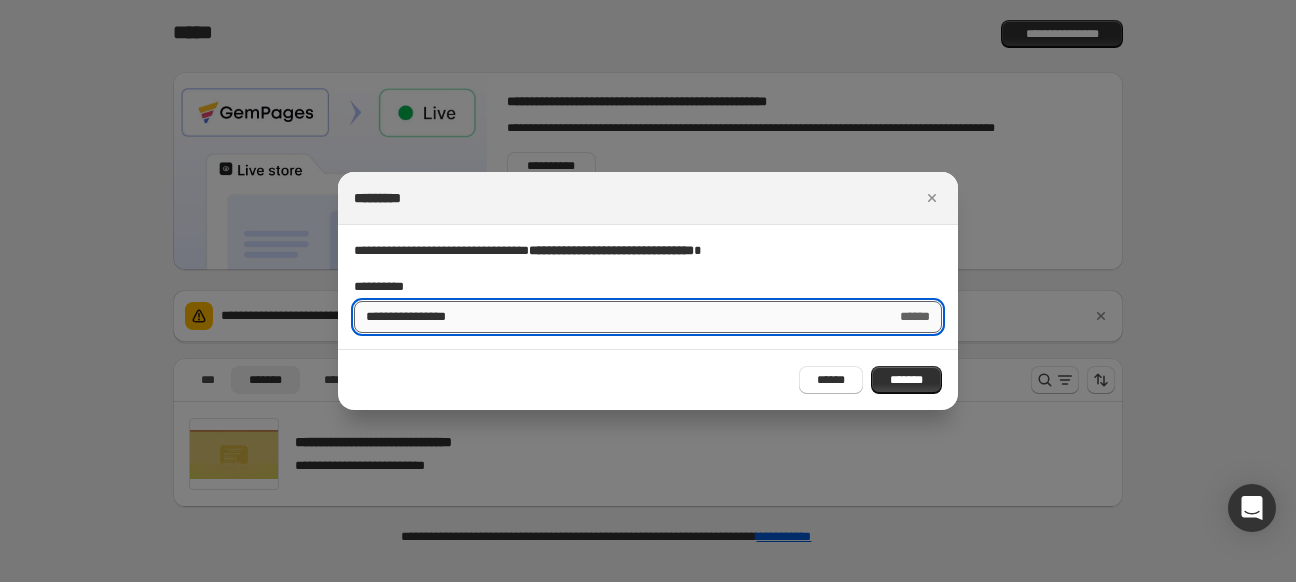 click on "**********" at bounding box center (619, 317) 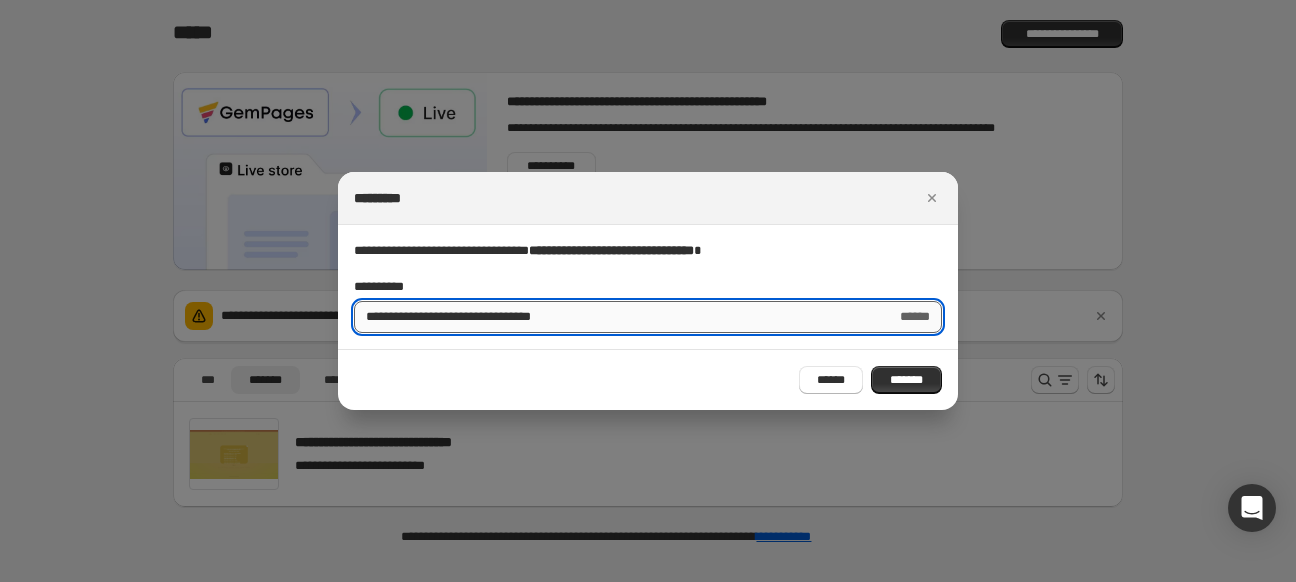 drag, startPoint x: 581, startPoint y: 322, endPoint x: 489, endPoint y: 322, distance: 92 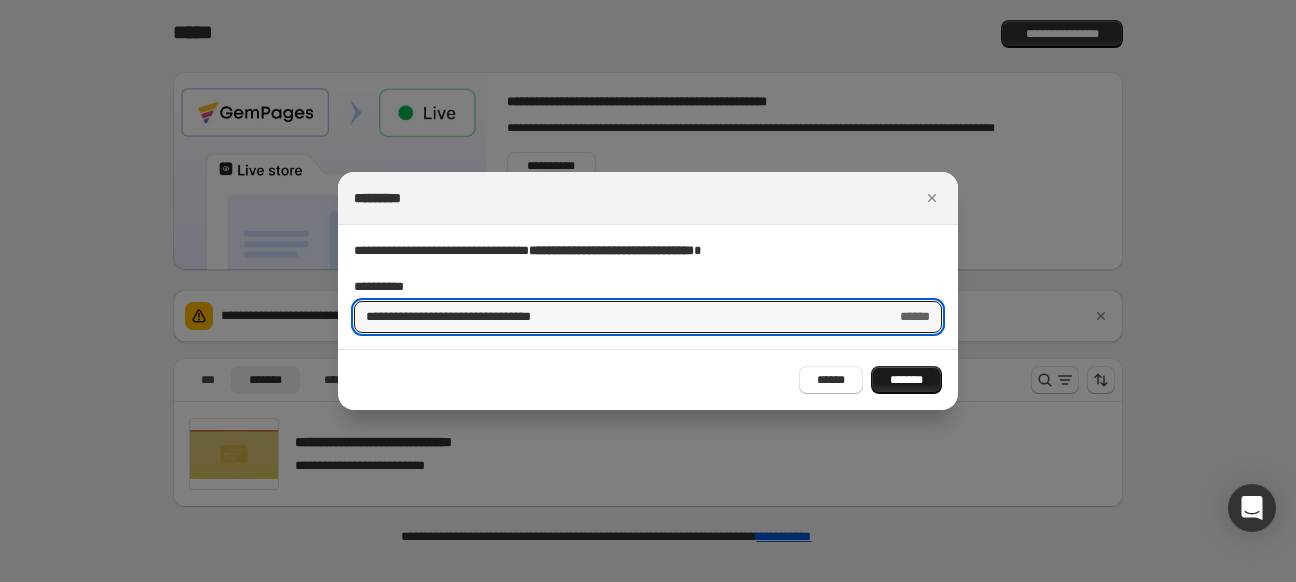 type on "**********" 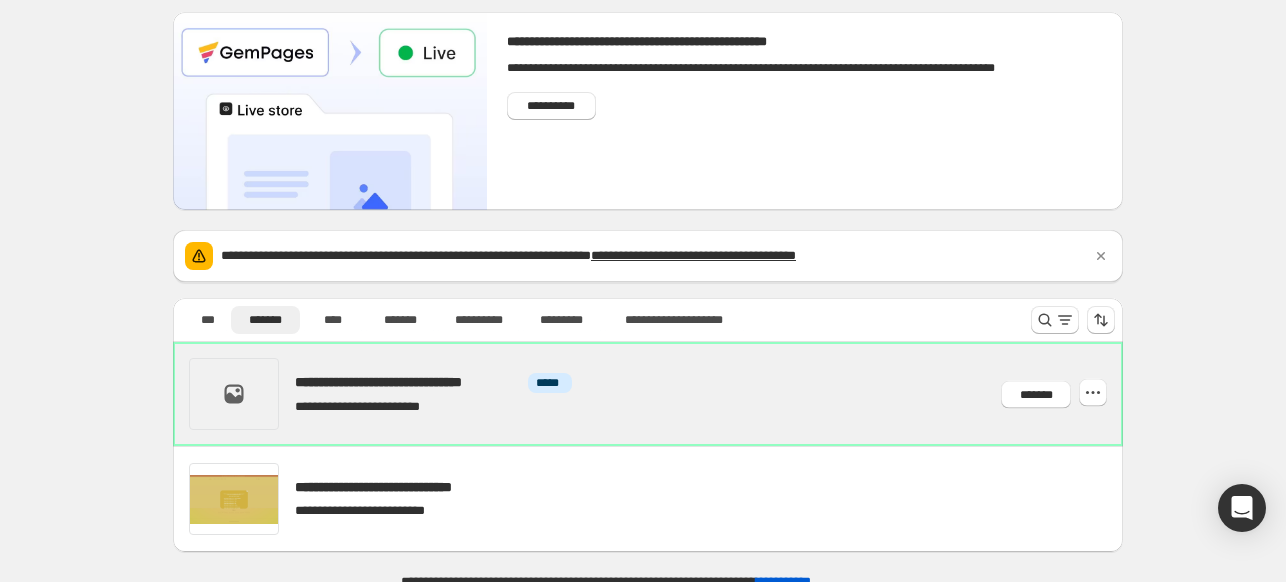 scroll, scrollTop: 76, scrollLeft: 0, axis: vertical 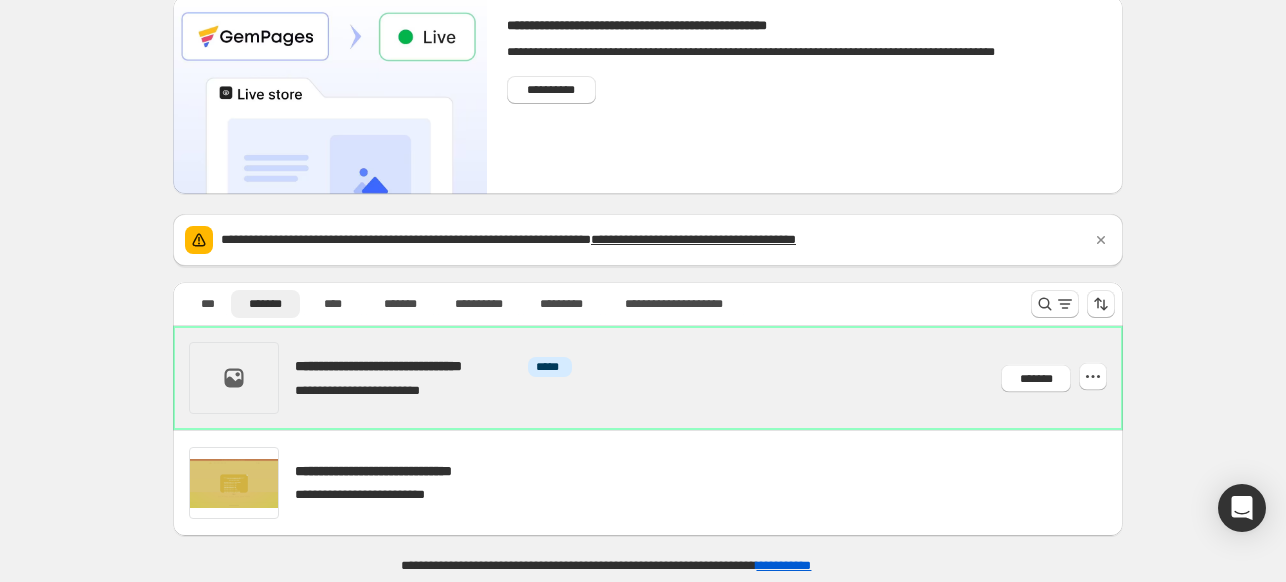 click at bounding box center [672, 378] 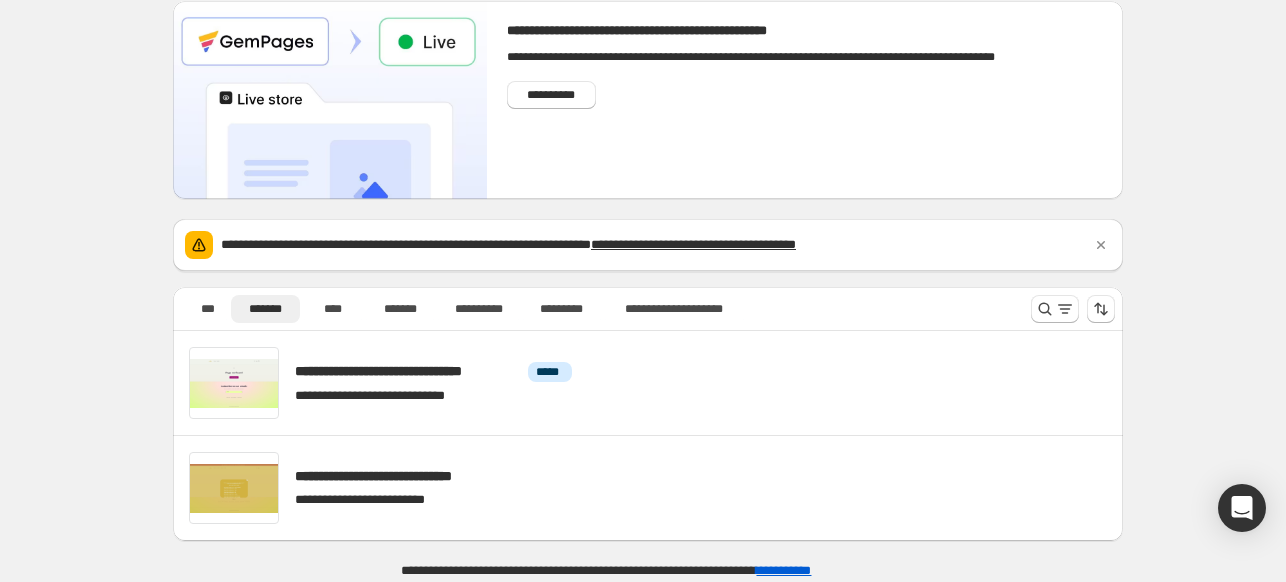 scroll, scrollTop: 77, scrollLeft: 0, axis: vertical 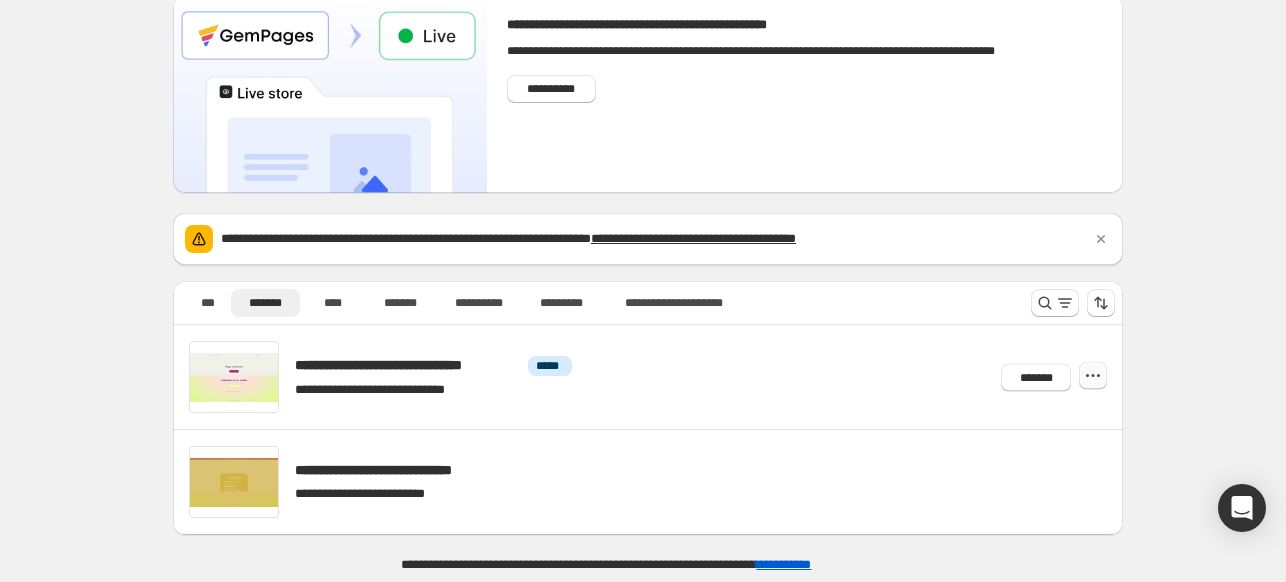 click 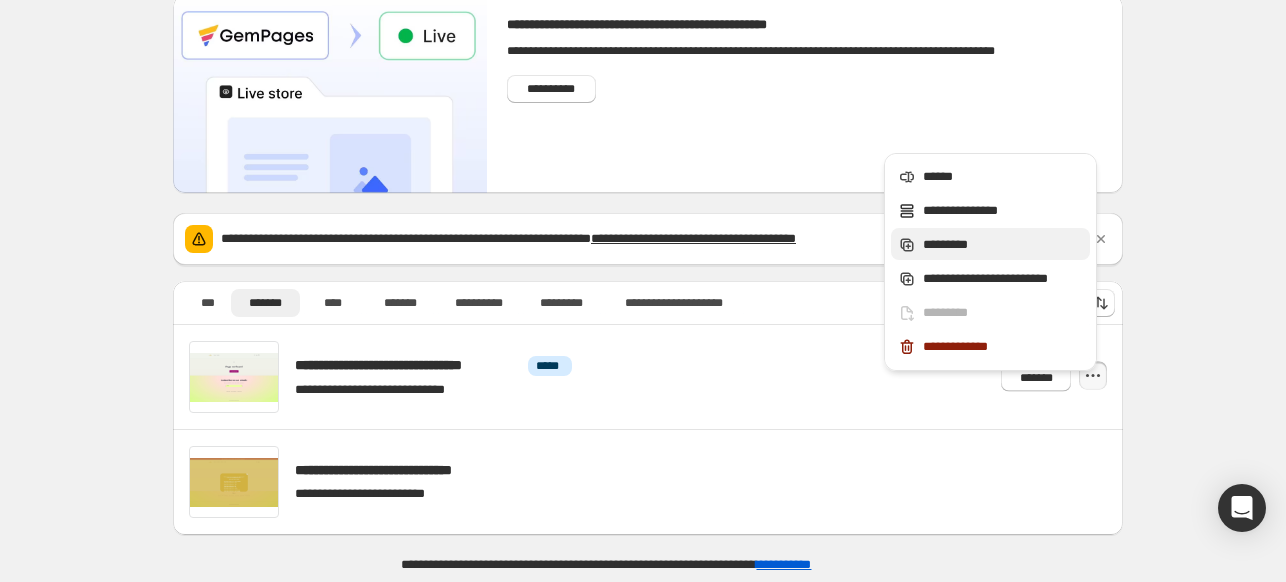 click on "*********" at bounding box center [1003, 245] 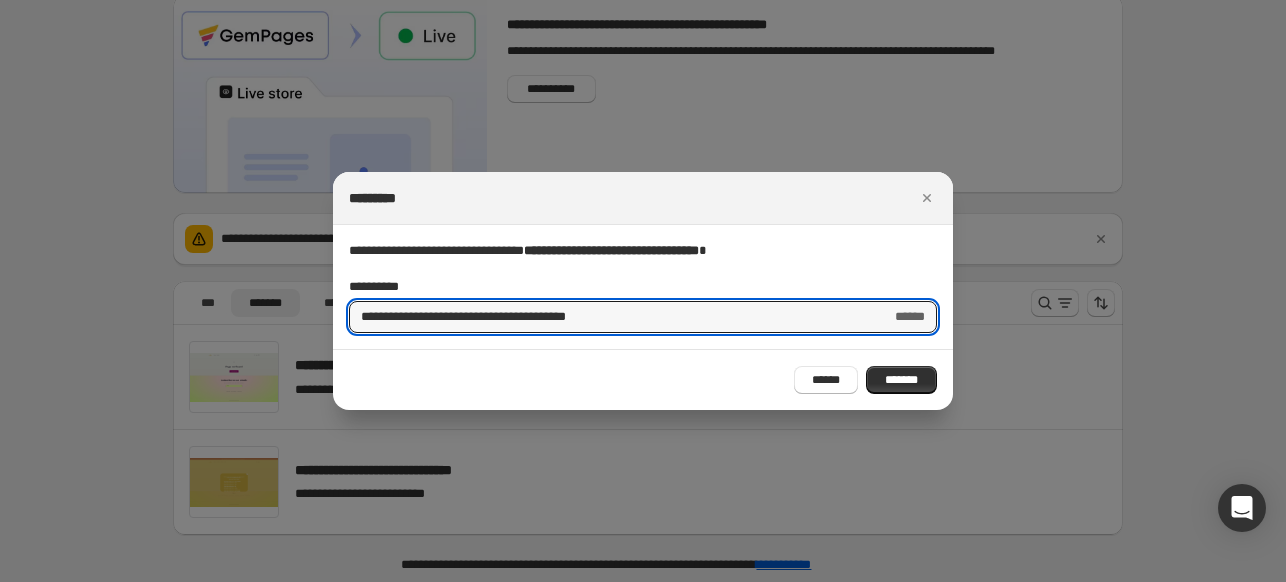 drag, startPoint x: 516, startPoint y: 318, endPoint x: 339, endPoint y: 315, distance: 177.02542 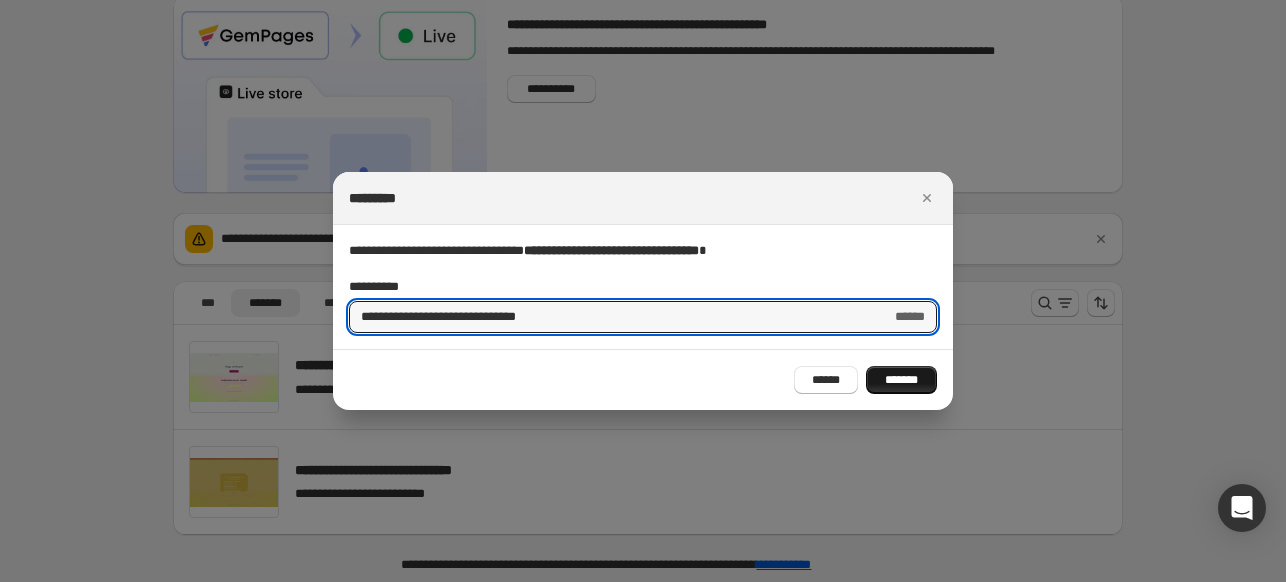 type on "**********" 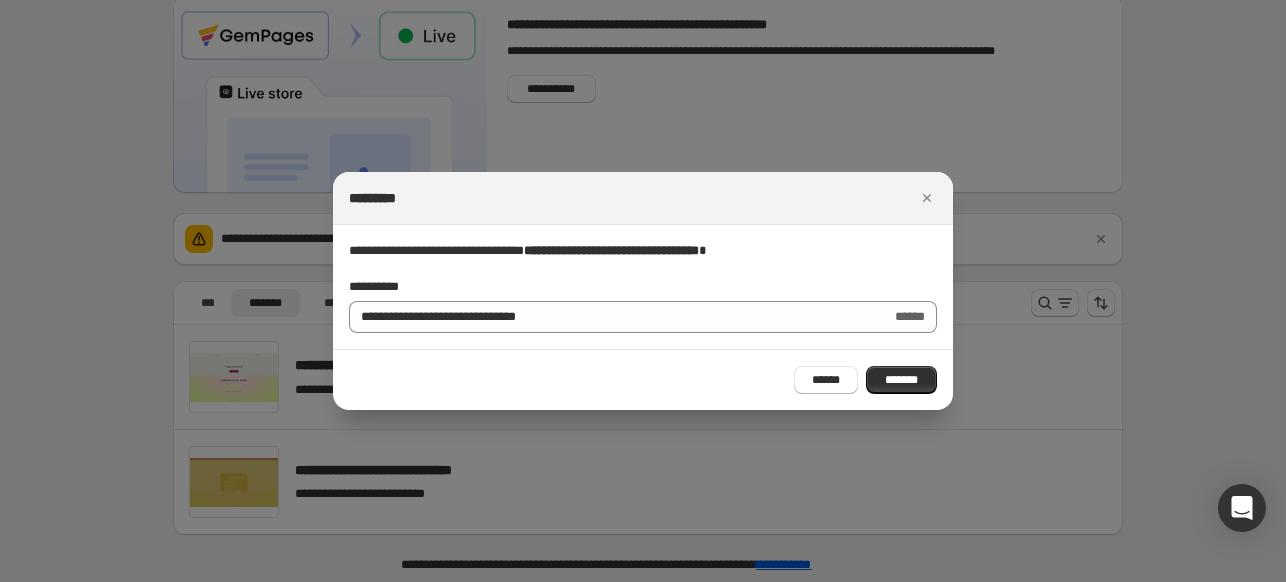 click on "*******" at bounding box center (901, 380) 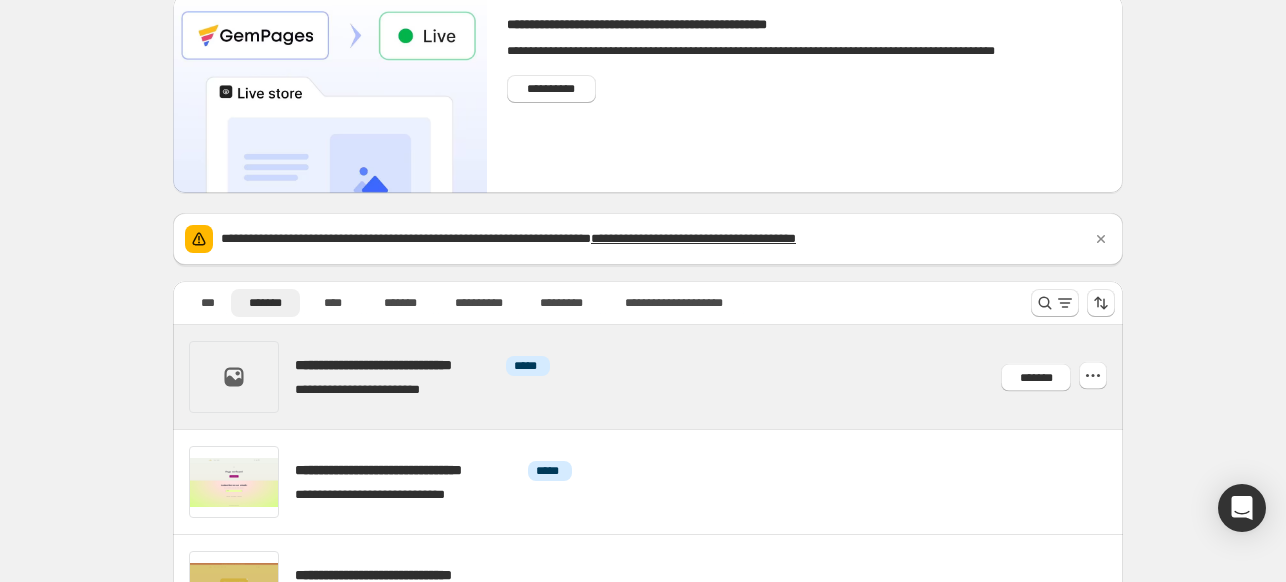 scroll, scrollTop: 177, scrollLeft: 0, axis: vertical 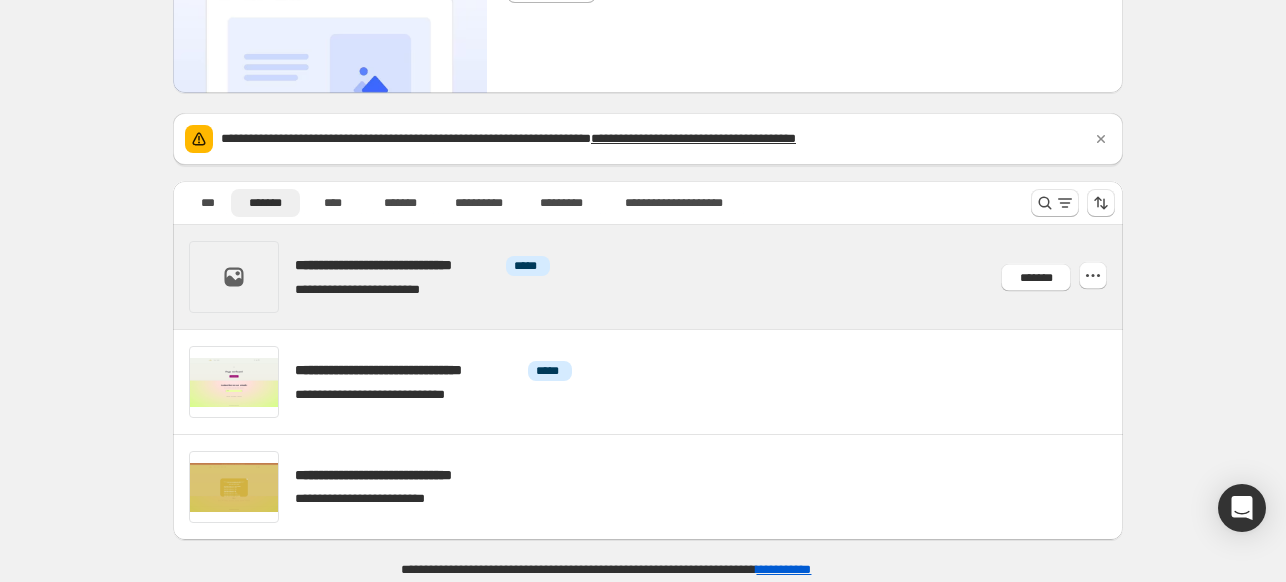 click at bounding box center [672, 277] 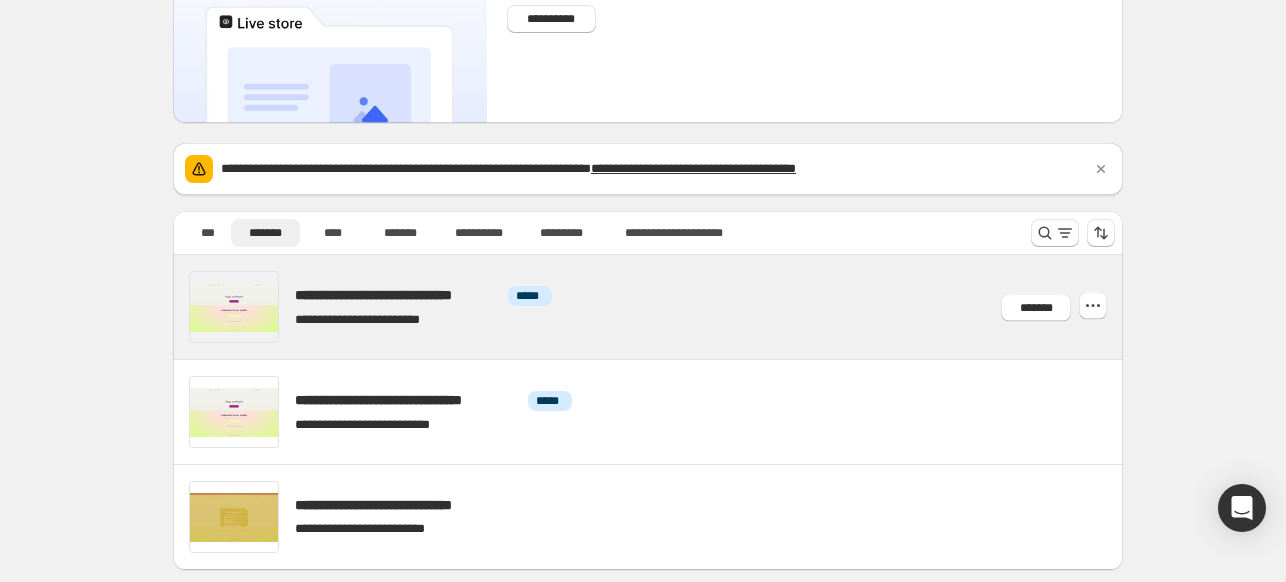 scroll, scrollTop: 182, scrollLeft: 0, axis: vertical 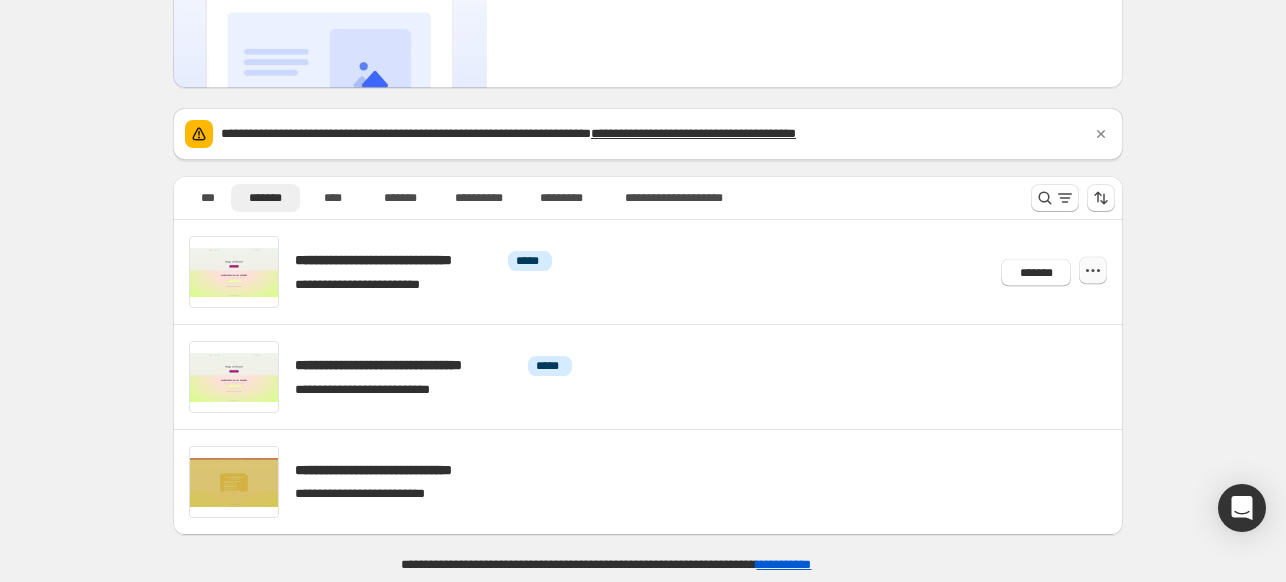 click 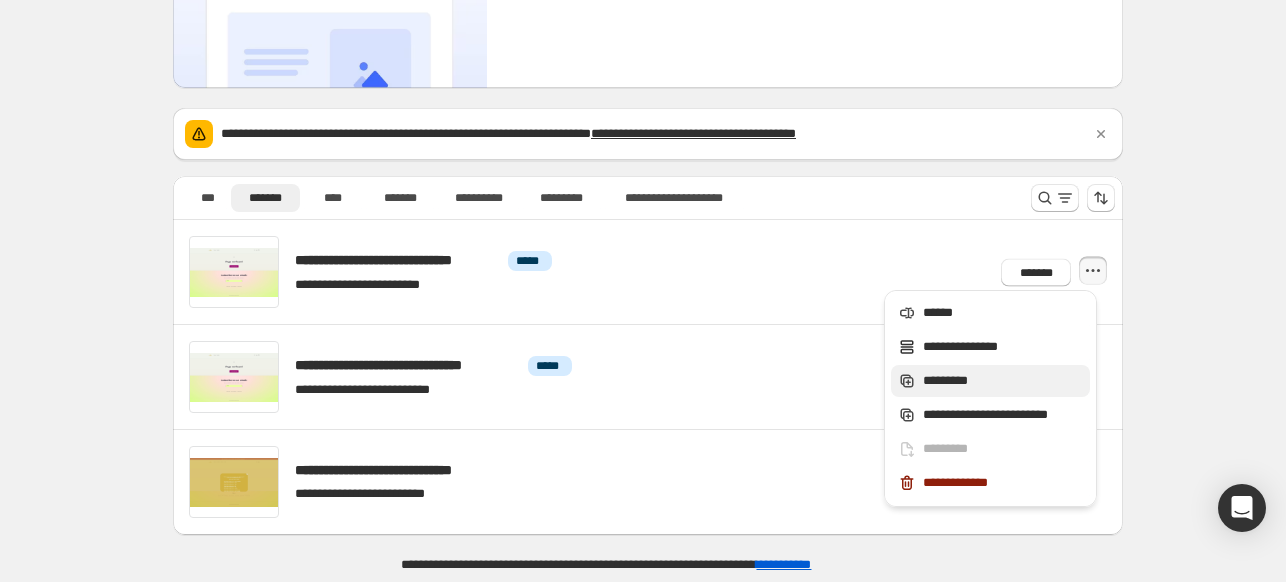 click on "*********" at bounding box center [1003, 381] 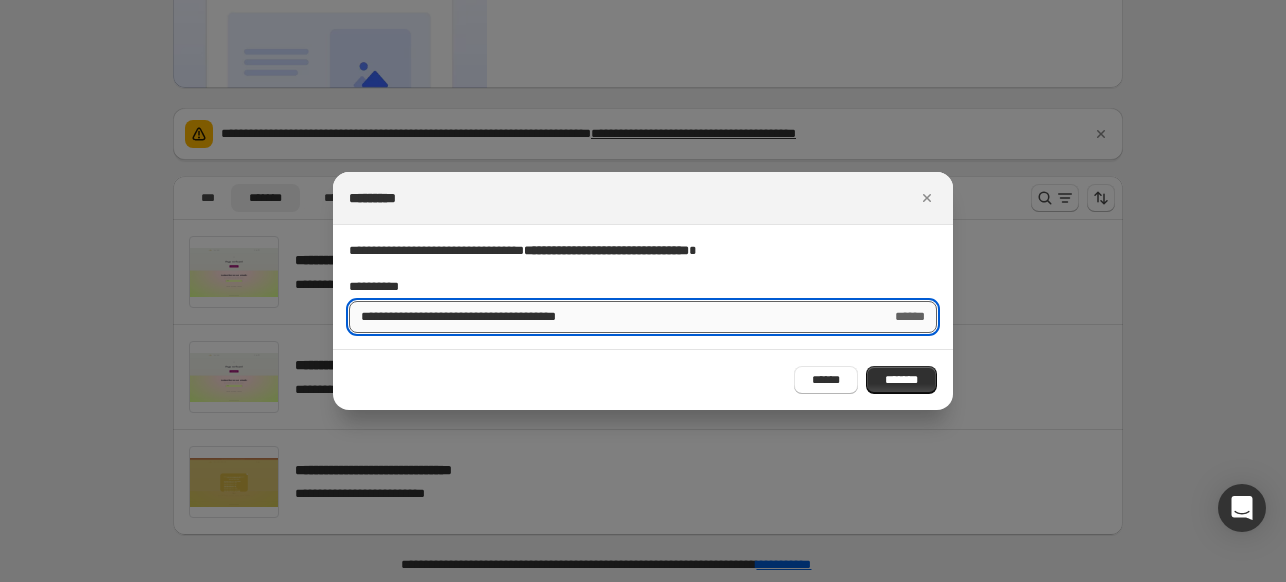 drag, startPoint x: 496, startPoint y: 312, endPoint x: 456, endPoint y: 318, distance: 40.4475 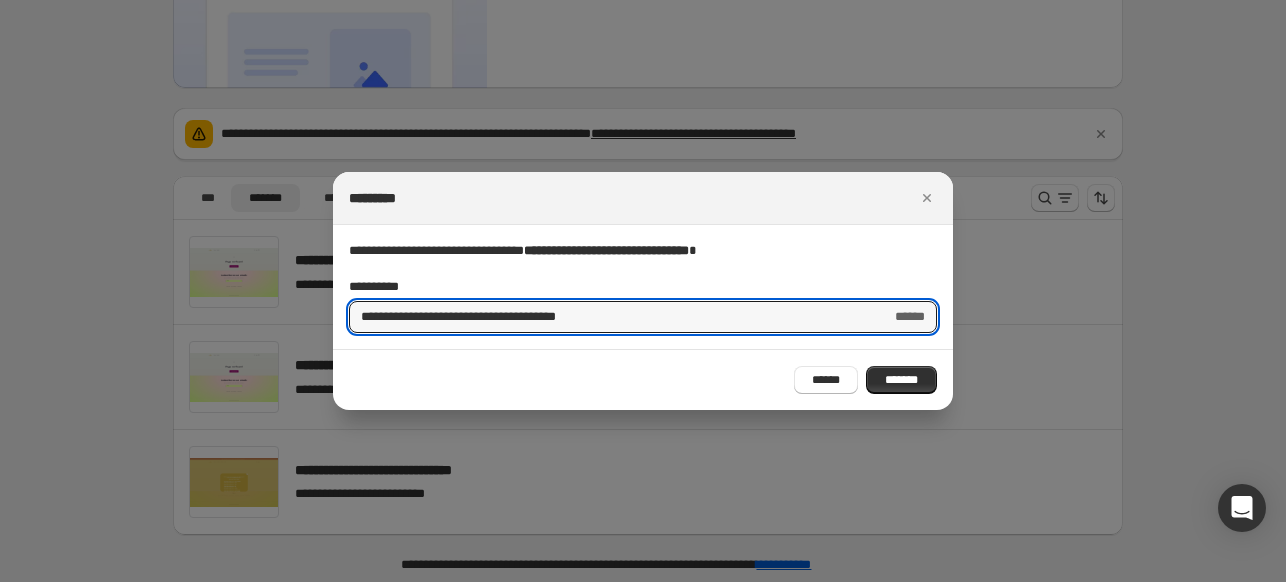 drag, startPoint x: 499, startPoint y: 312, endPoint x: 346, endPoint y: 322, distance: 153.32645 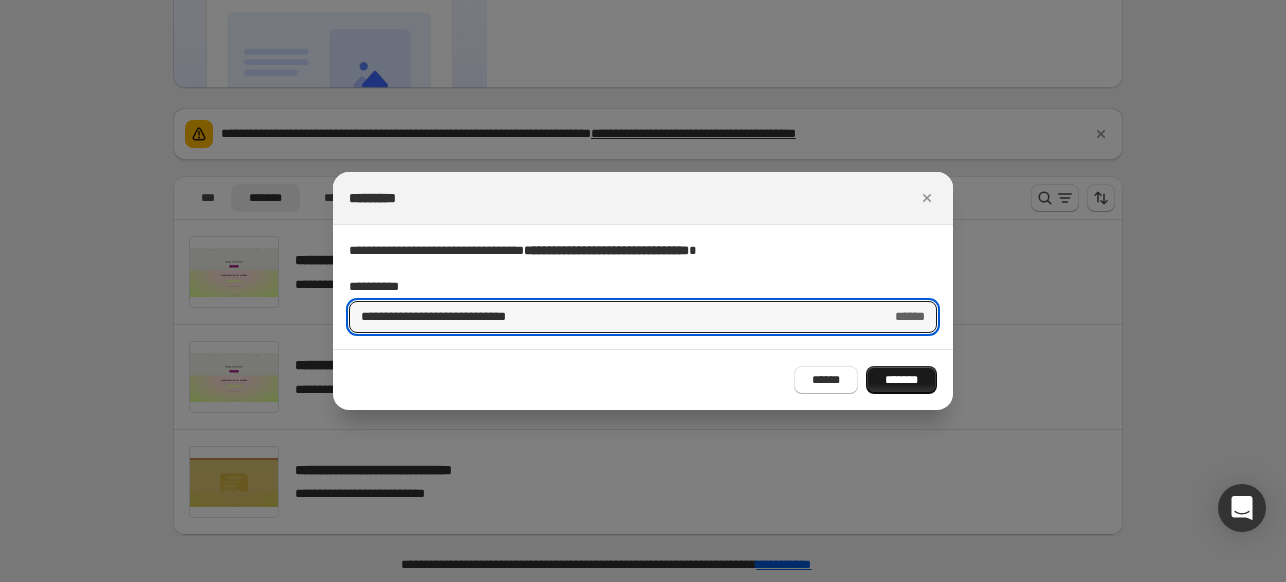 type on "**********" 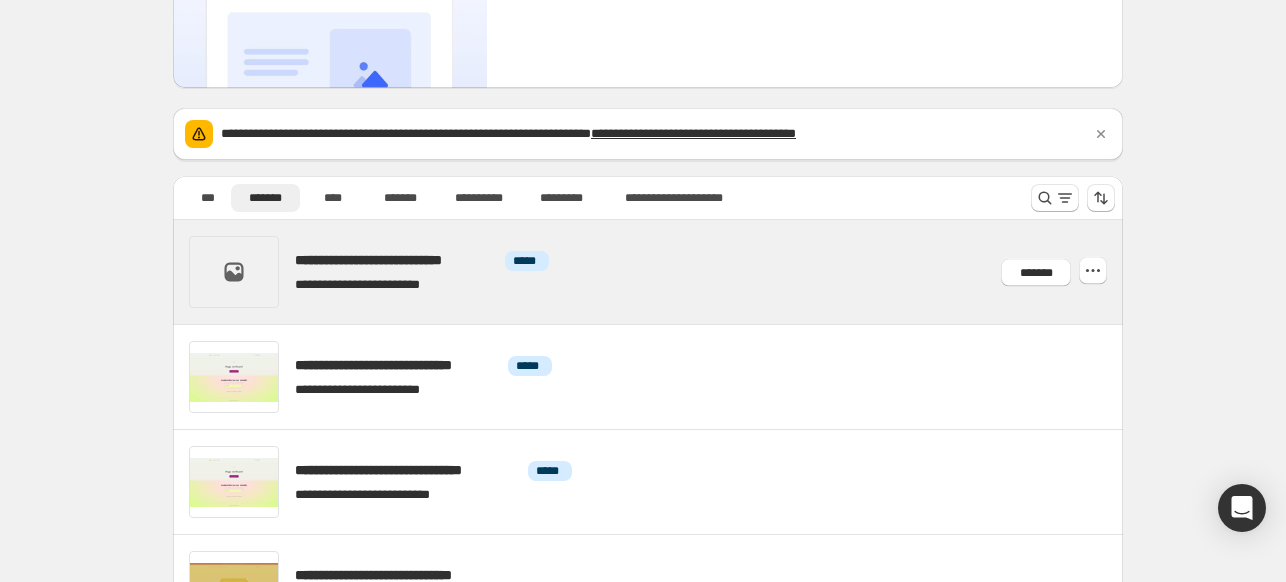 click at bounding box center (672, 272) 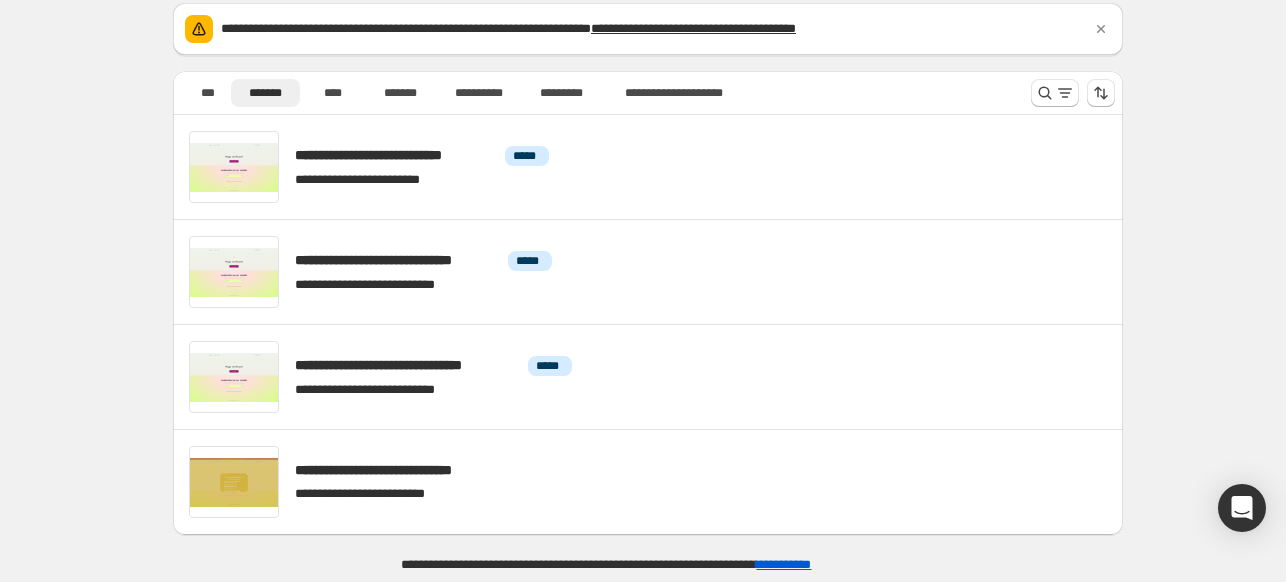 scroll, scrollTop: 0, scrollLeft: 0, axis: both 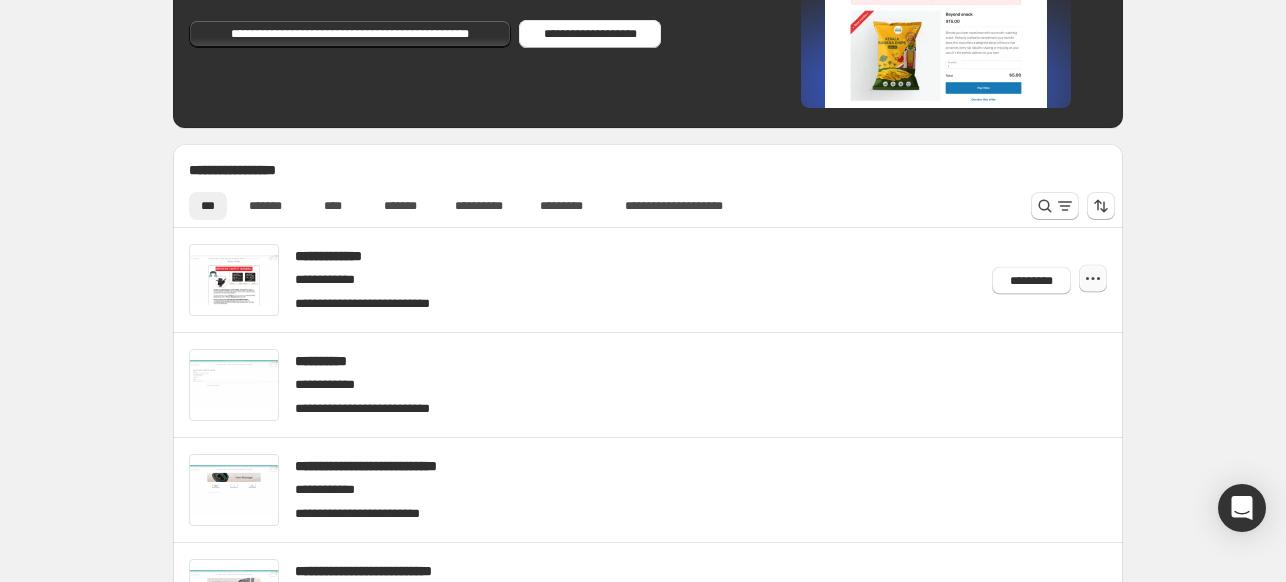 click 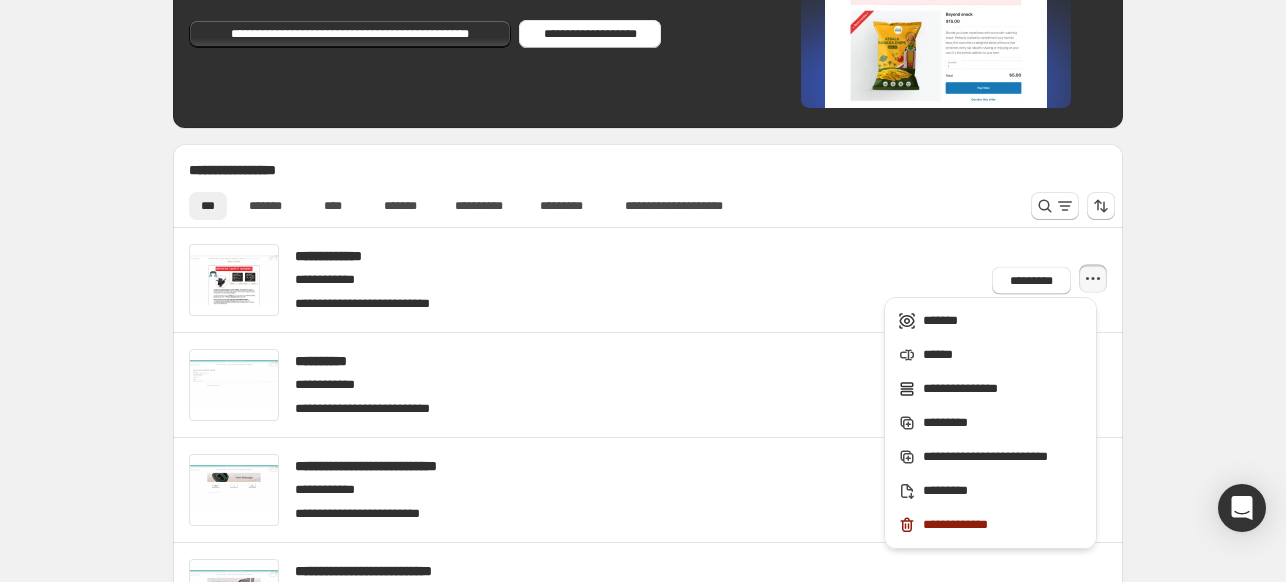 click 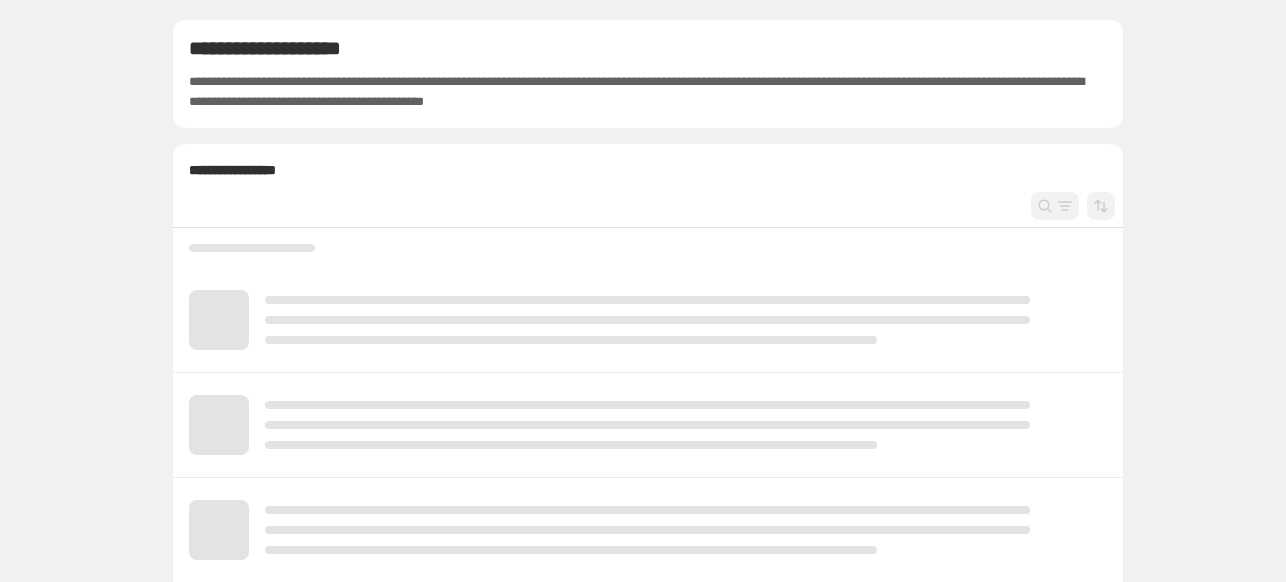 scroll, scrollTop: 0, scrollLeft: 0, axis: both 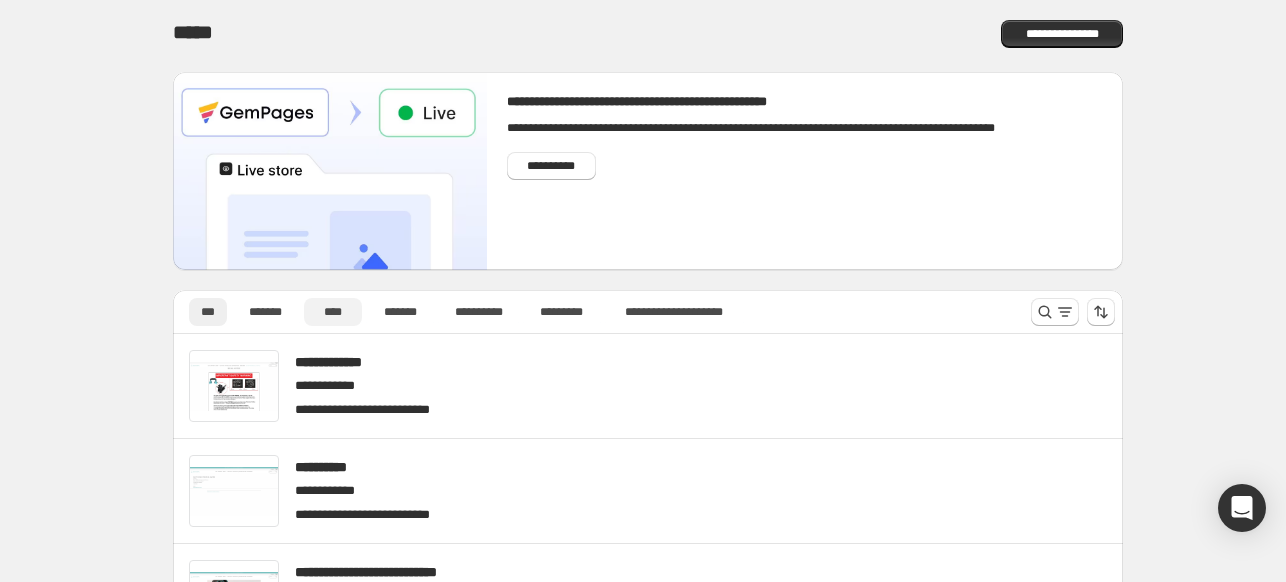 click on "****" at bounding box center [333, 312] 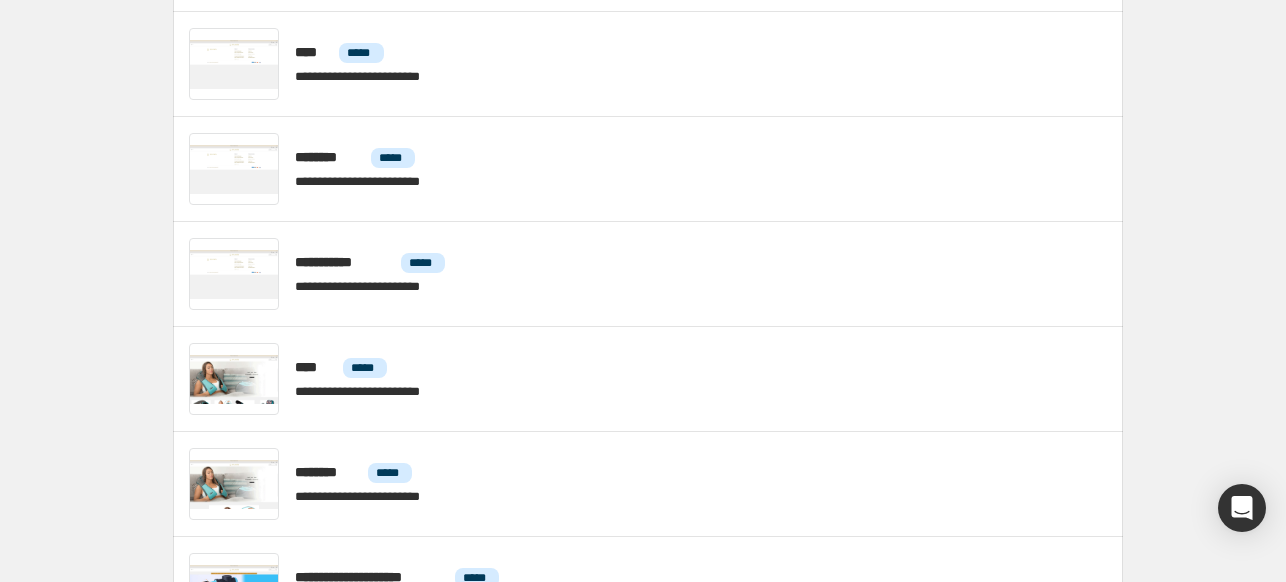 scroll, scrollTop: 138, scrollLeft: 0, axis: vertical 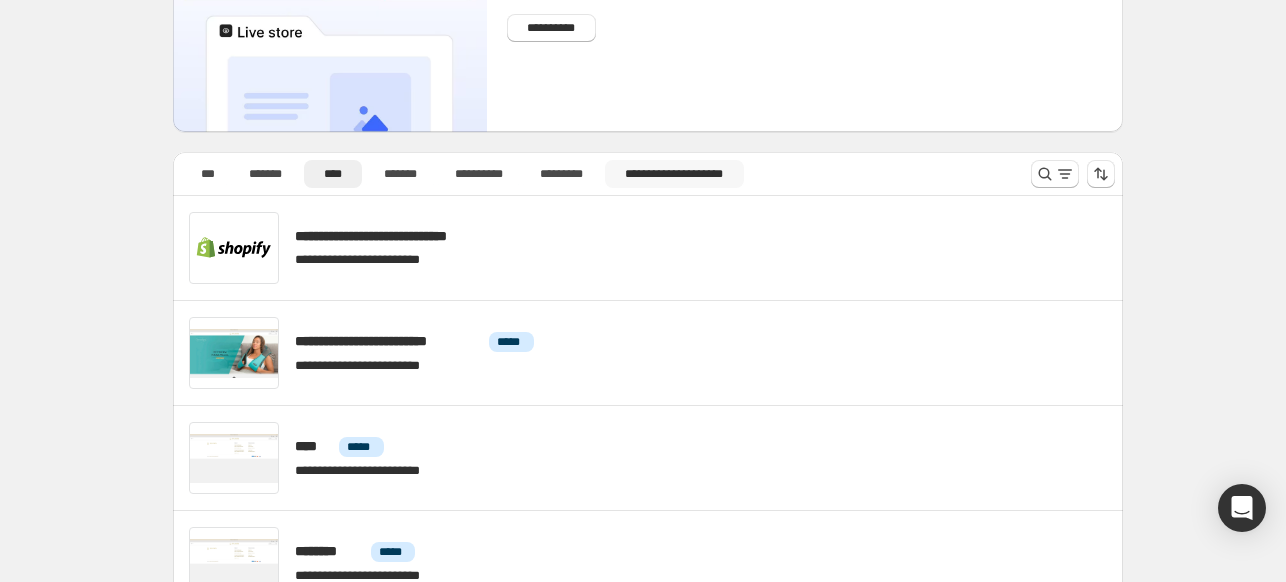 drag, startPoint x: 711, startPoint y: 172, endPoint x: 756, endPoint y: 206, distance: 56.400356 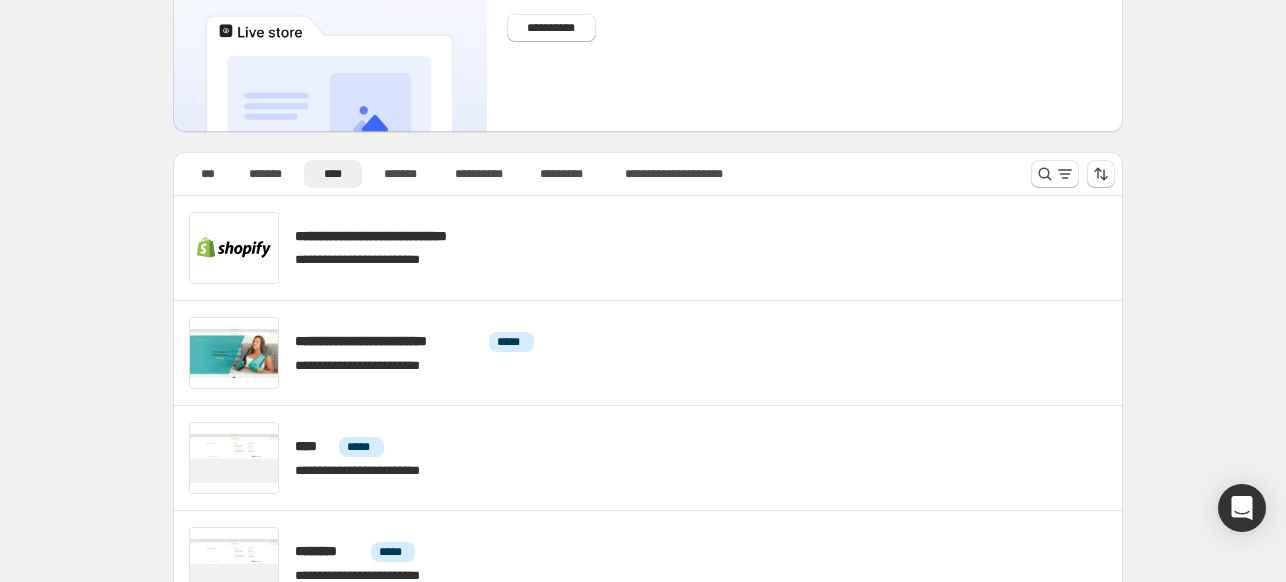 click on "**********" at bounding box center [674, 174] 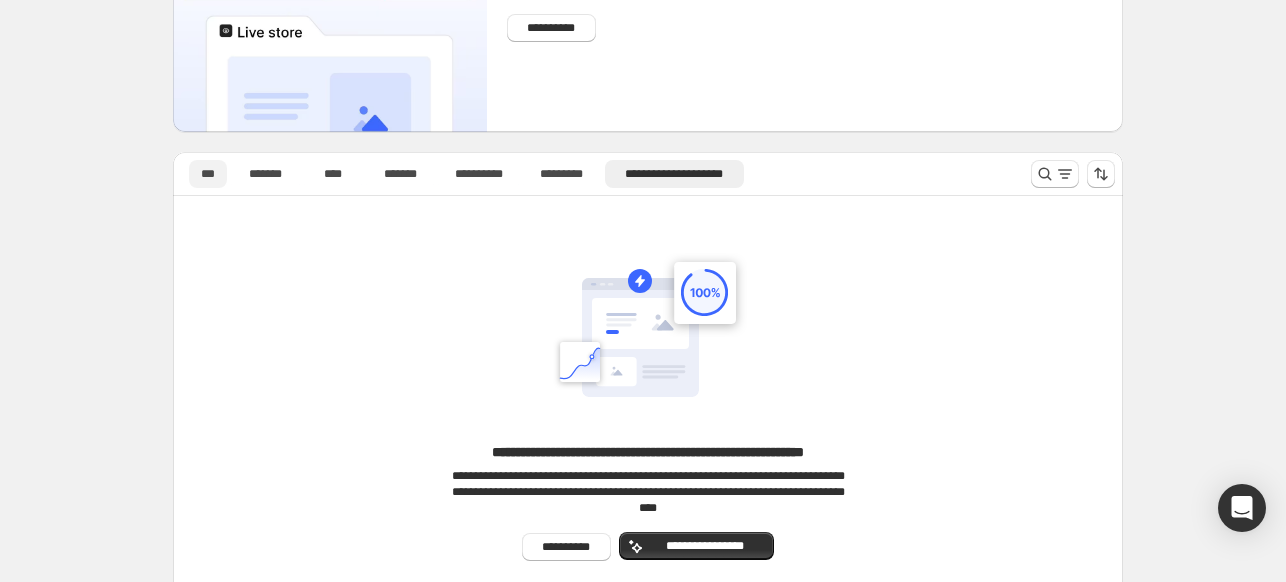 click on "***" at bounding box center [208, 174] 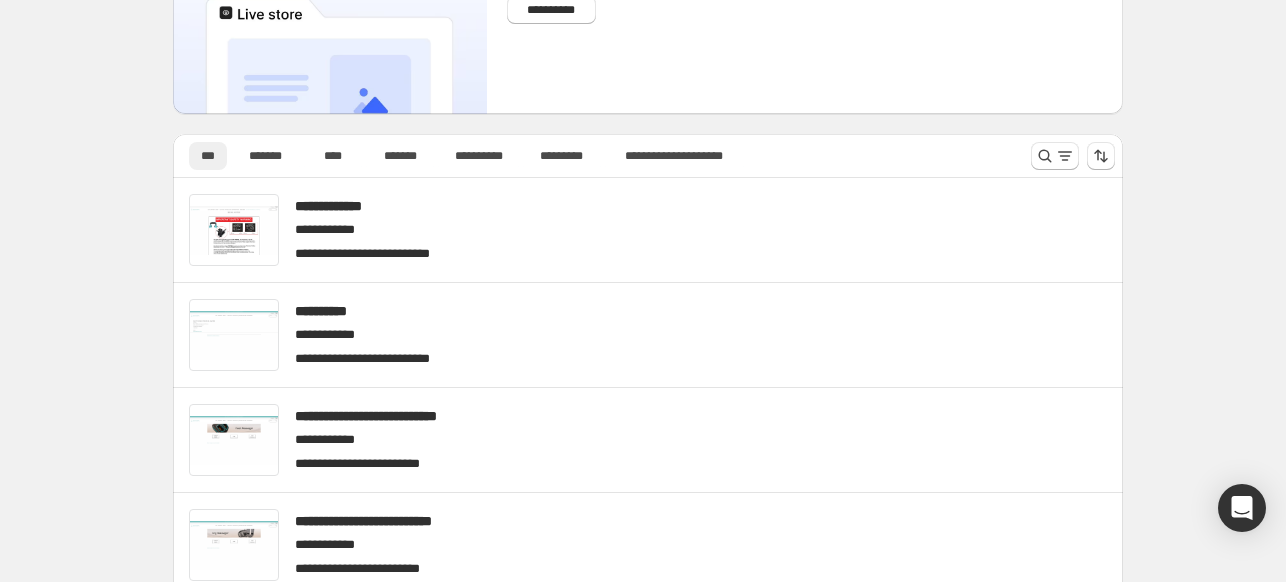 scroll, scrollTop: 0, scrollLeft: 0, axis: both 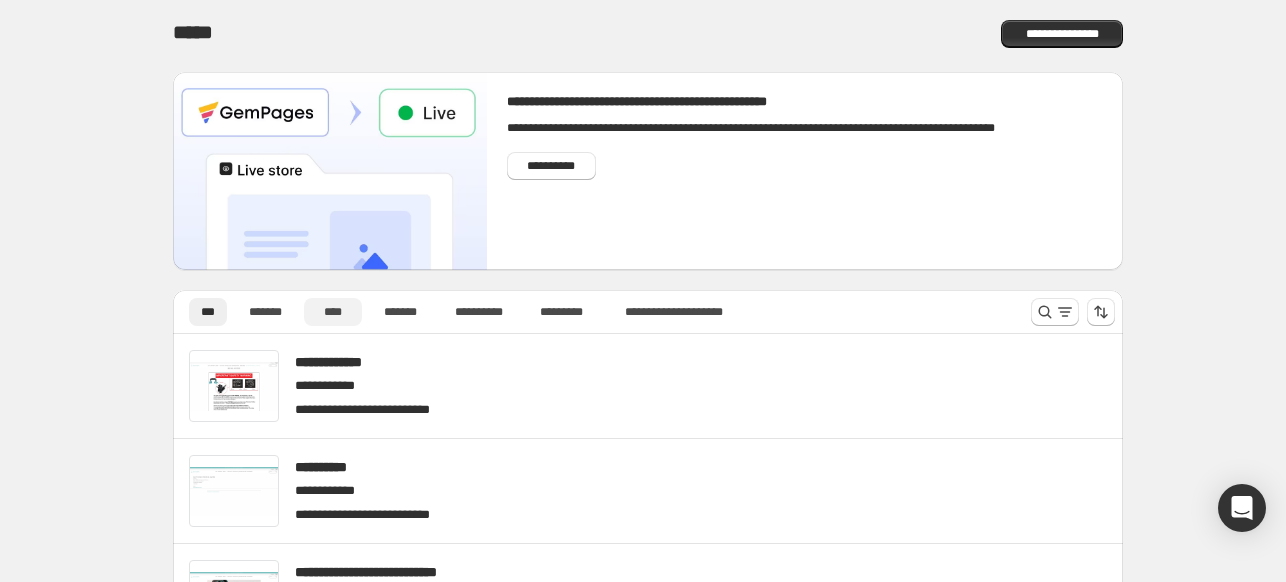 click on "****" at bounding box center [333, 312] 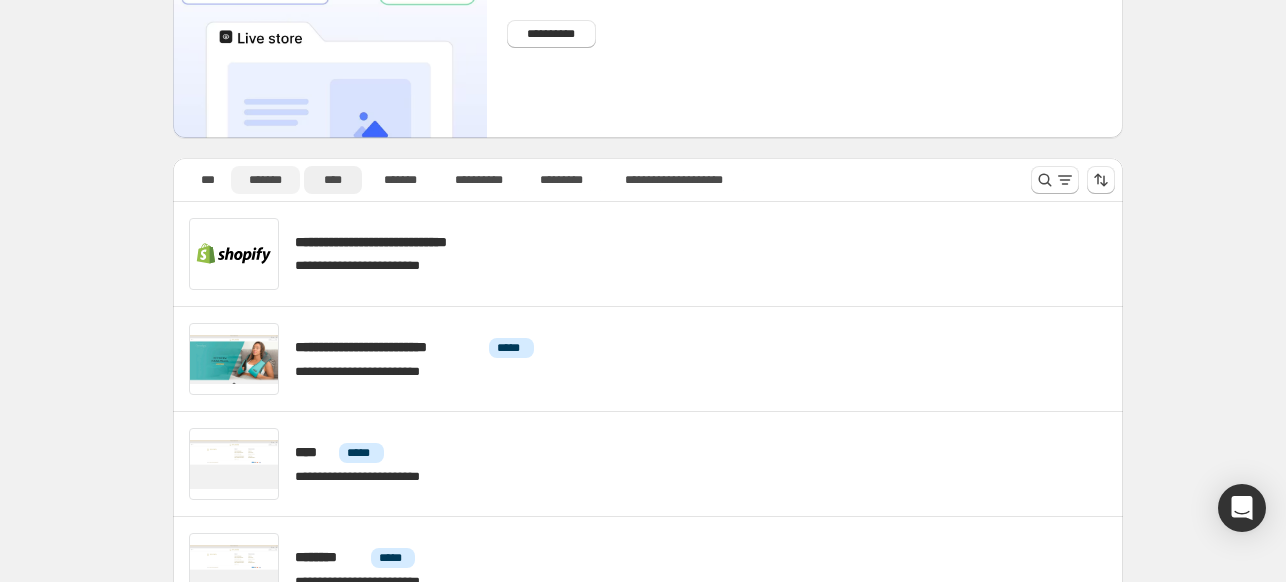 scroll, scrollTop: 0, scrollLeft: 0, axis: both 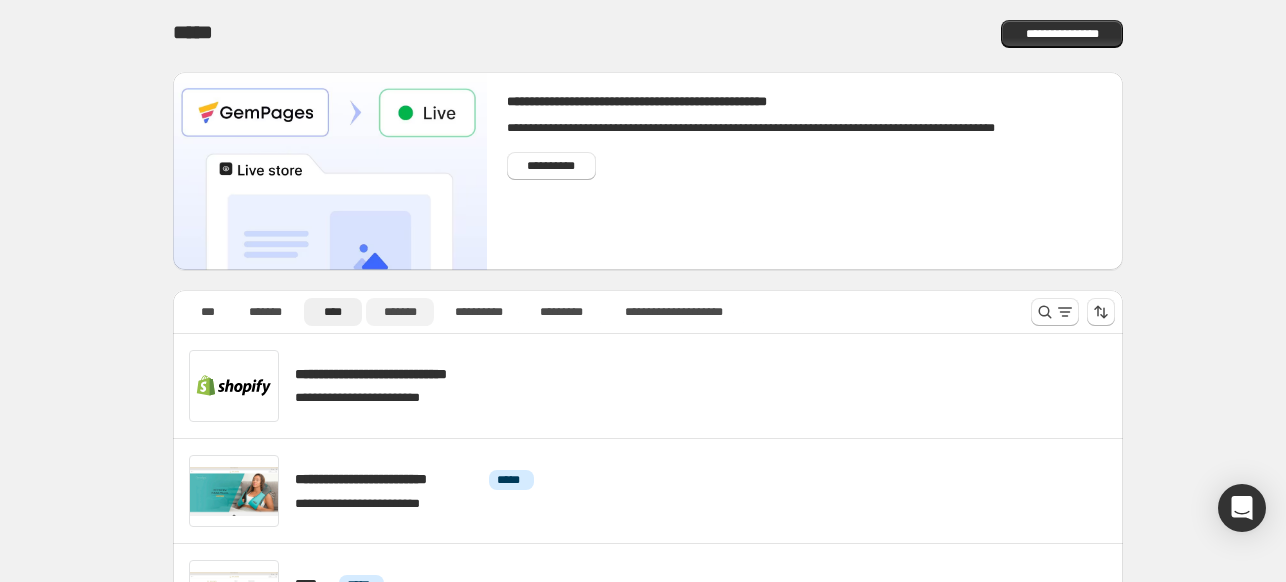 click on "*******" at bounding box center [400, 312] 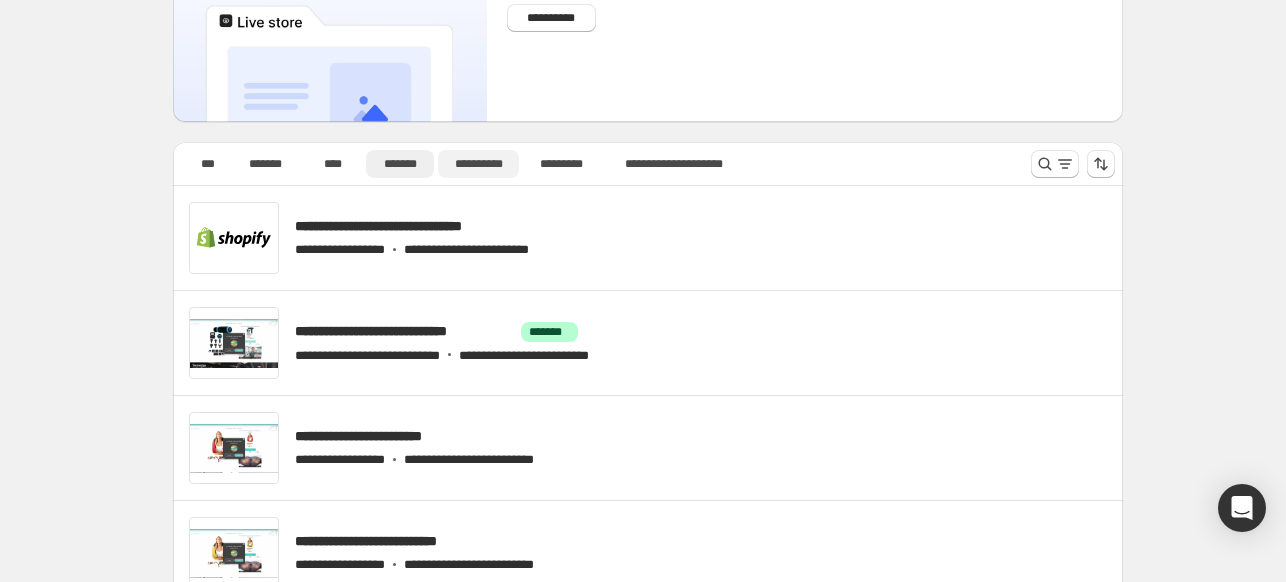scroll, scrollTop: 100, scrollLeft: 0, axis: vertical 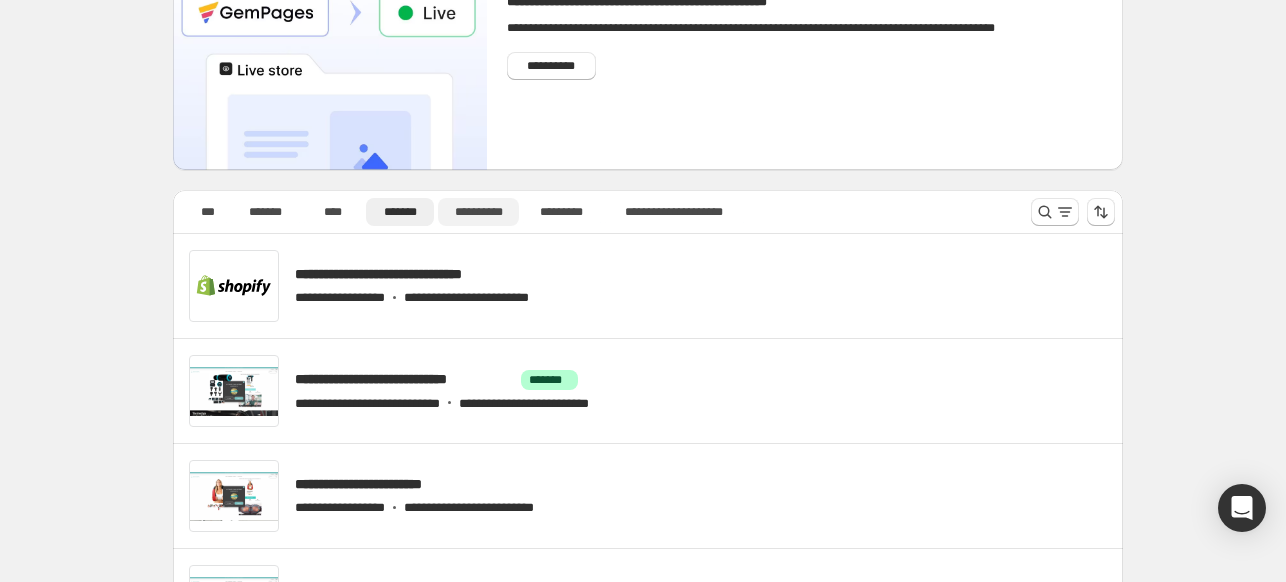 click on "**********" at bounding box center [478, 212] 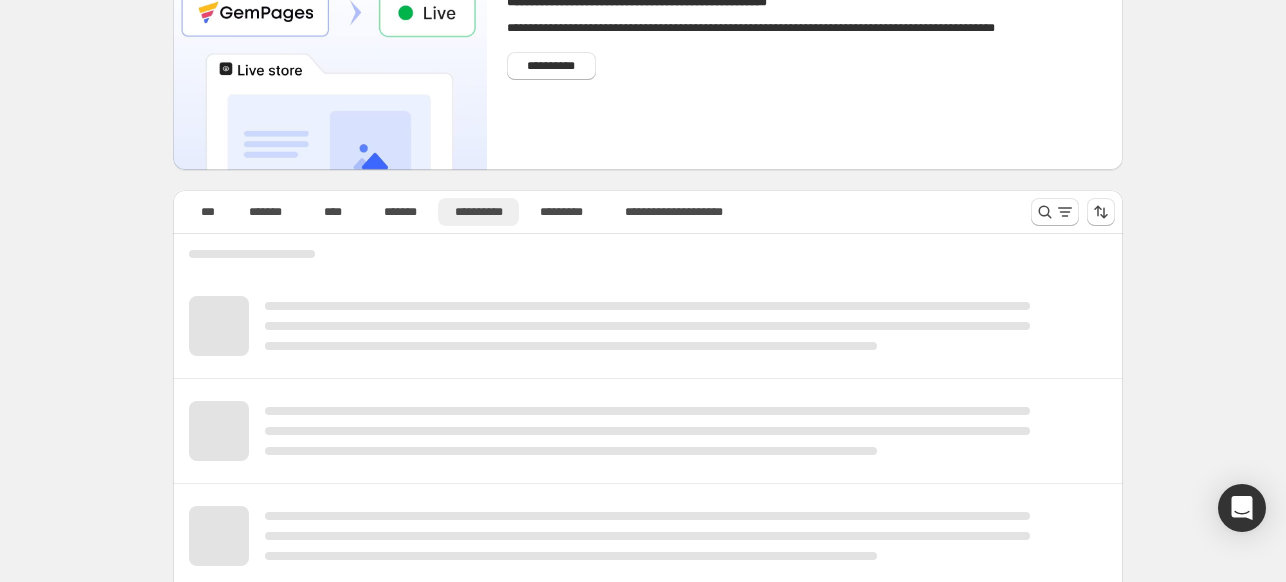 scroll, scrollTop: 0, scrollLeft: 0, axis: both 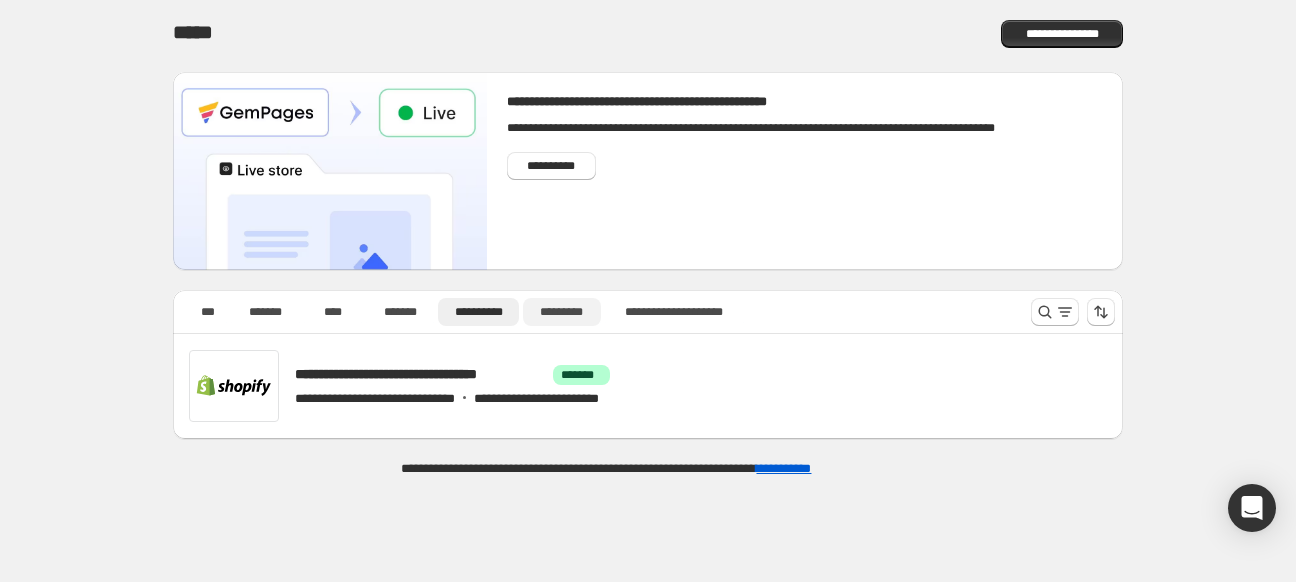 click on "*********" at bounding box center (562, 312) 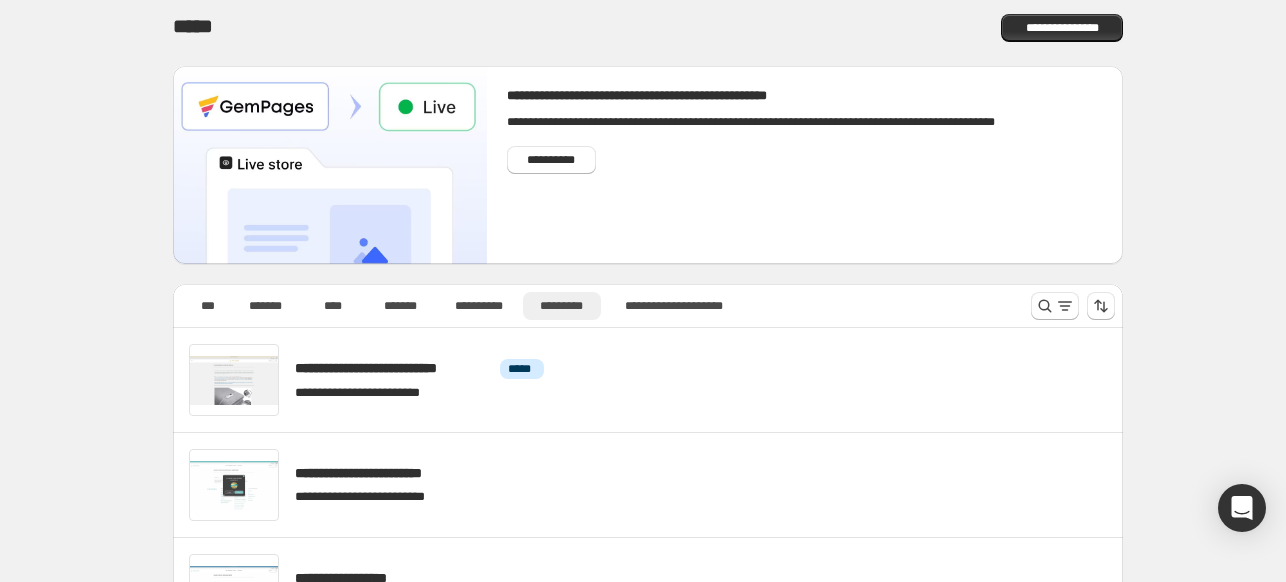 scroll, scrollTop: 0, scrollLeft: 0, axis: both 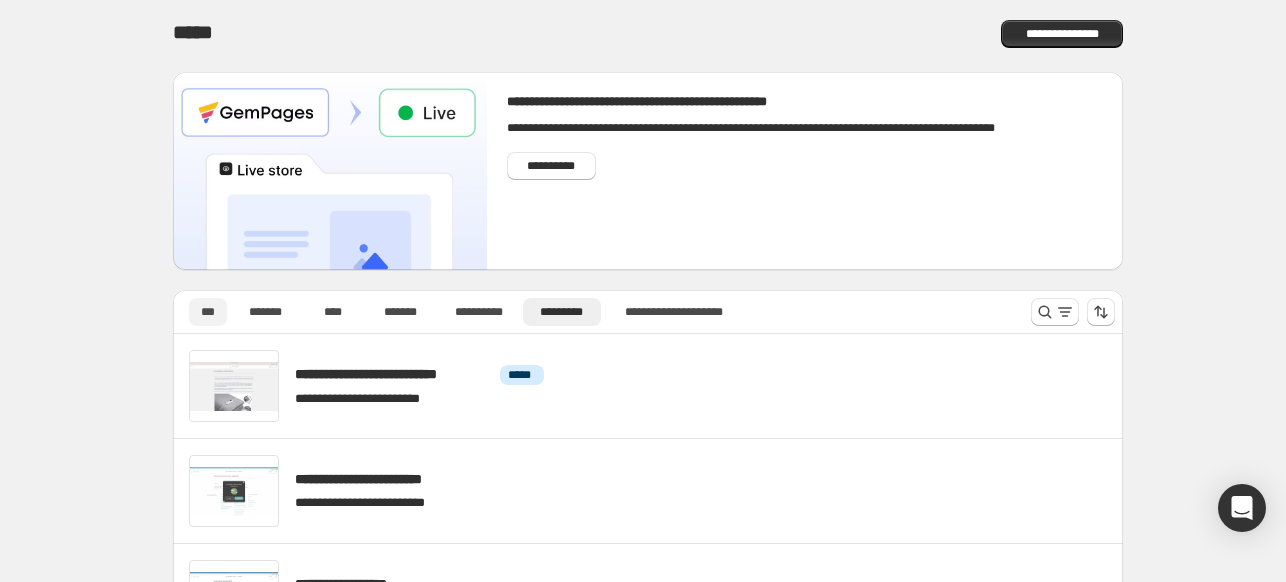 click on "***" at bounding box center [208, 312] 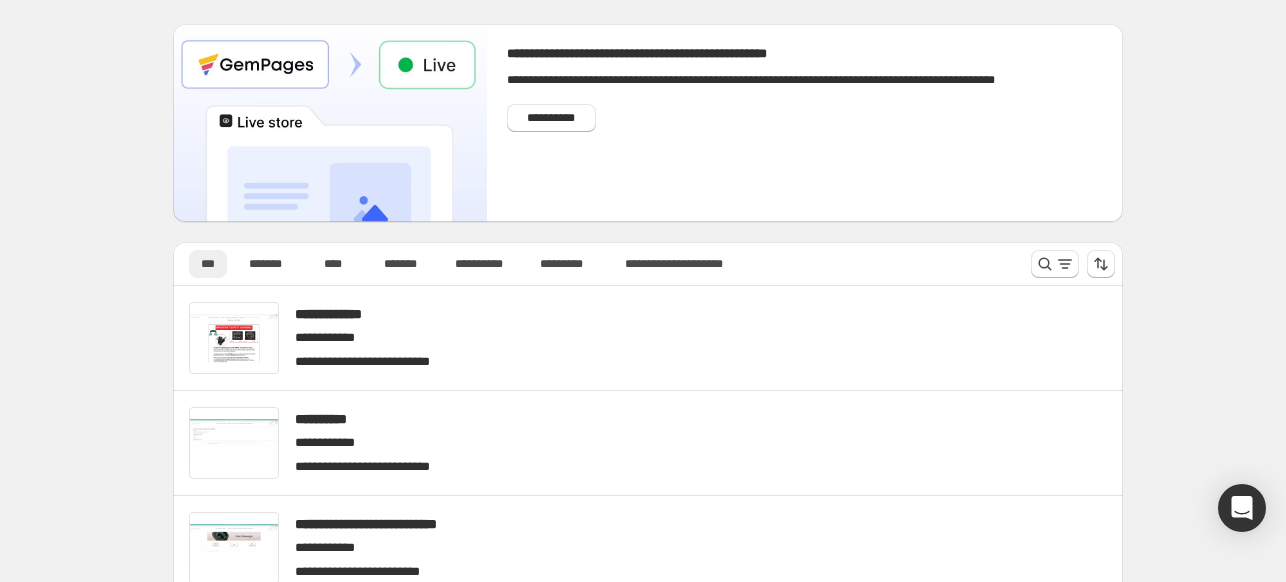 scroll, scrollTop: 300, scrollLeft: 0, axis: vertical 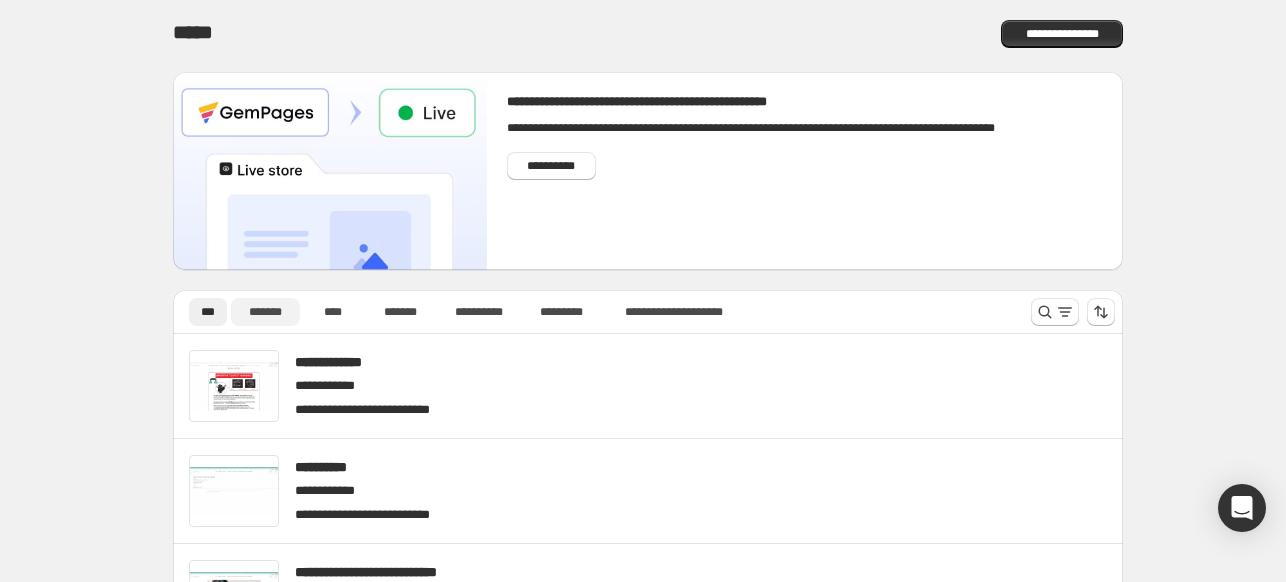 click on "*******" at bounding box center (265, 312) 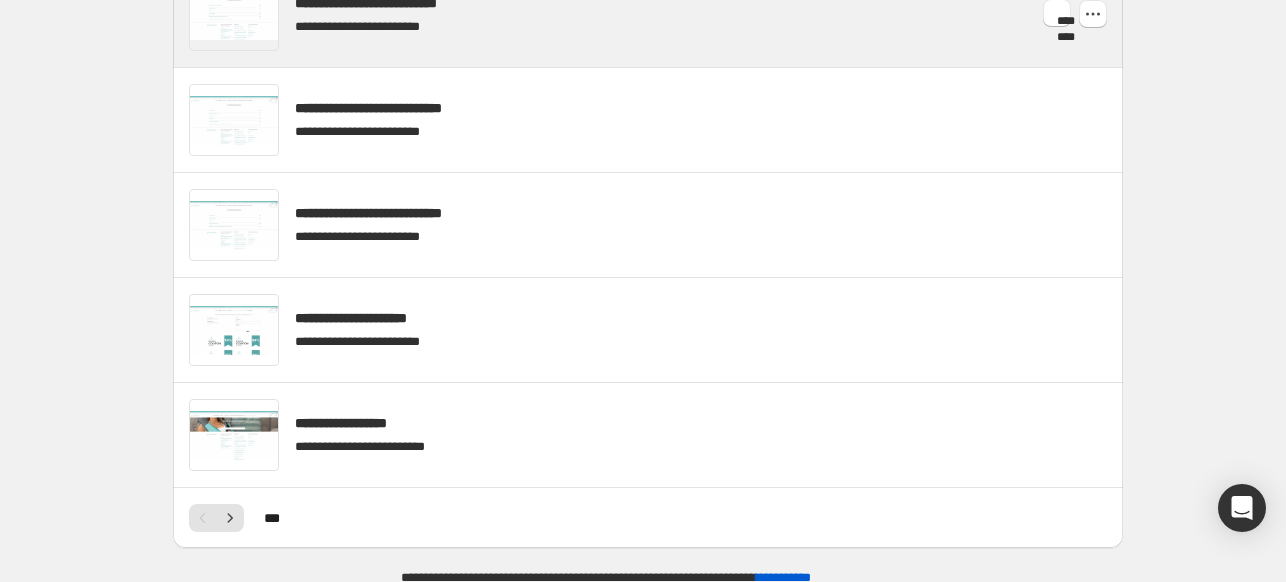 scroll, scrollTop: 1956, scrollLeft: 0, axis: vertical 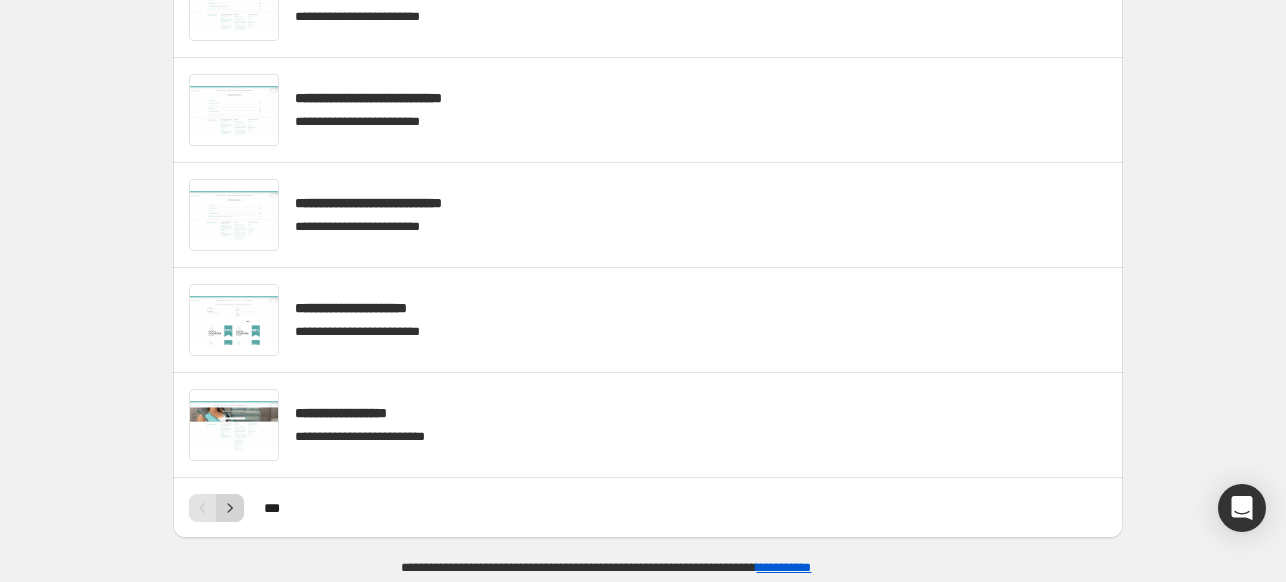 click 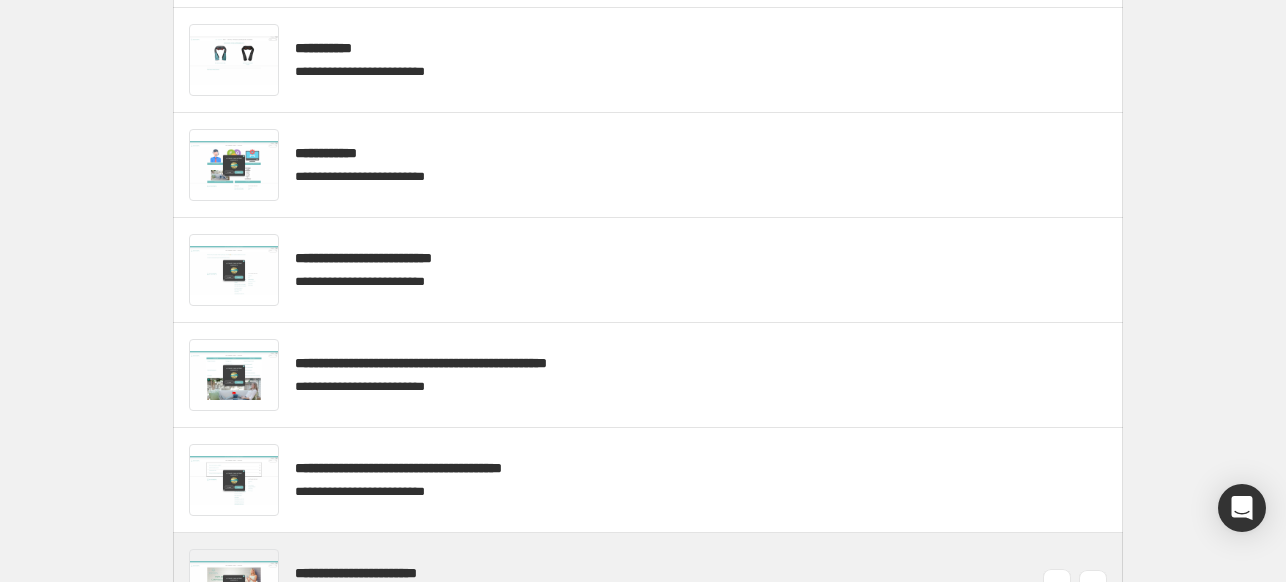 scroll, scrollTop: 556, scrollLeft: 0, axis: vertical 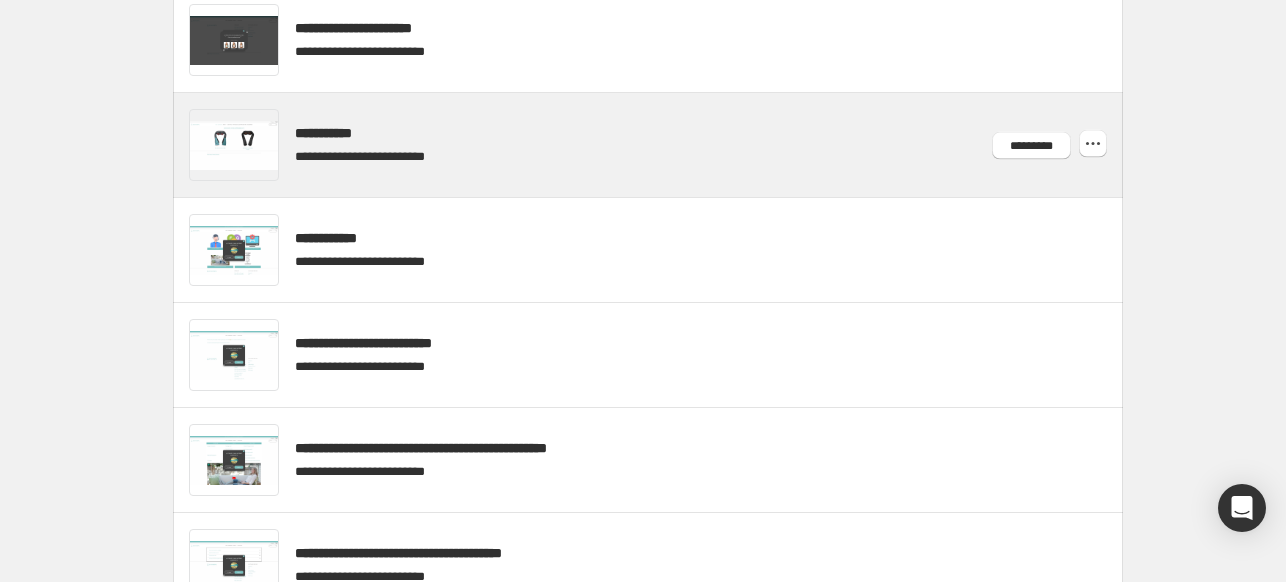 click at bounding box center [672, 145] 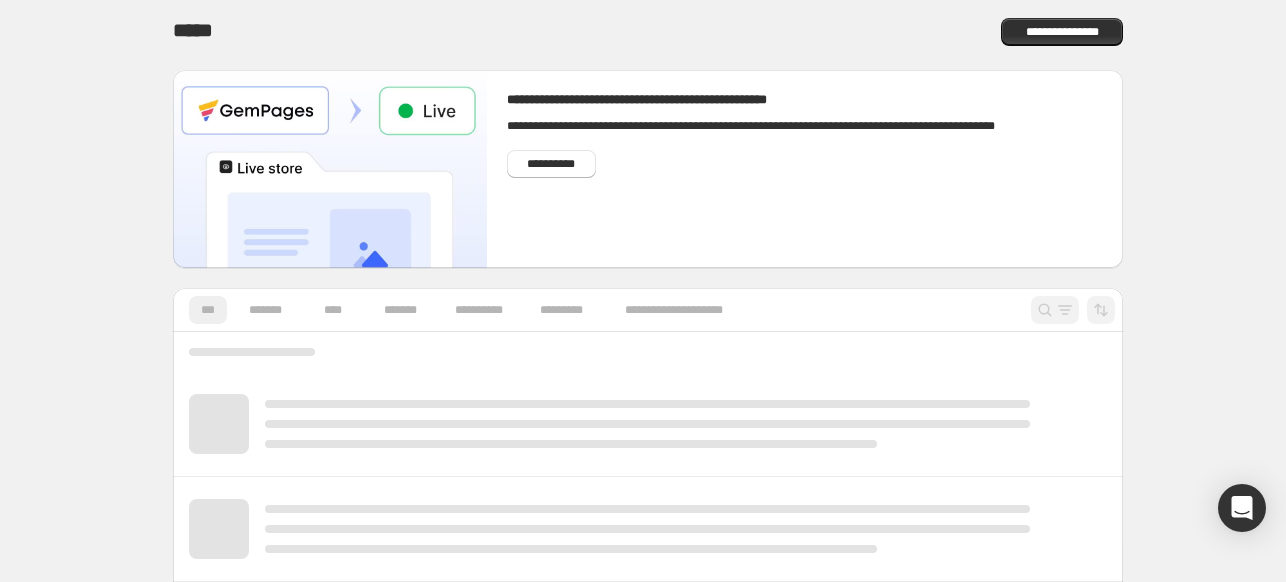 scroll, scrollTop: 100, scrollLeft: 0, axis: vertical 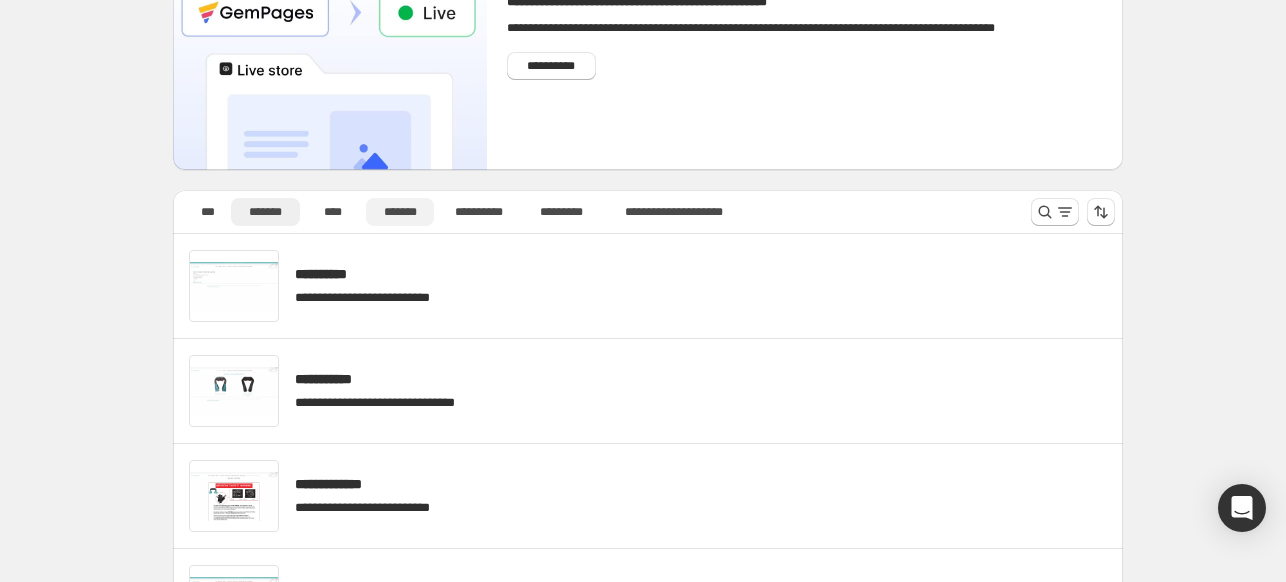 click on "*******" at bounding box center [400, 212] 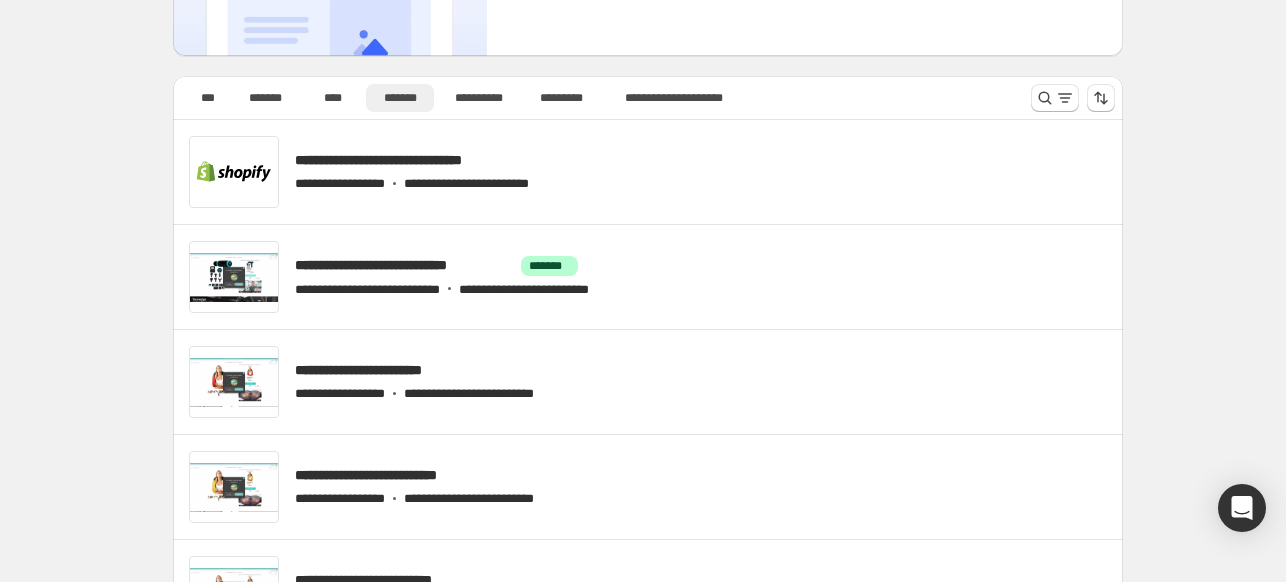 scroll, scrollTop: 100, scrollLeft: 0, axis: vertical 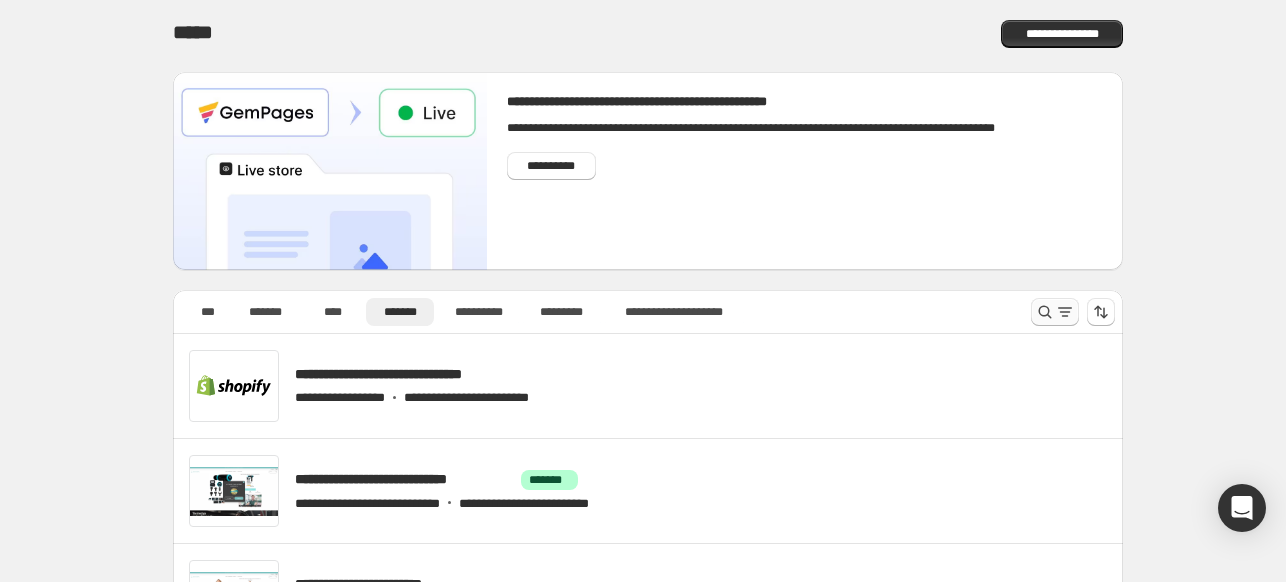 click 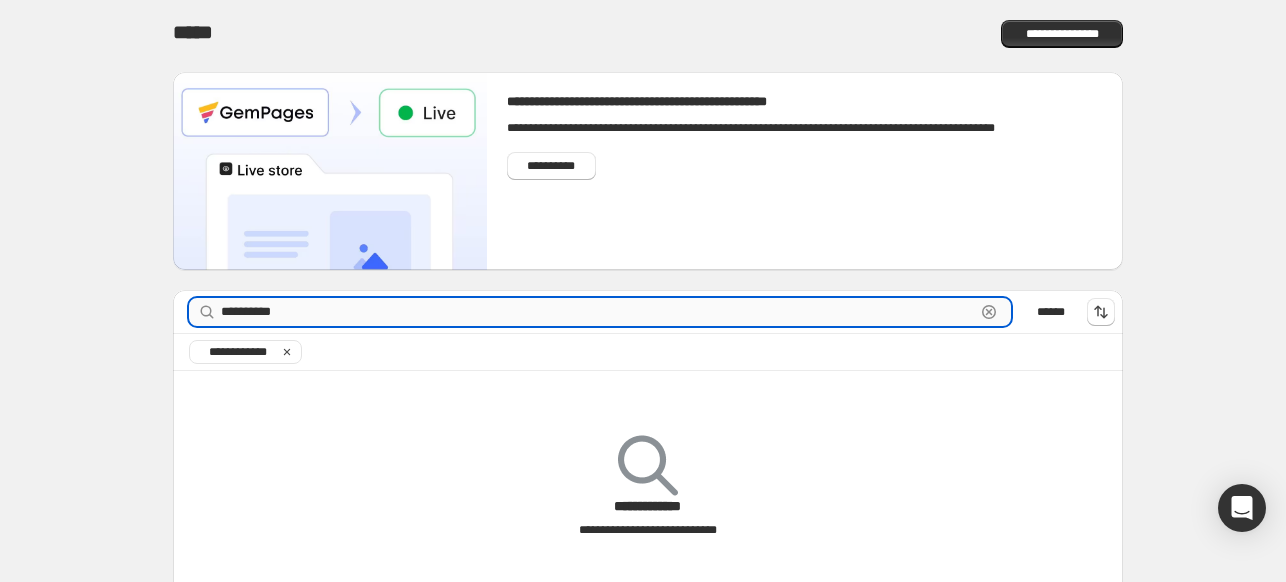 click on "**********" at bounding box center (598, 312) 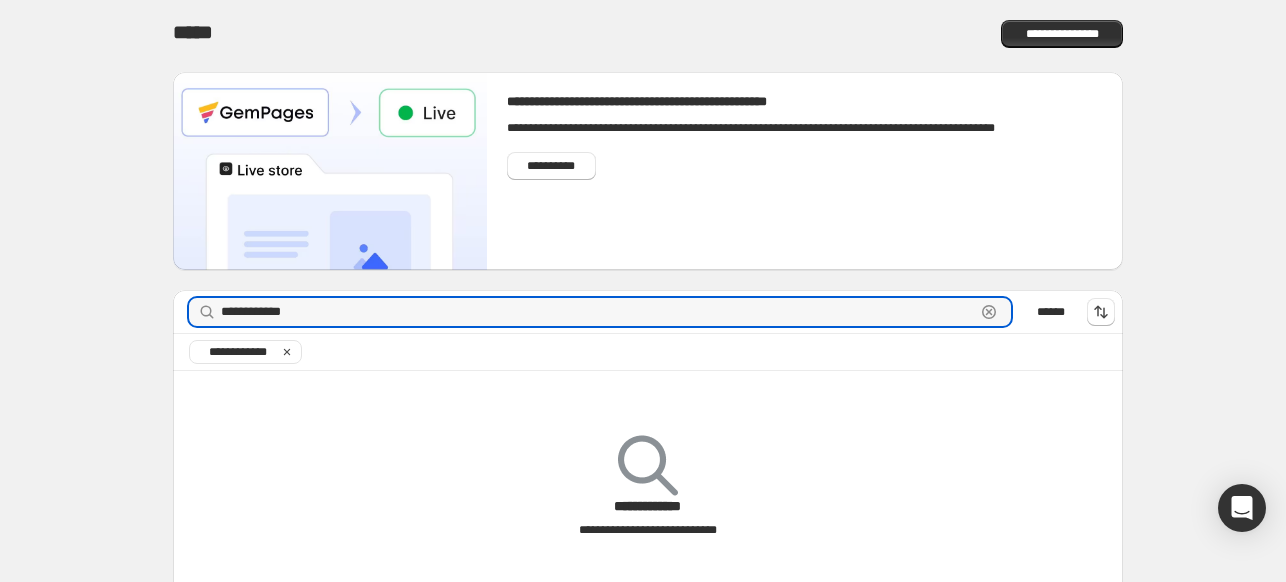 type on "**********" 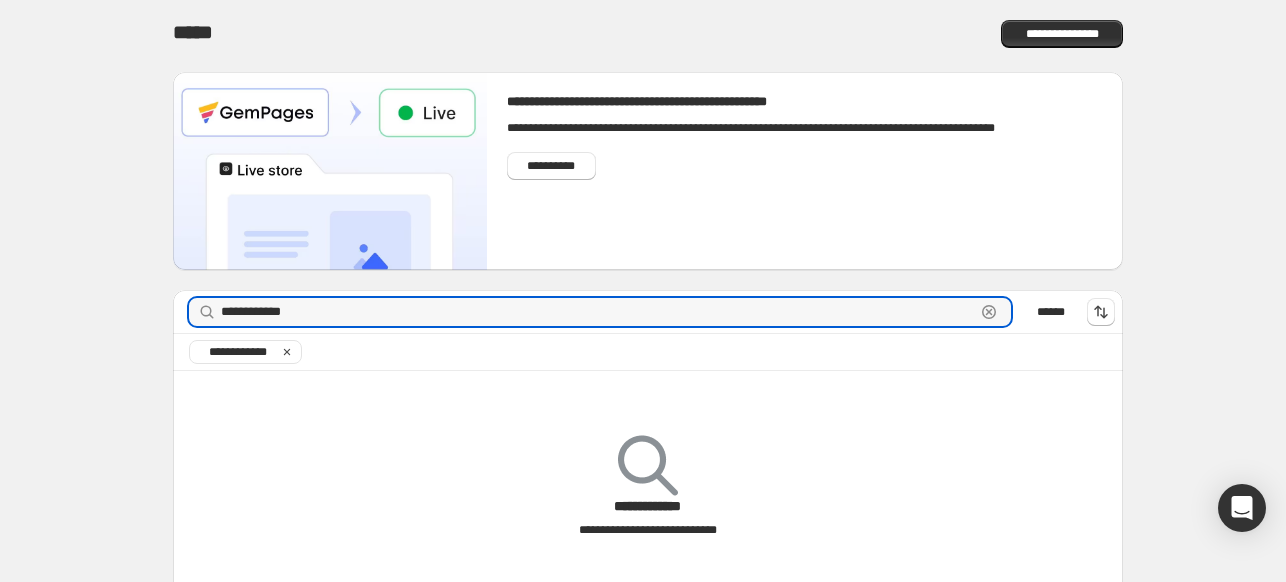 click 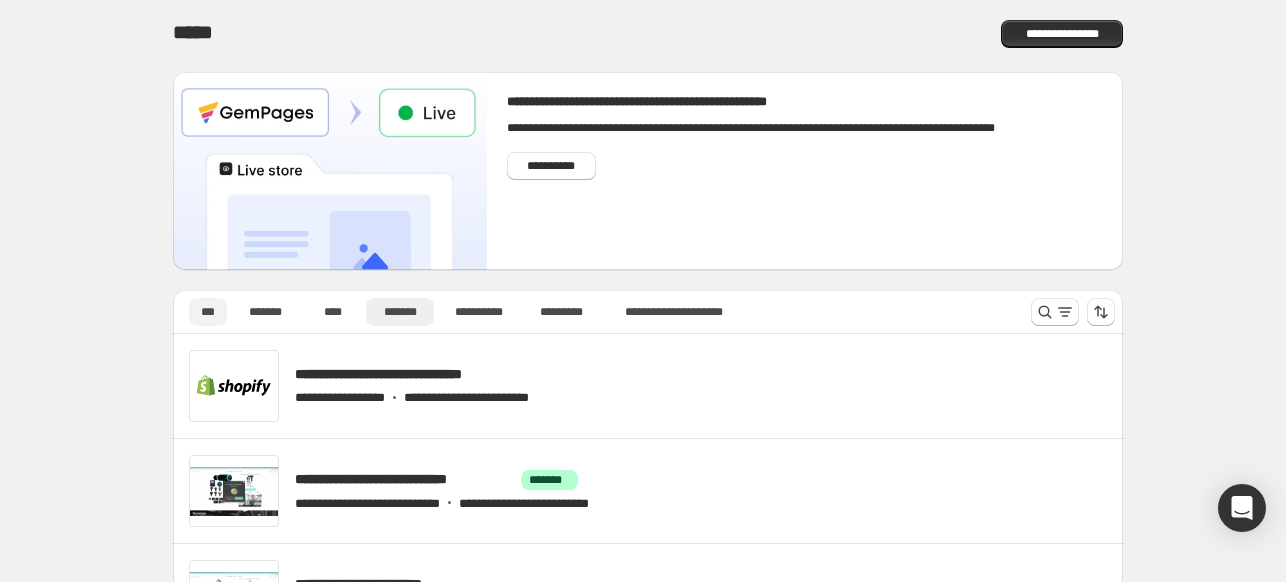 click on "***" at bounding box center [208, 312] 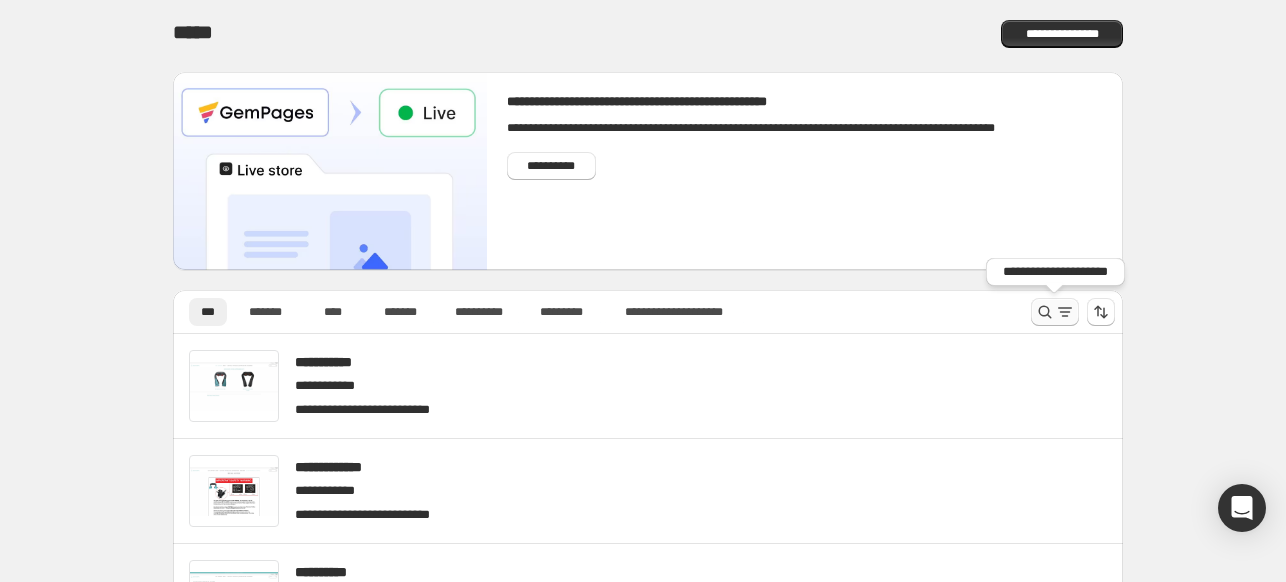 click 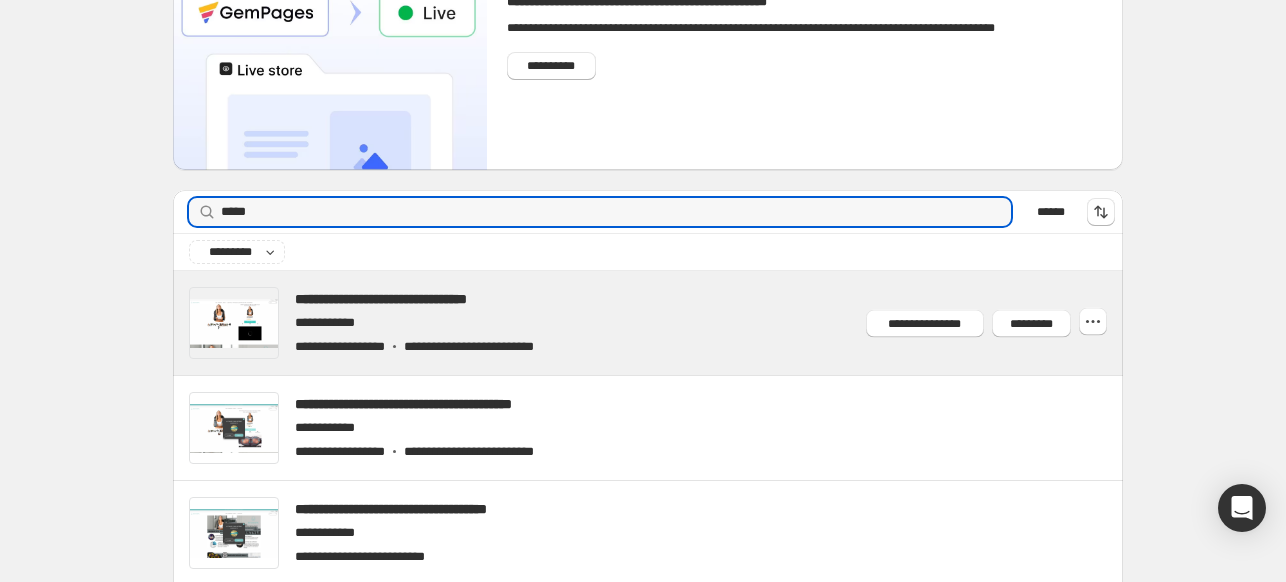 scroll, scrollTop: 300, scrollLeft: 0, axis: vertical 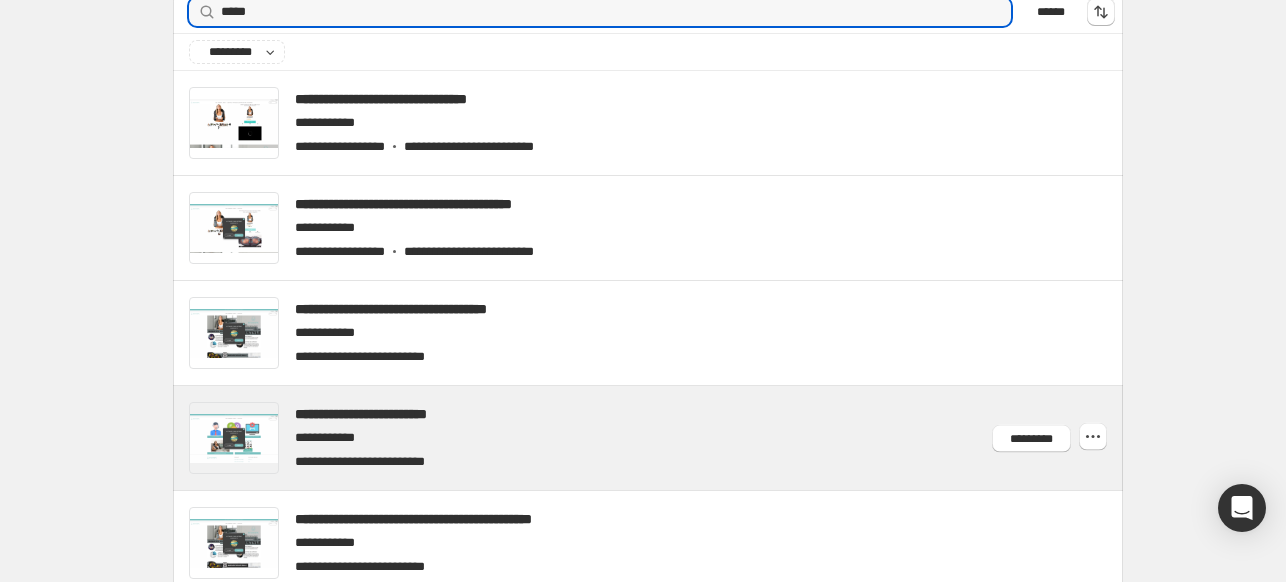 type on "*****" 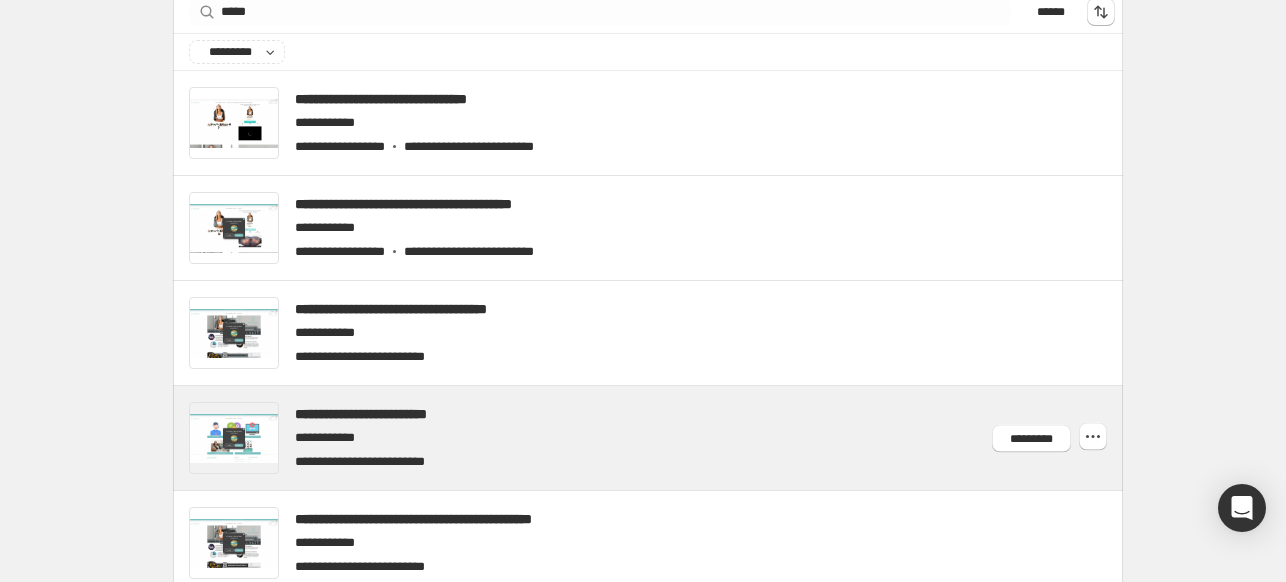 click at bounding box center (672, 438) 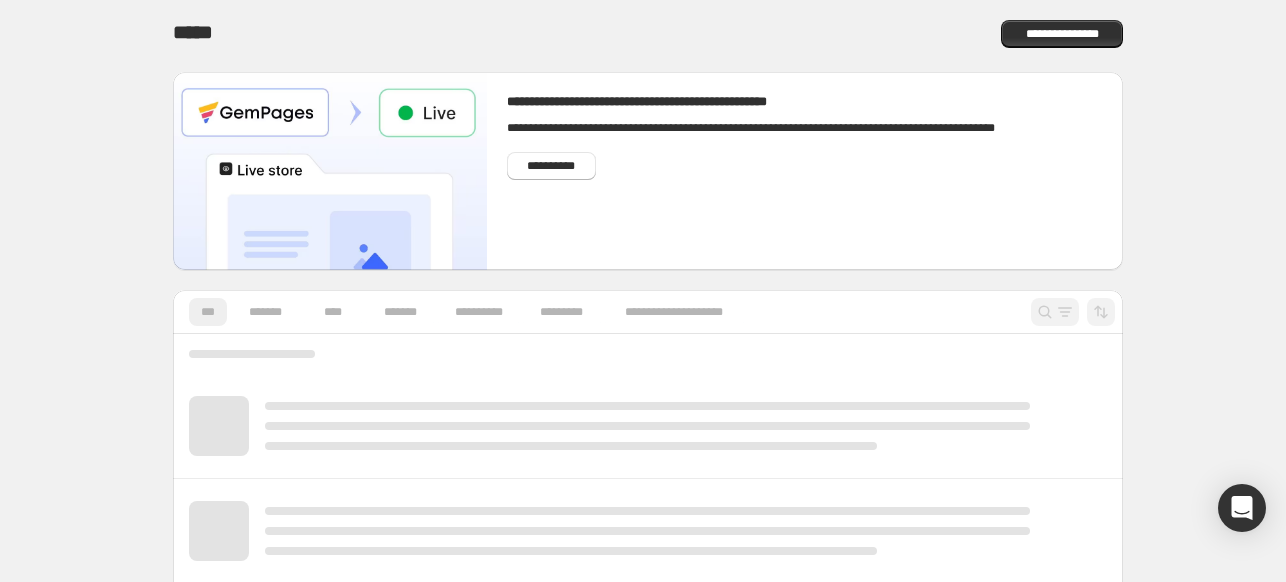 scroll, scrollTop: 0, scrollLeft: 0, axis: both 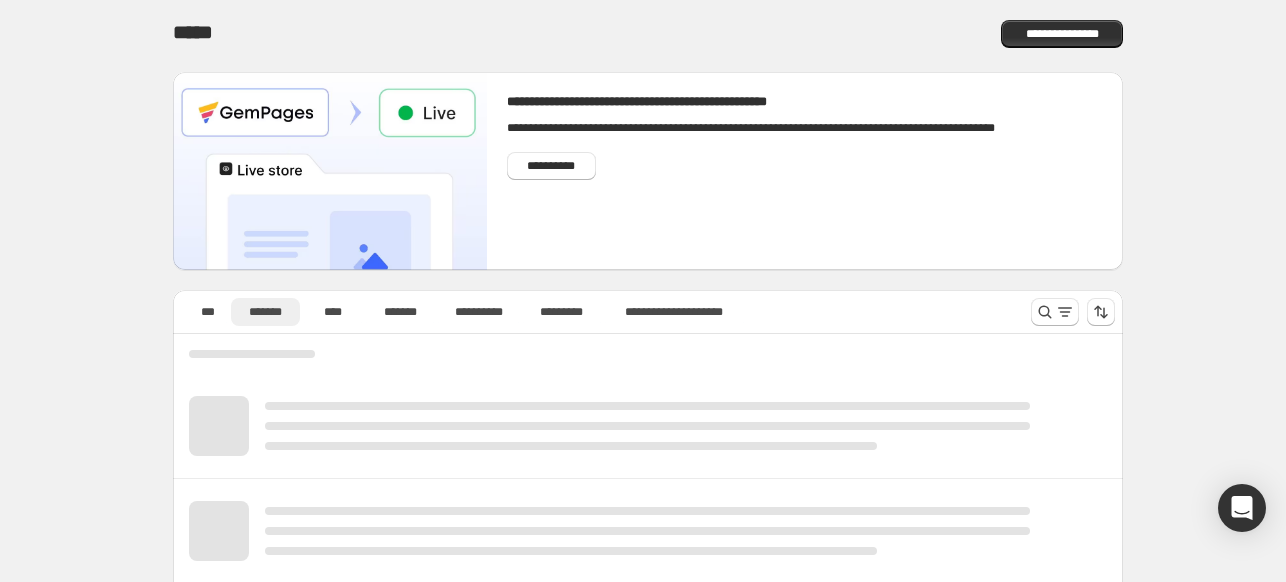 click on "*******" at bounding box center [400, 312] 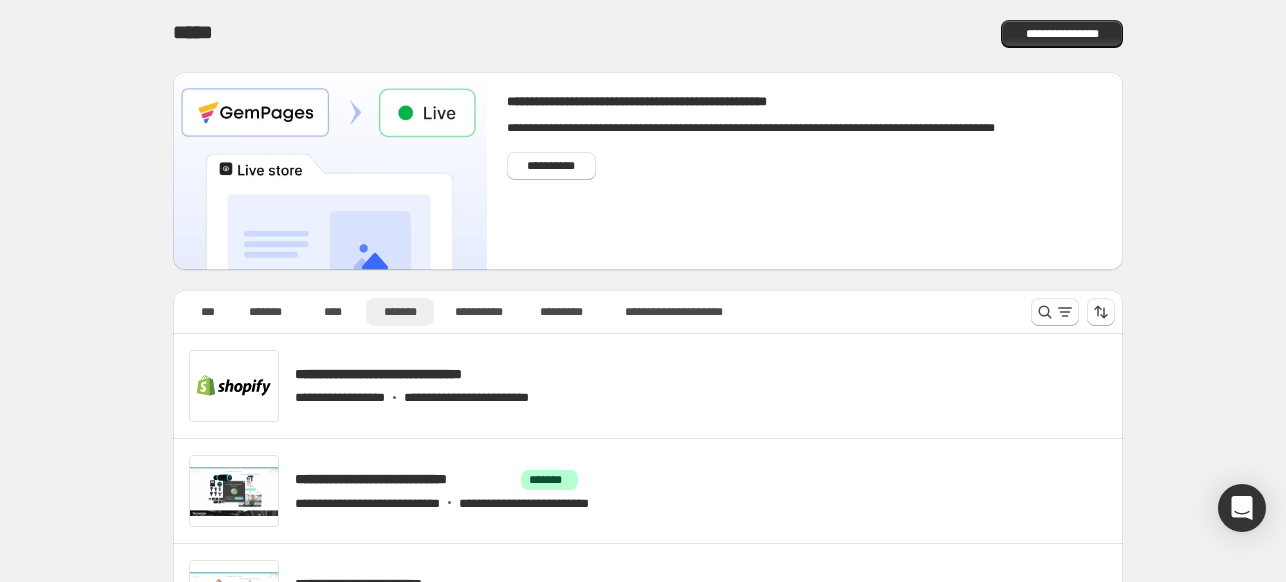 click on "*******" at bounding box center [400, 312] 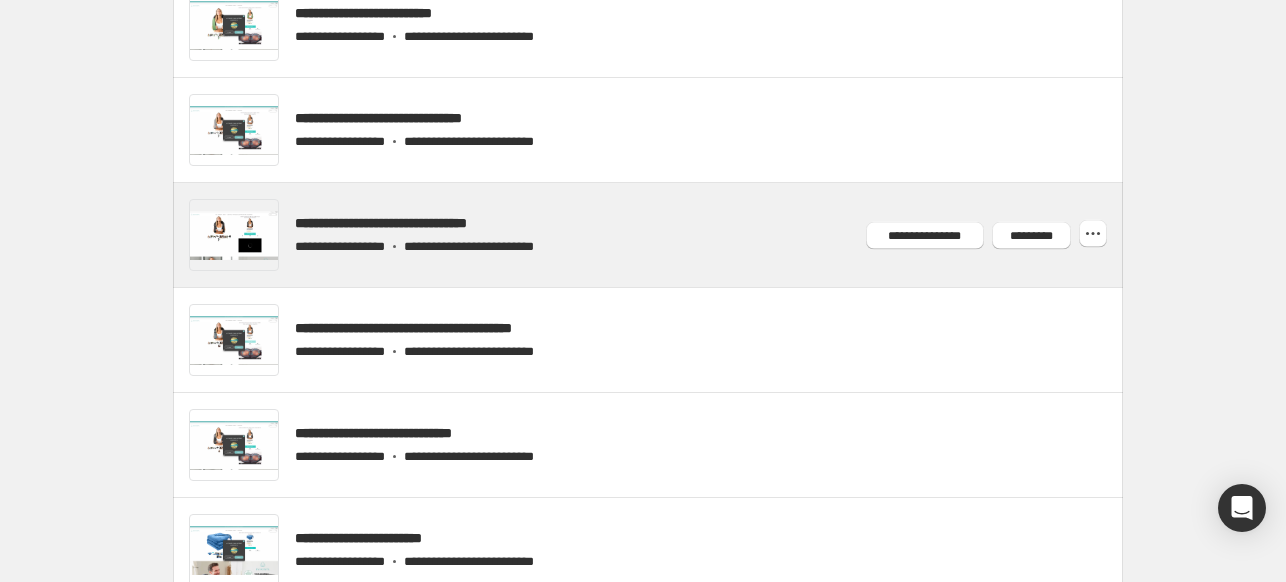 scroll, scrollTop: 800, scrollLeft: 0, axis: vertical 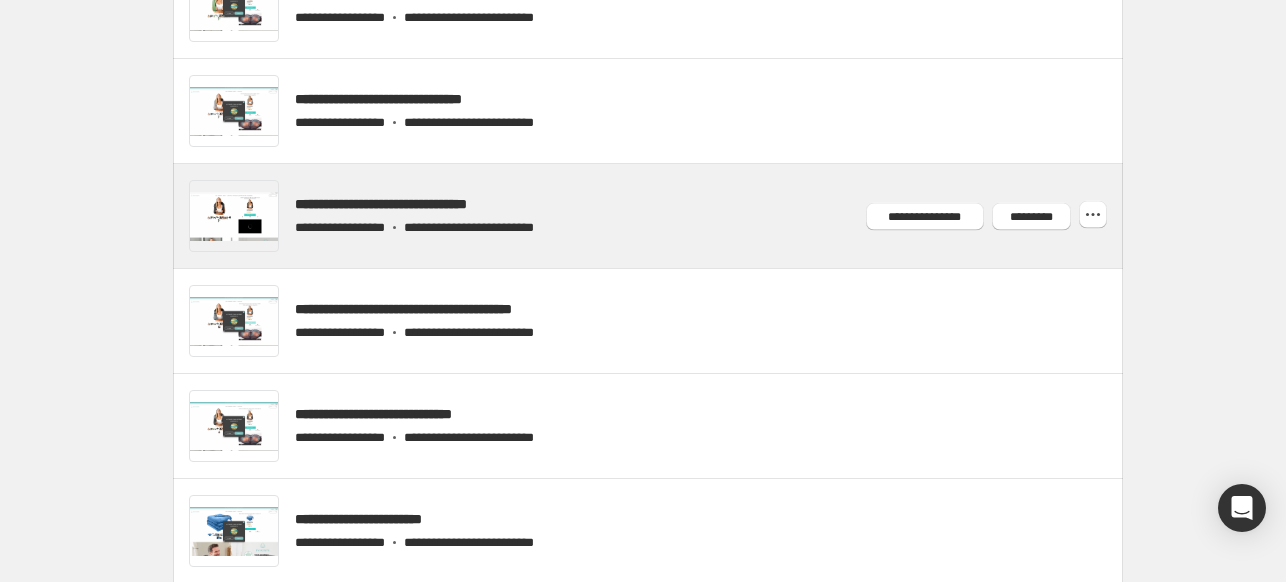 click at bounding box center [672, 216] 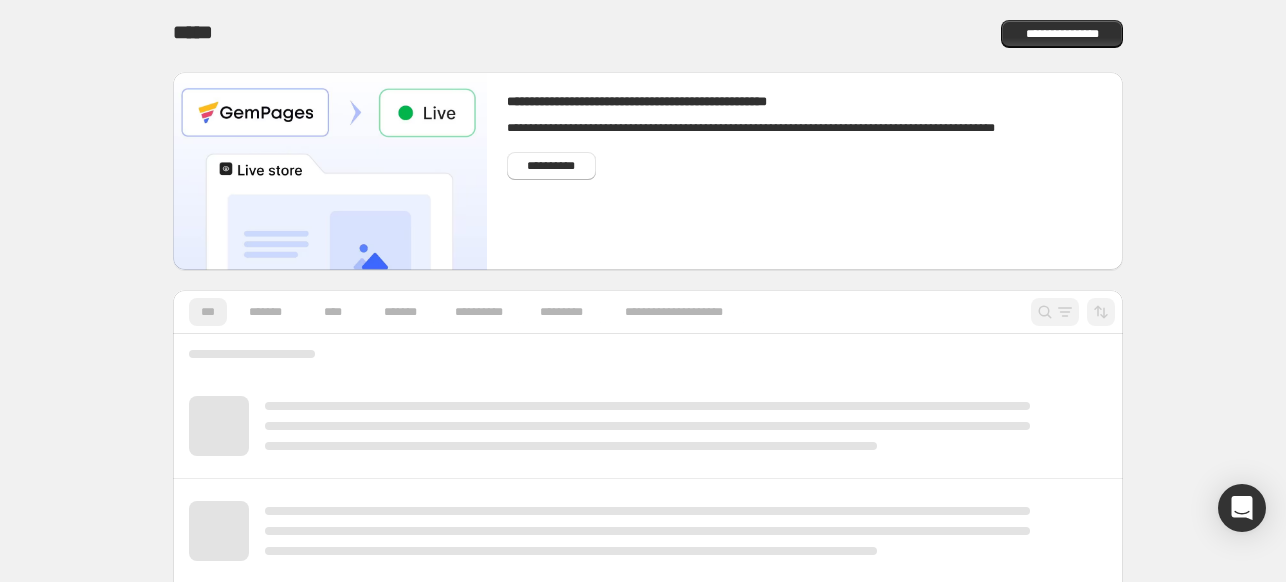 scroll, scrollTop: 0, scrollLeft: 0, axis: both 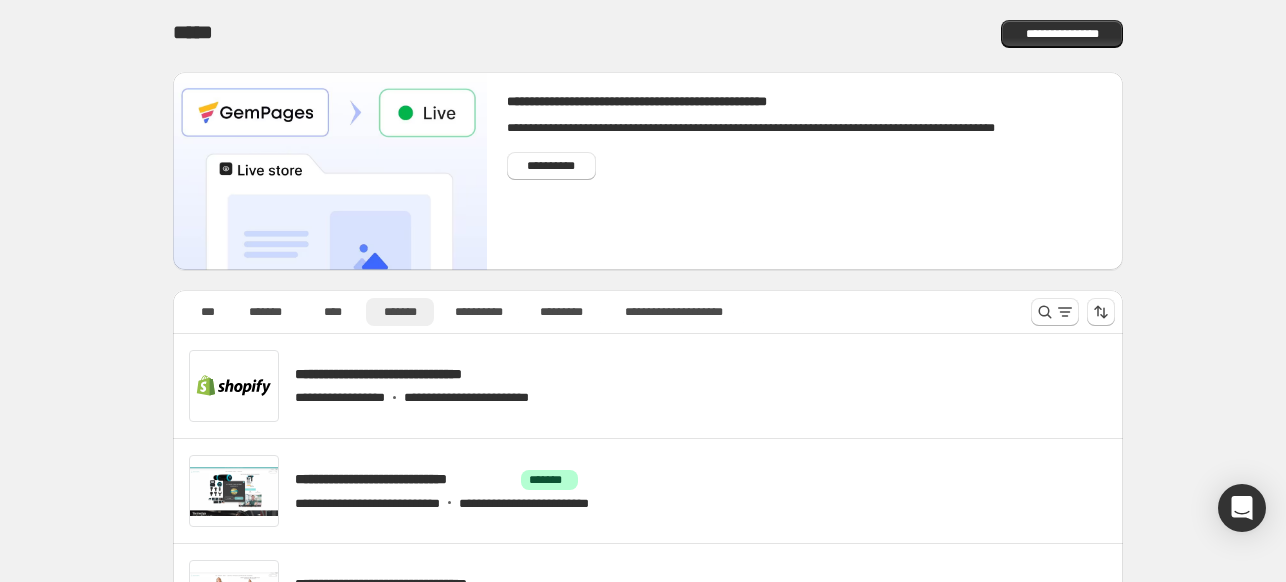 click on "*******" at bounding box center [400, 312] 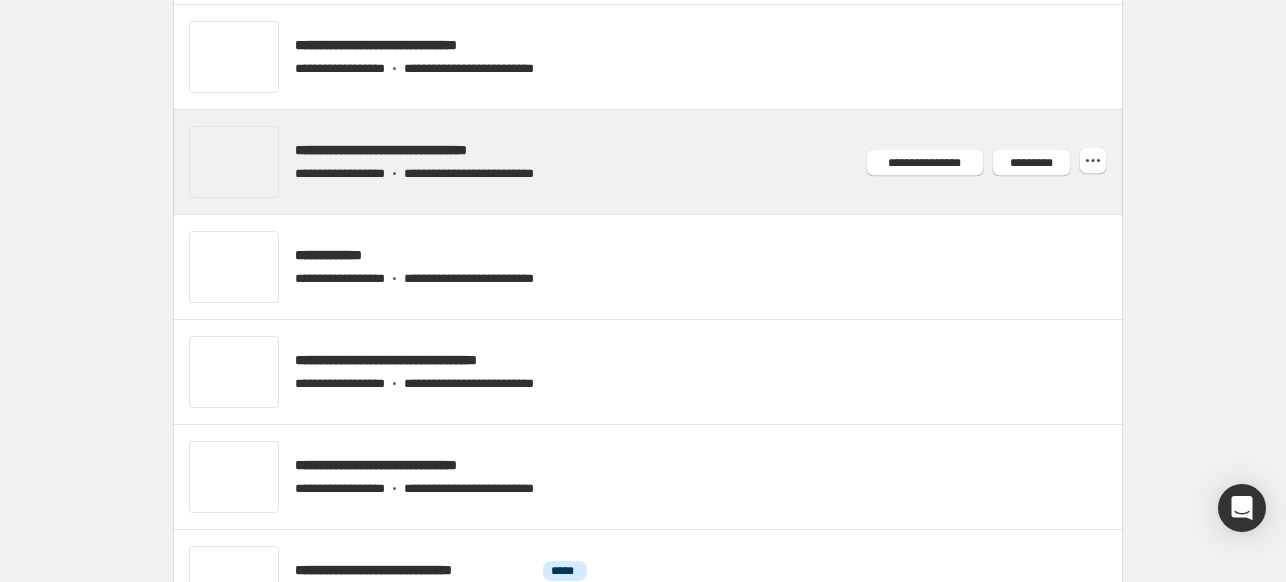 scroll, scrollTop: 1800, scrollLeft: 0, axis: vertical 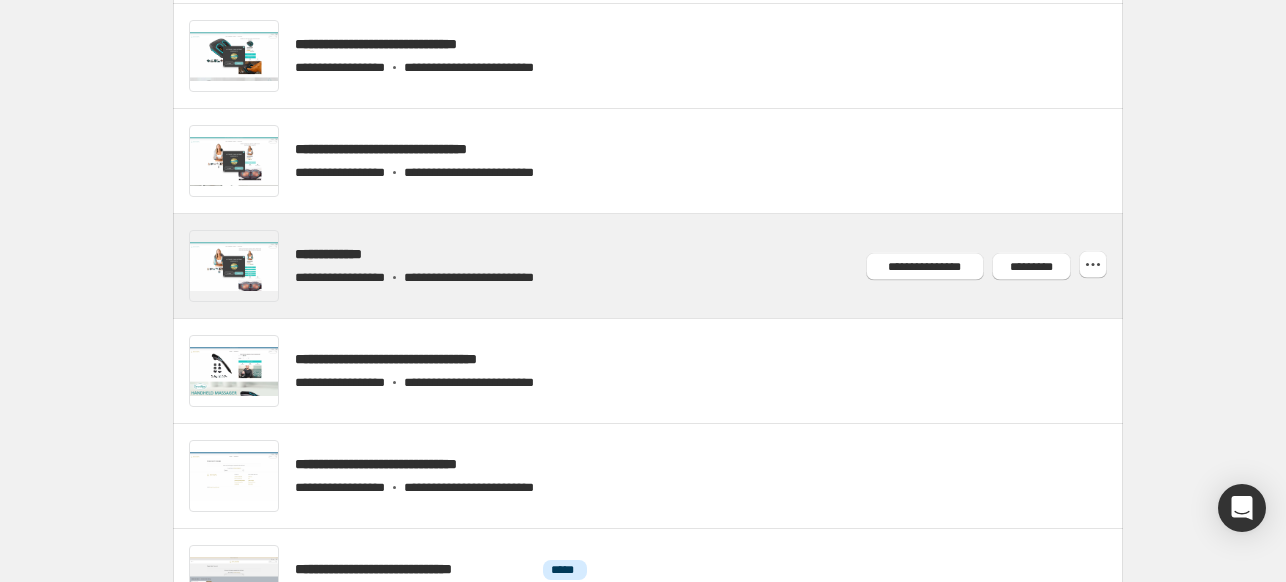 click at bounding box center [672, 266] 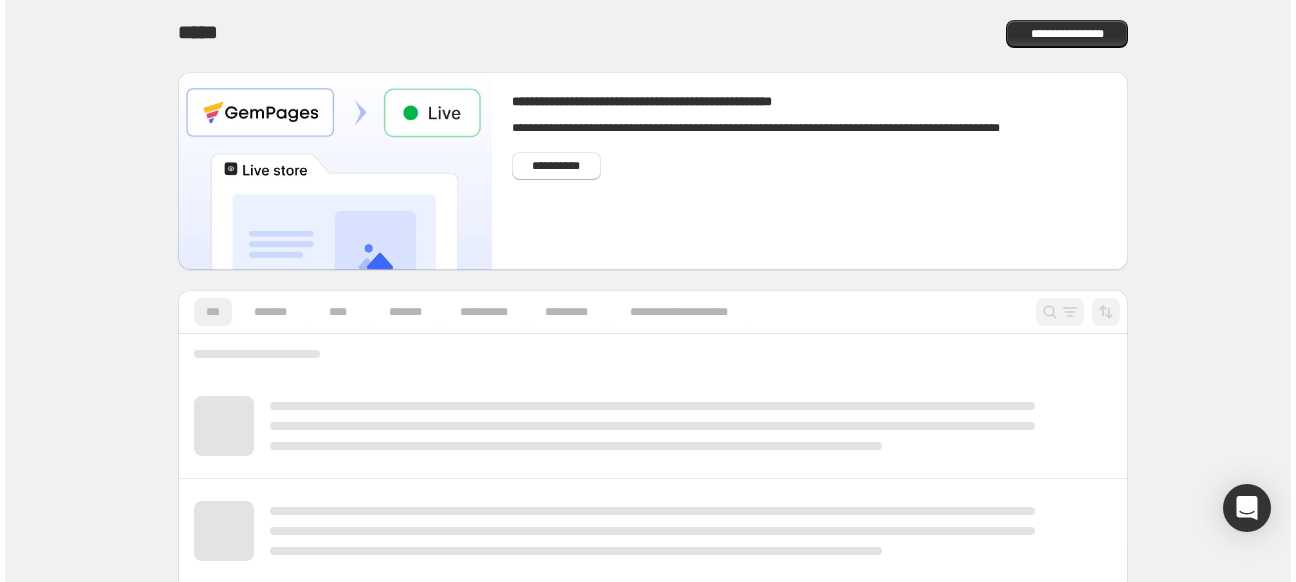 scroll, scrollTop: 0, scrollLeft: 0, axis: both 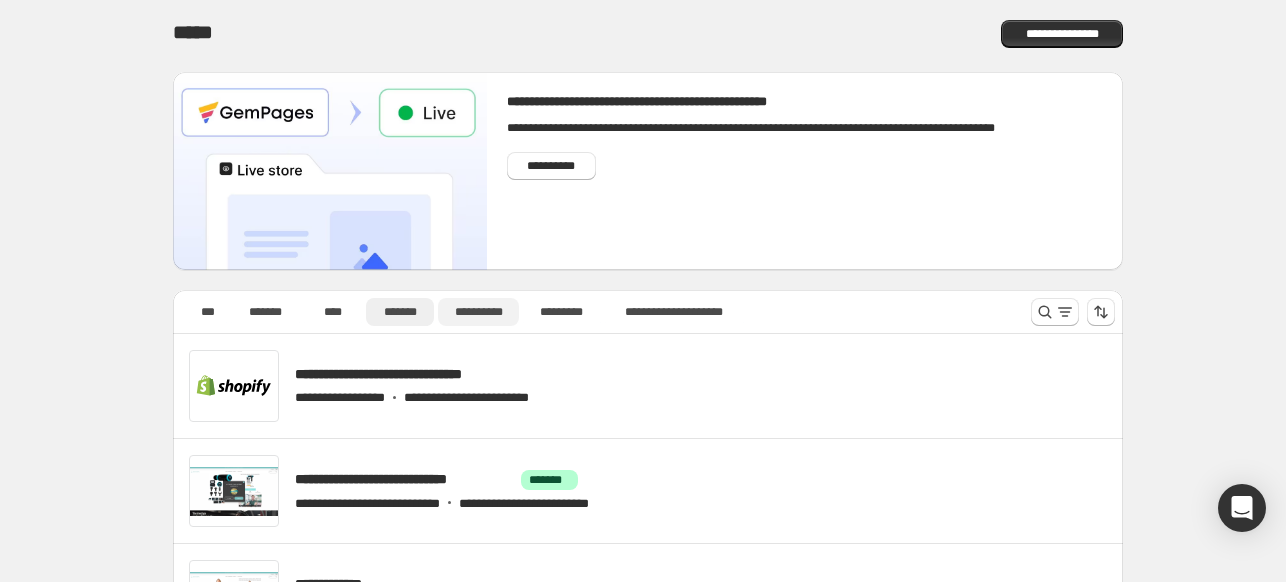click on "**********" at bounding box center (478, 312) 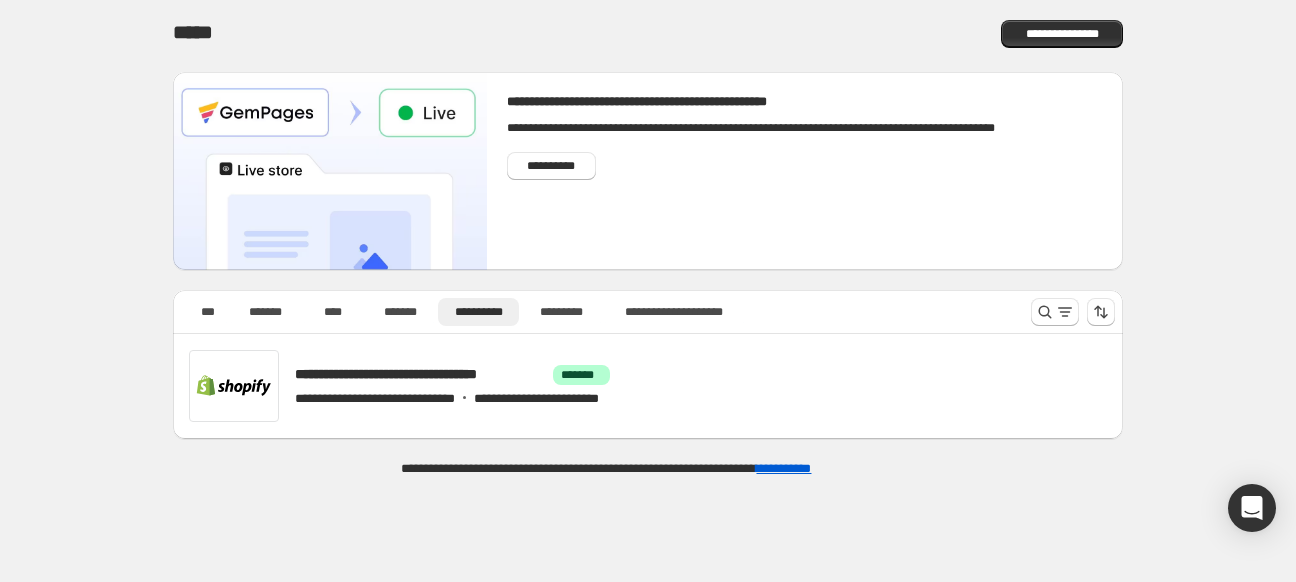 click on "**********" at bounding box center [420, 374] 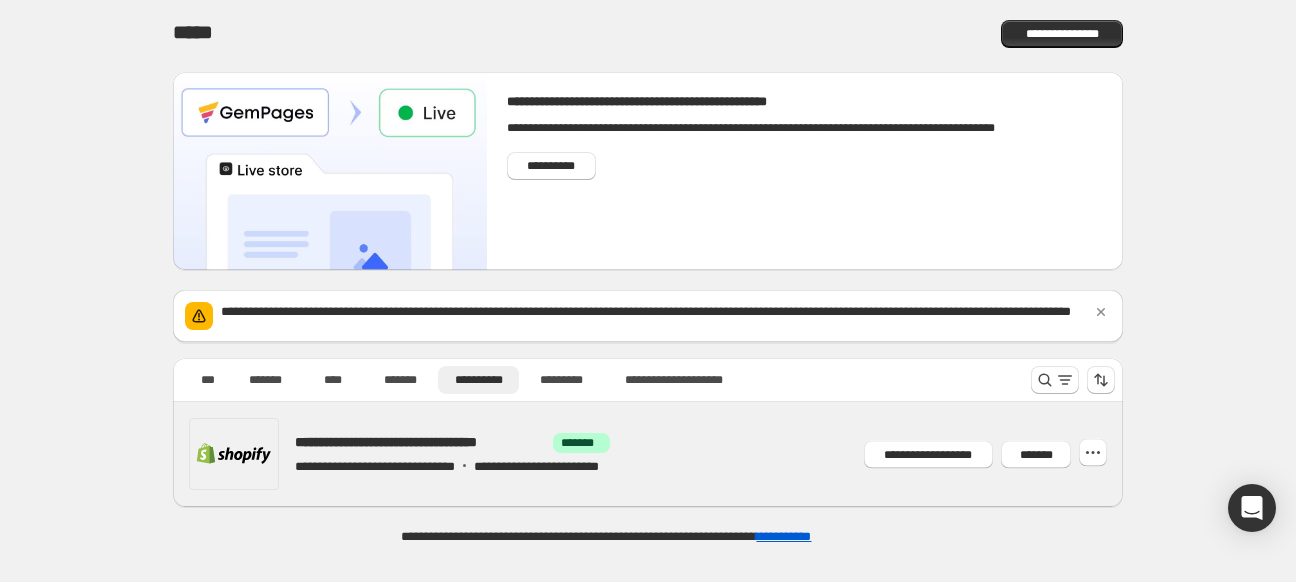 click on "**********" at bounding box center [420, 442] 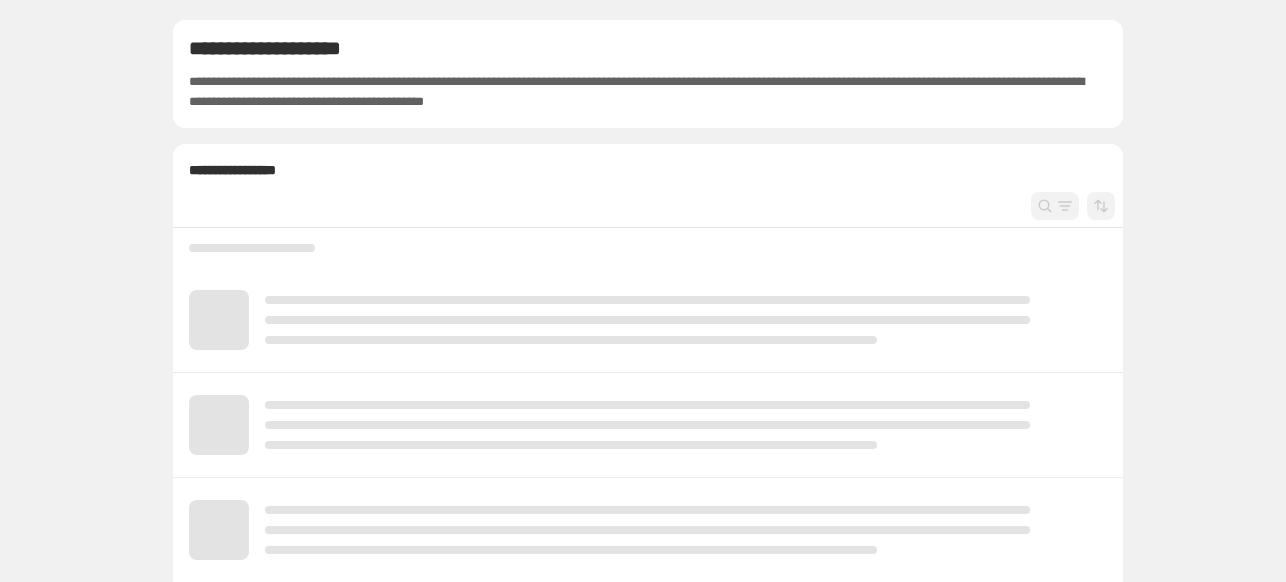 scroll, scrollTop: 0, scrollLeft: 0, axis: both 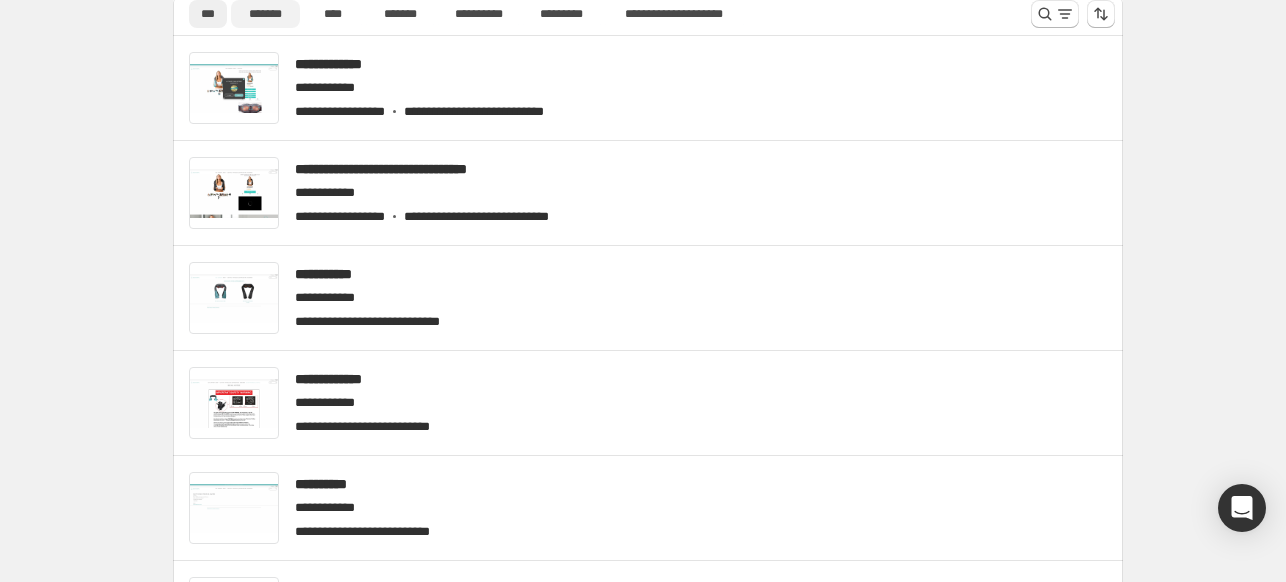 click on "*******" at bounding box center [265, 14] 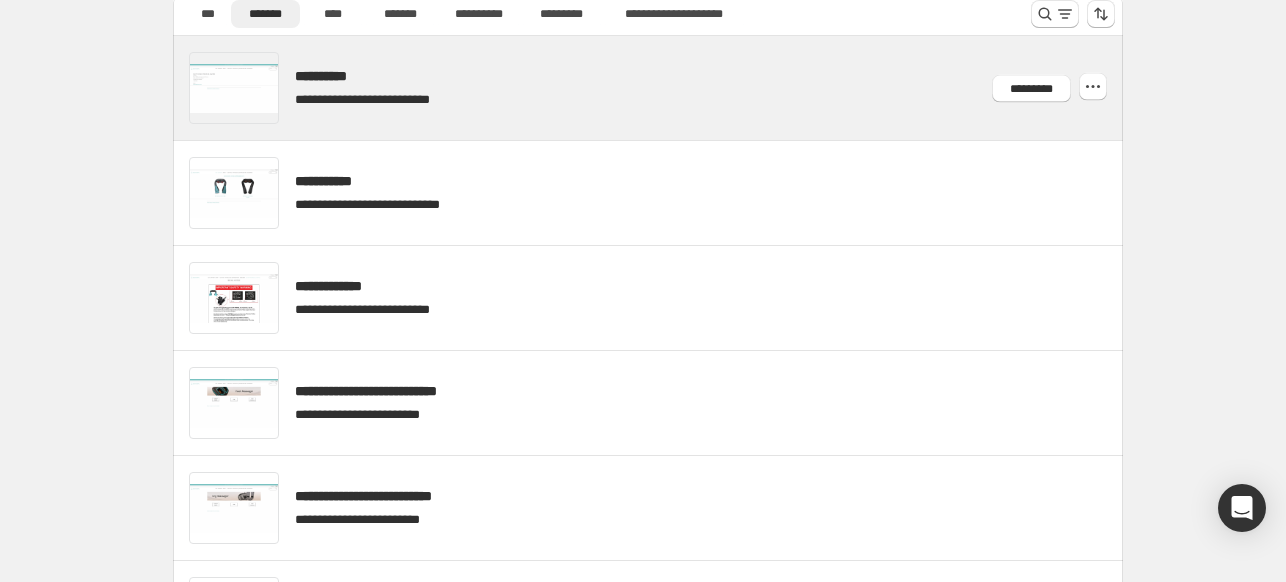 click at bounding box center (672, 88) 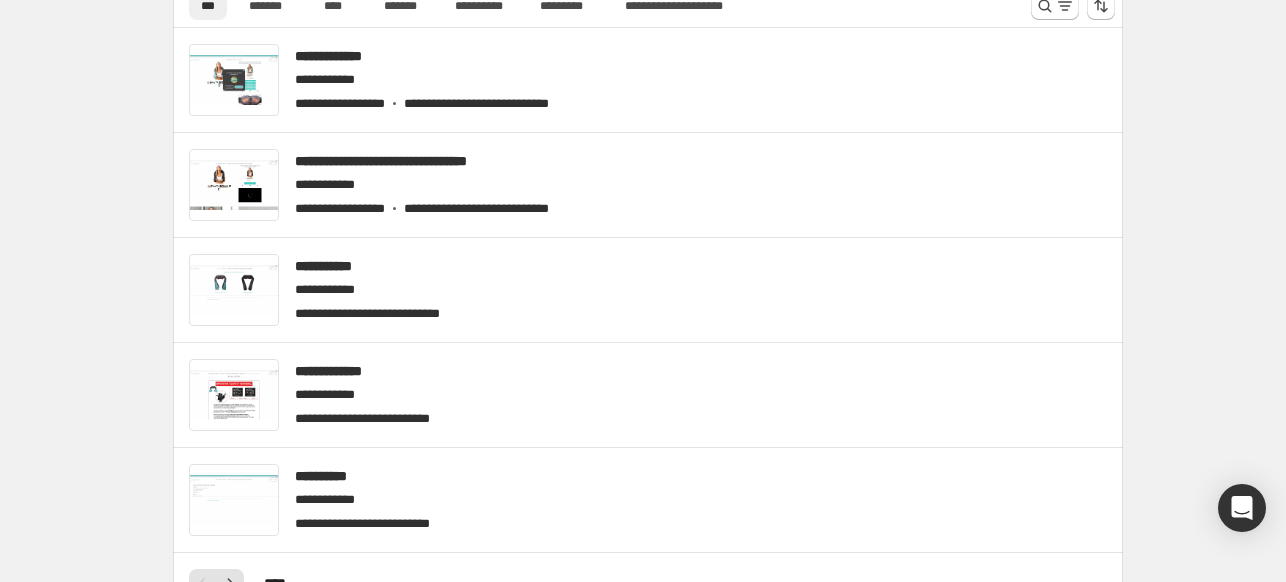 scroll, scrollTop: 300, scrollLeft: 0, axis: vertical 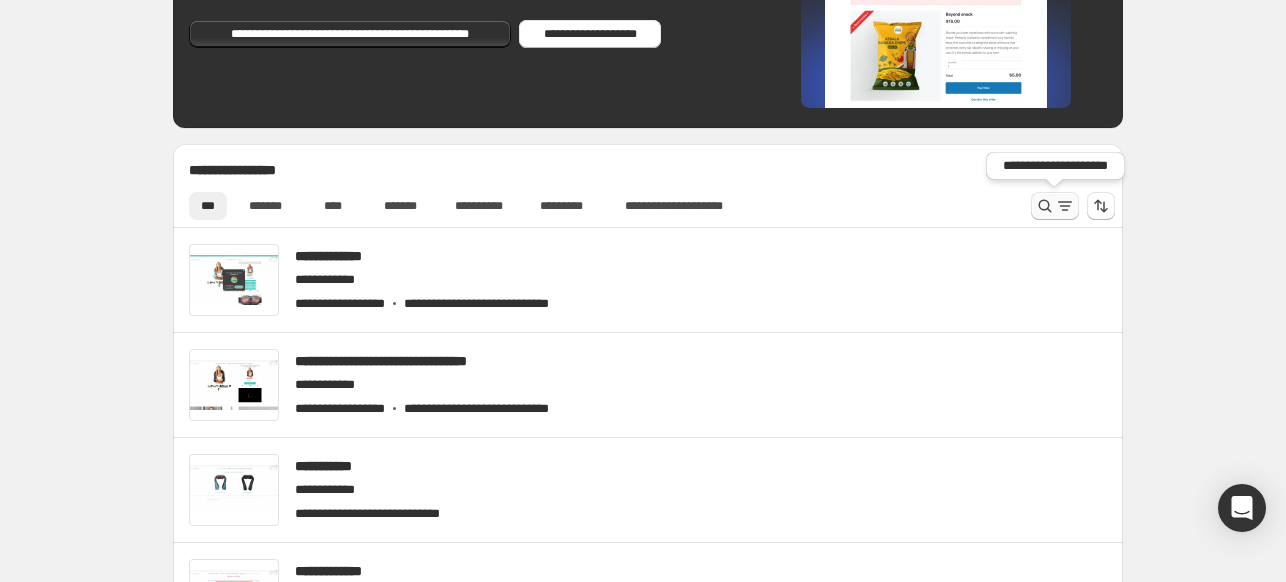 click 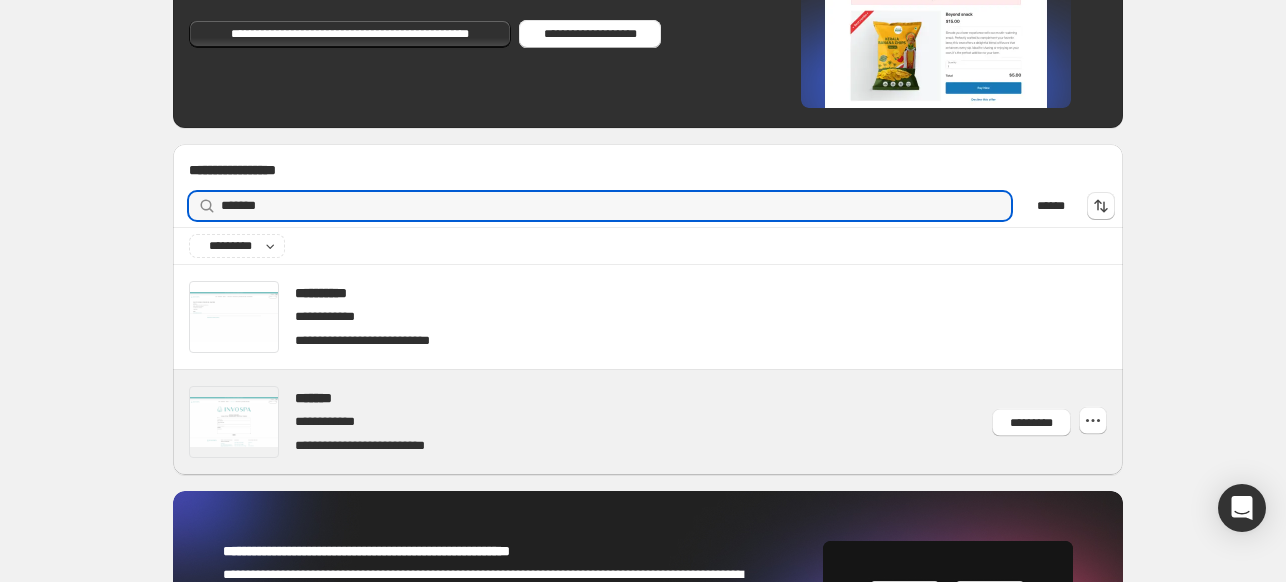 type on "*******" 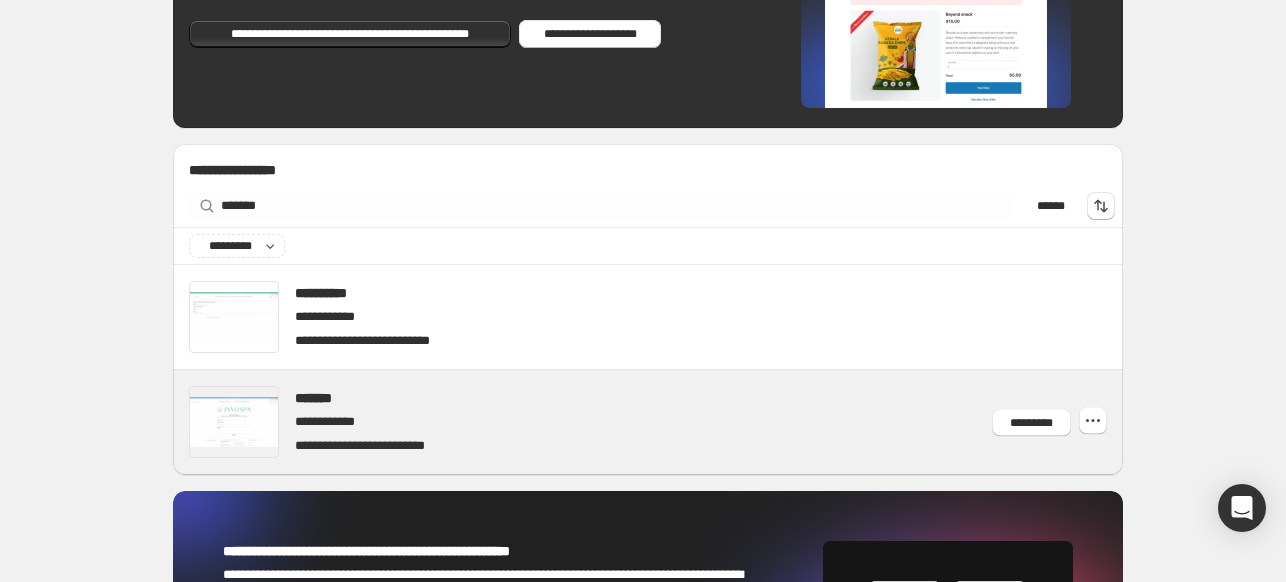 click at bounding box center [672, 422] 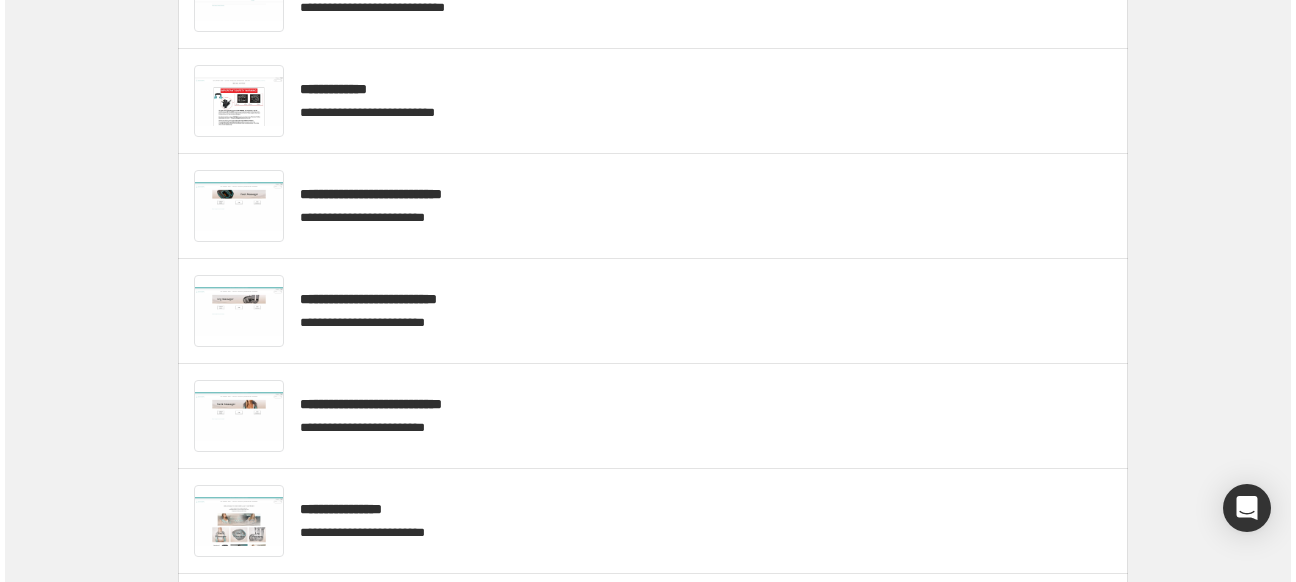 scroll, scrollTop: 0, scrollLeft: 0, axis: both 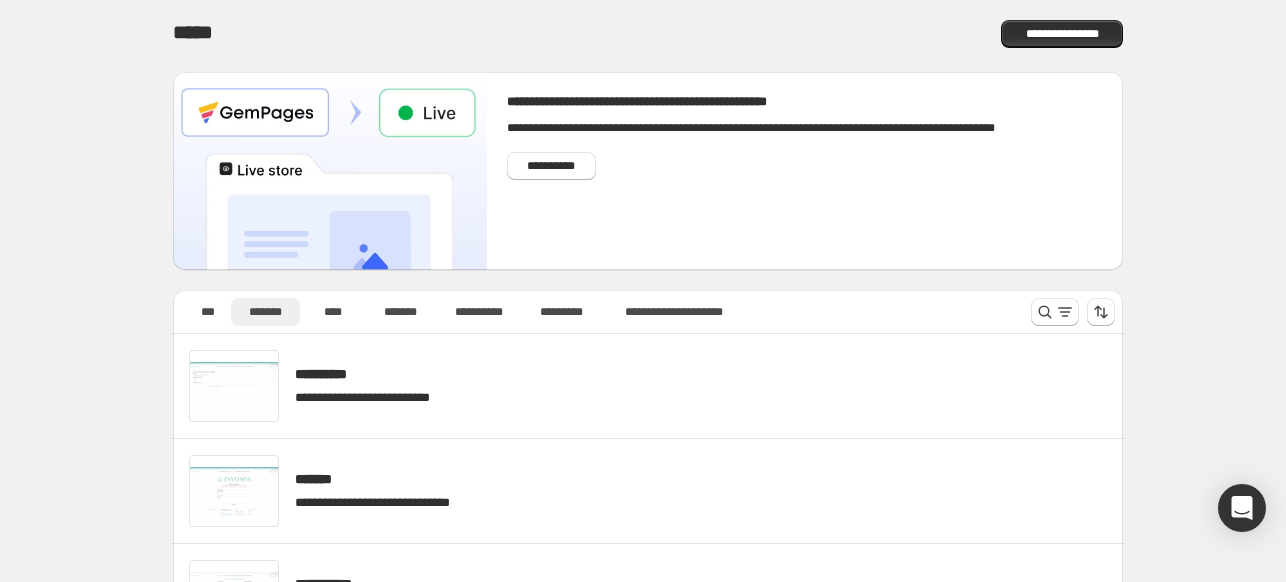 click on "*******" at bounding box center [265, 312] 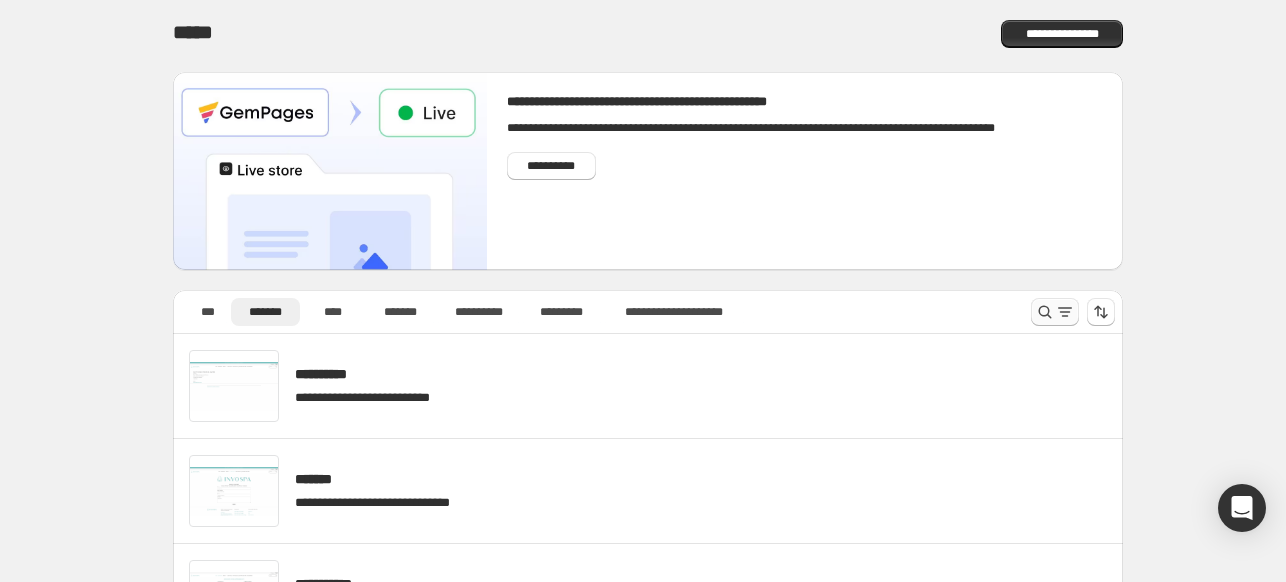 click 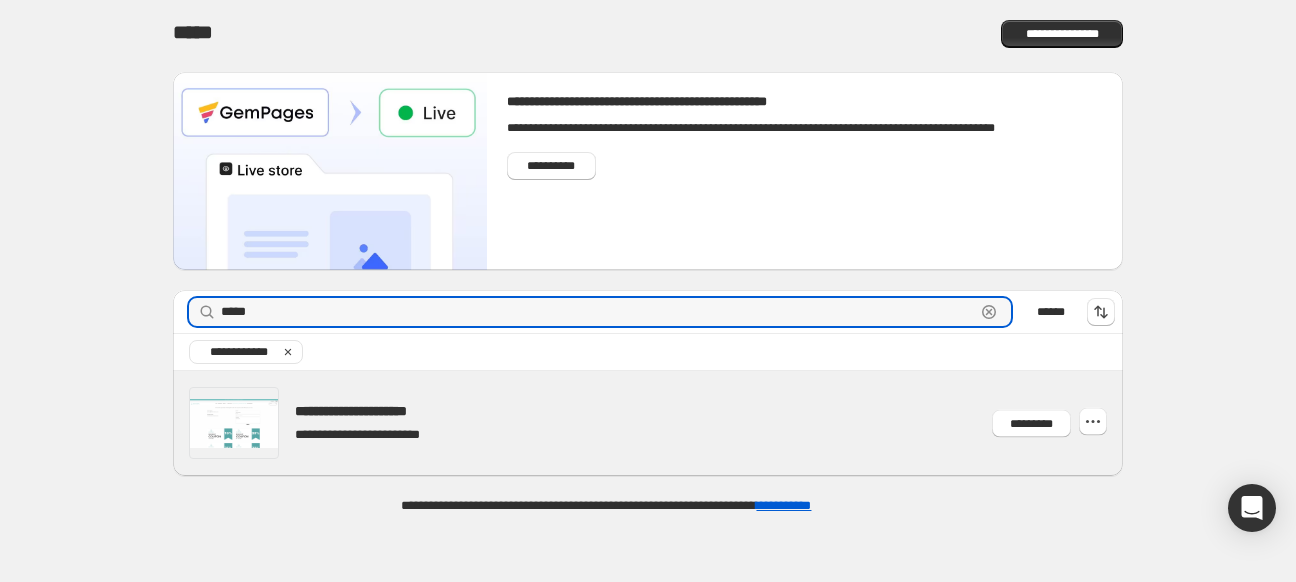 type on "*****" 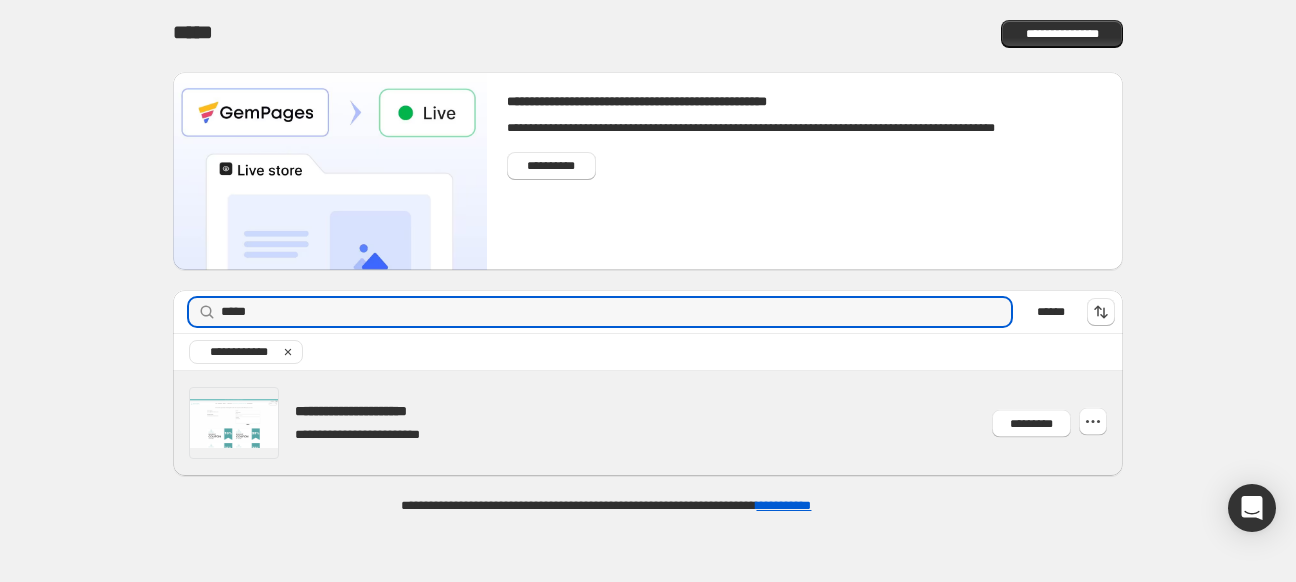 click at bounding box center [672, 423] 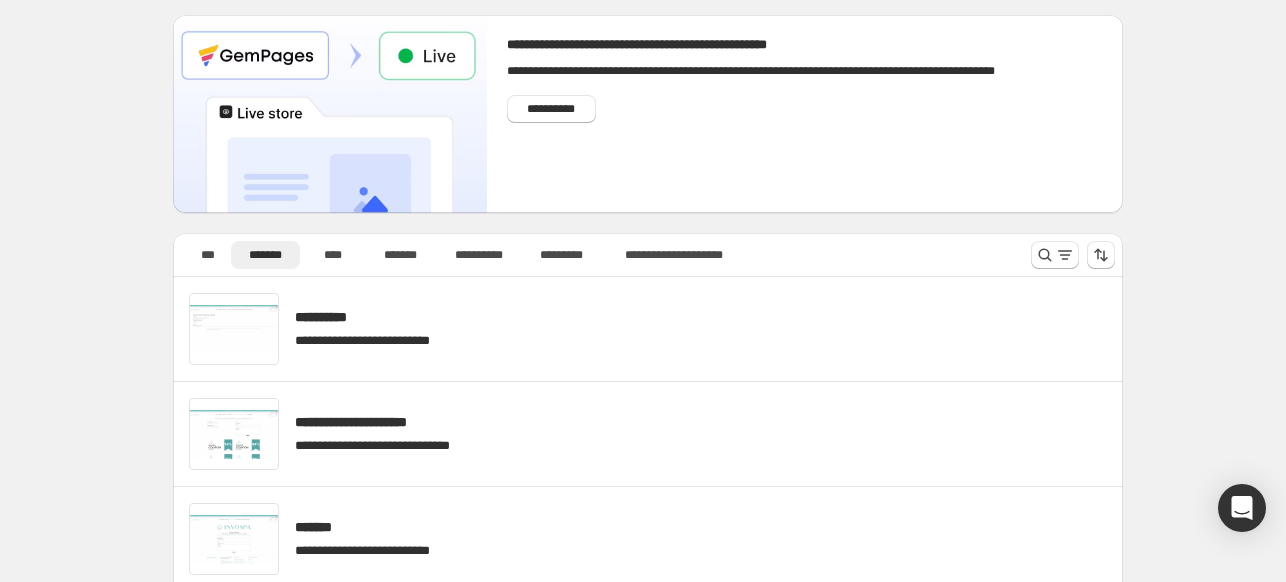 scroll, scrollTop: 100, scrollLeft: 0, axis: vertical 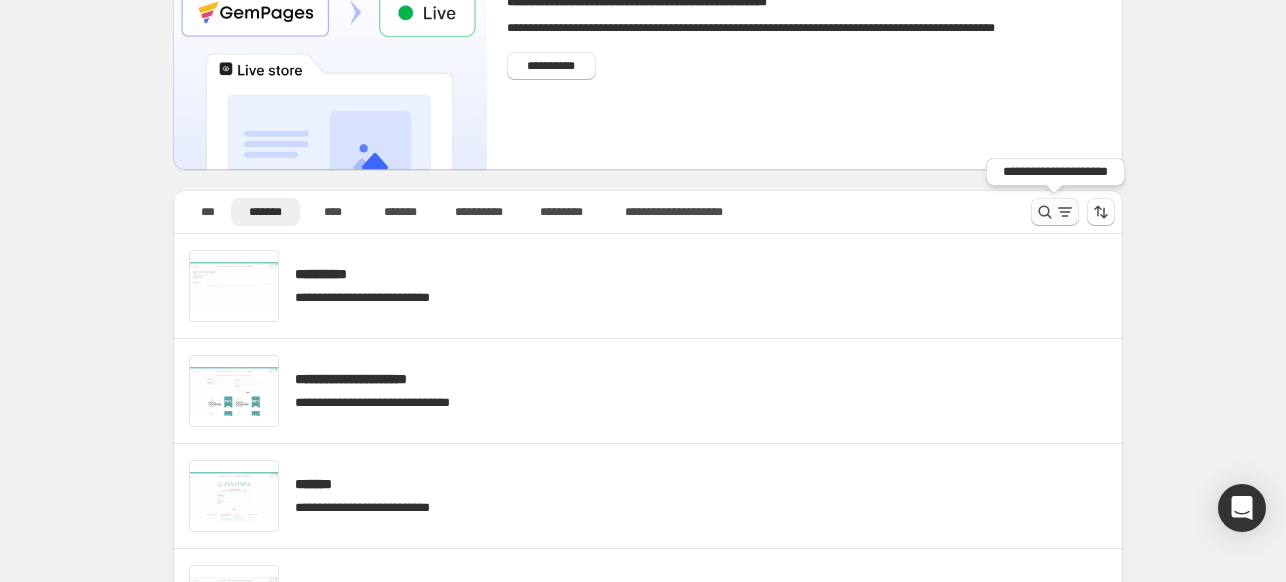 click 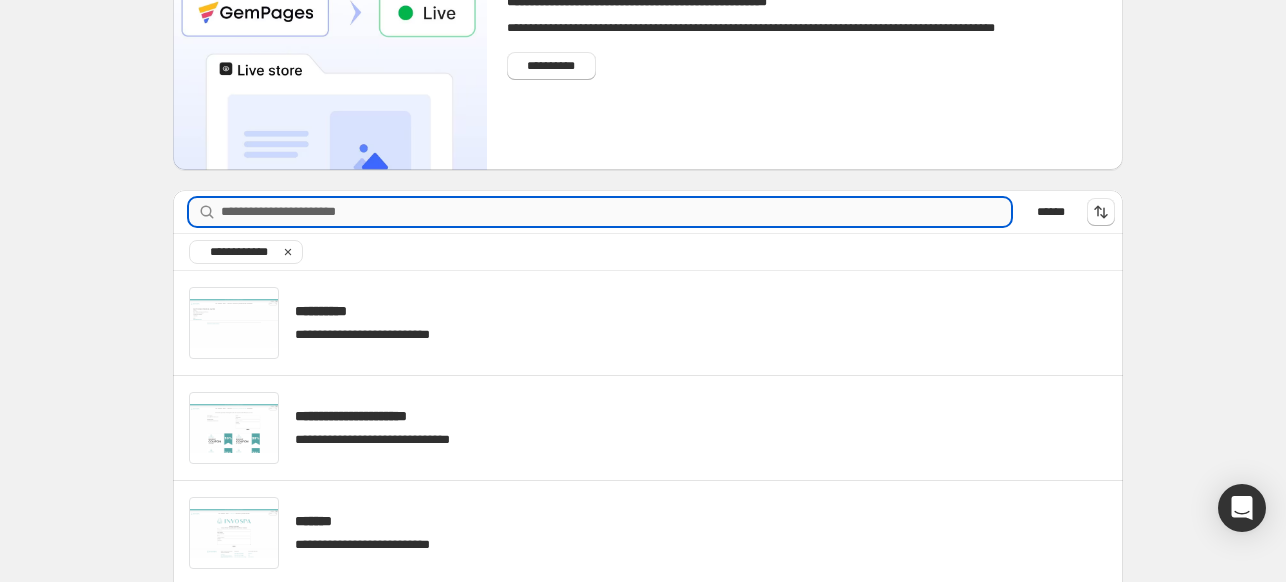 click on "**********" at bounding box center [616, 212] 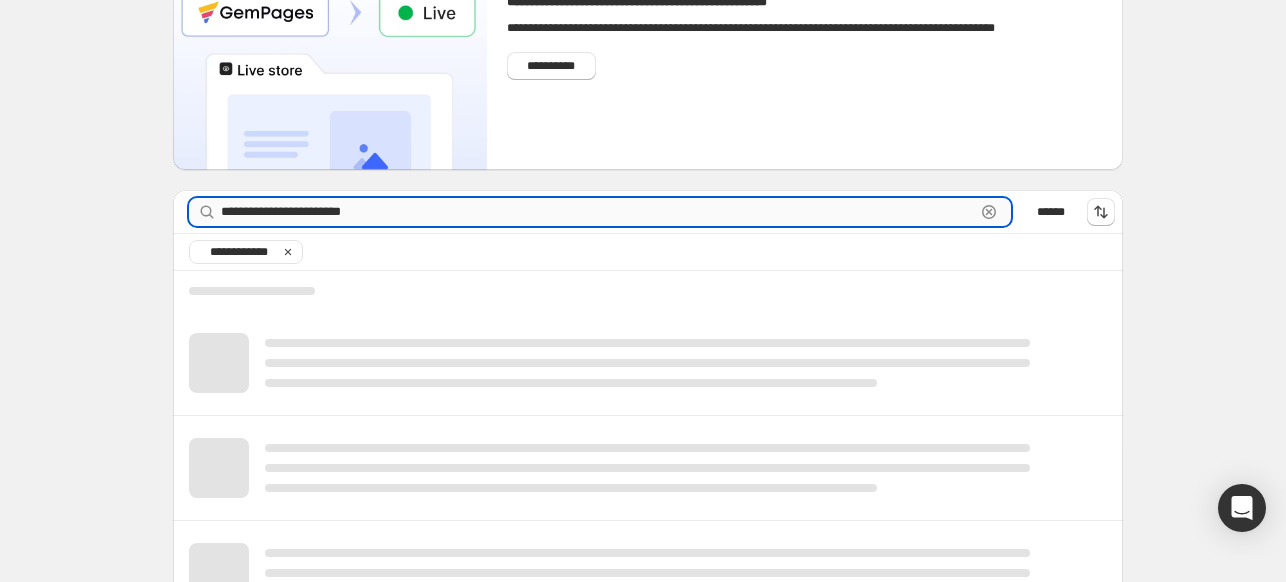 scroll, scrollTop: 83, scrollLeft: 0, axis: vertical 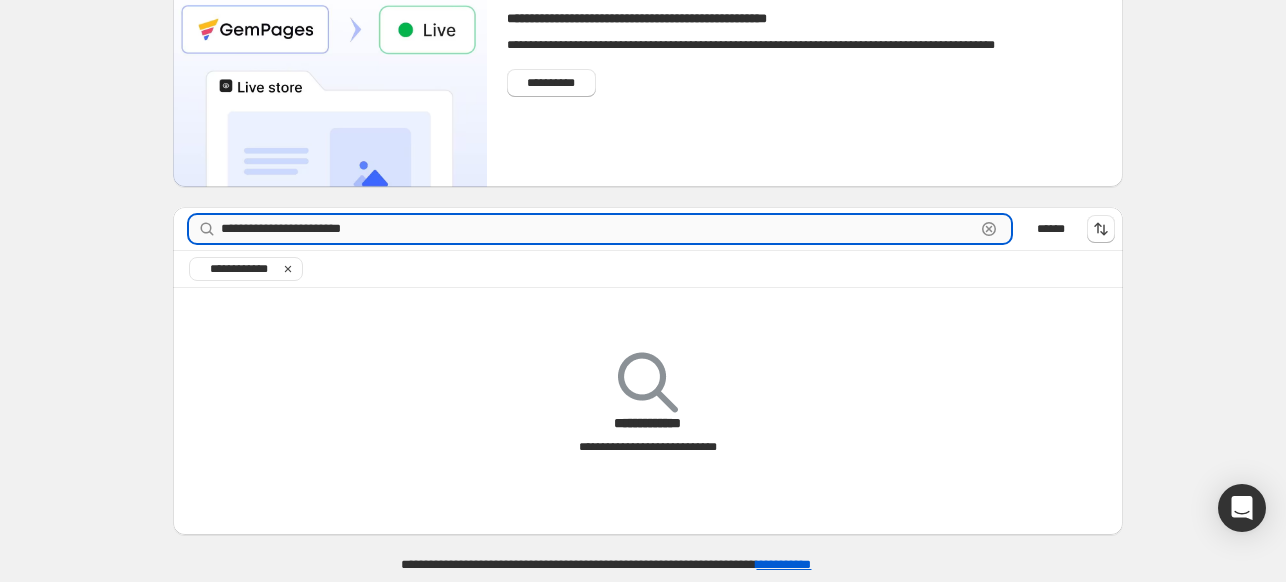 click on "**********" at bounding box center (598, 229) 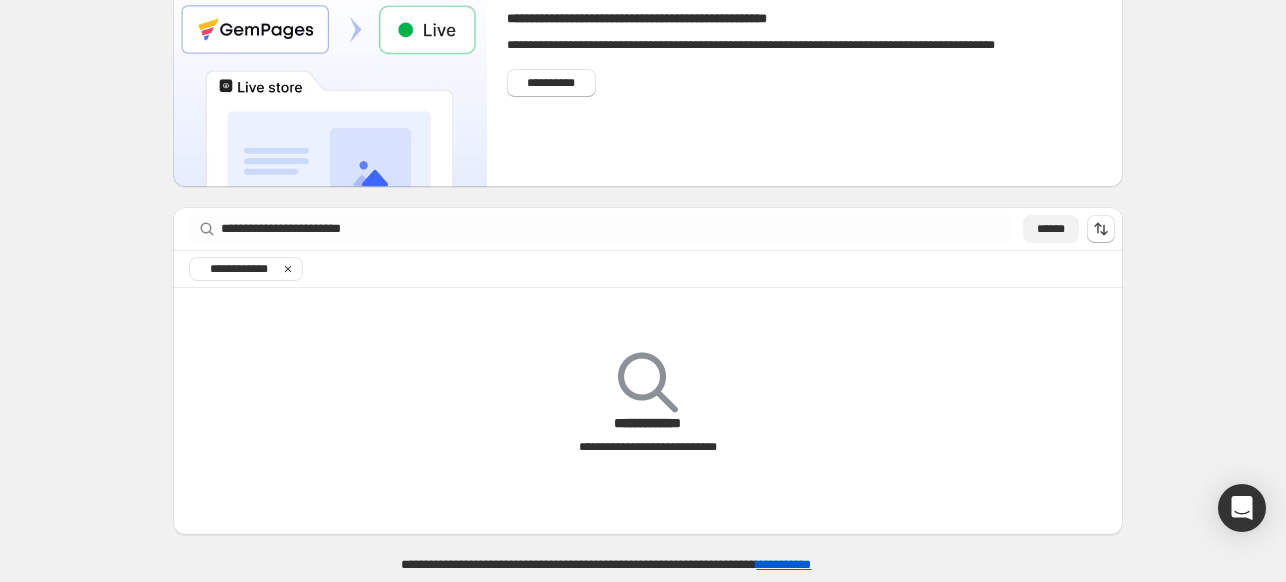 click on "******" at bounding box center (1051, 229) 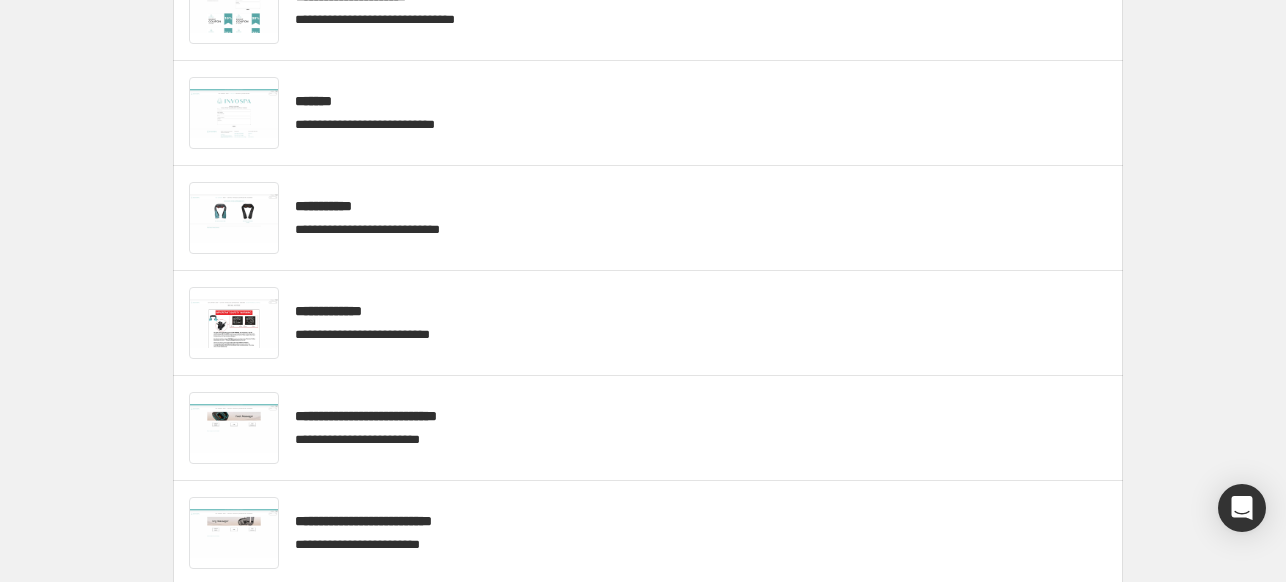 scroll, scrollTop: 0, scrollLeft: 0, axis: both 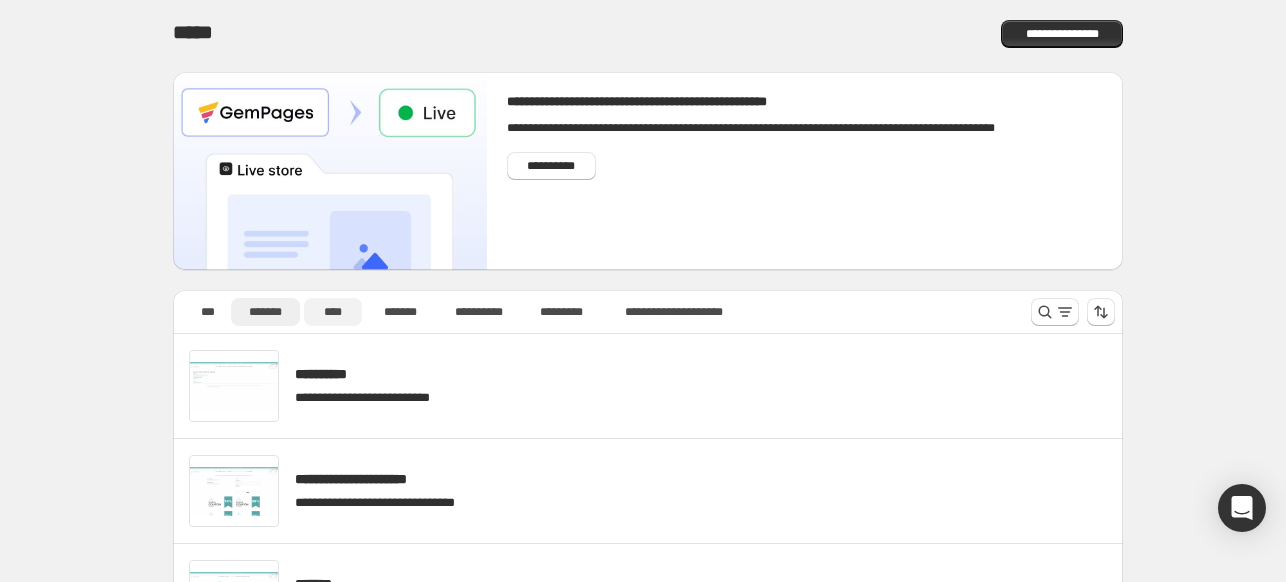 click on "****" at bounding box center (333, 312) 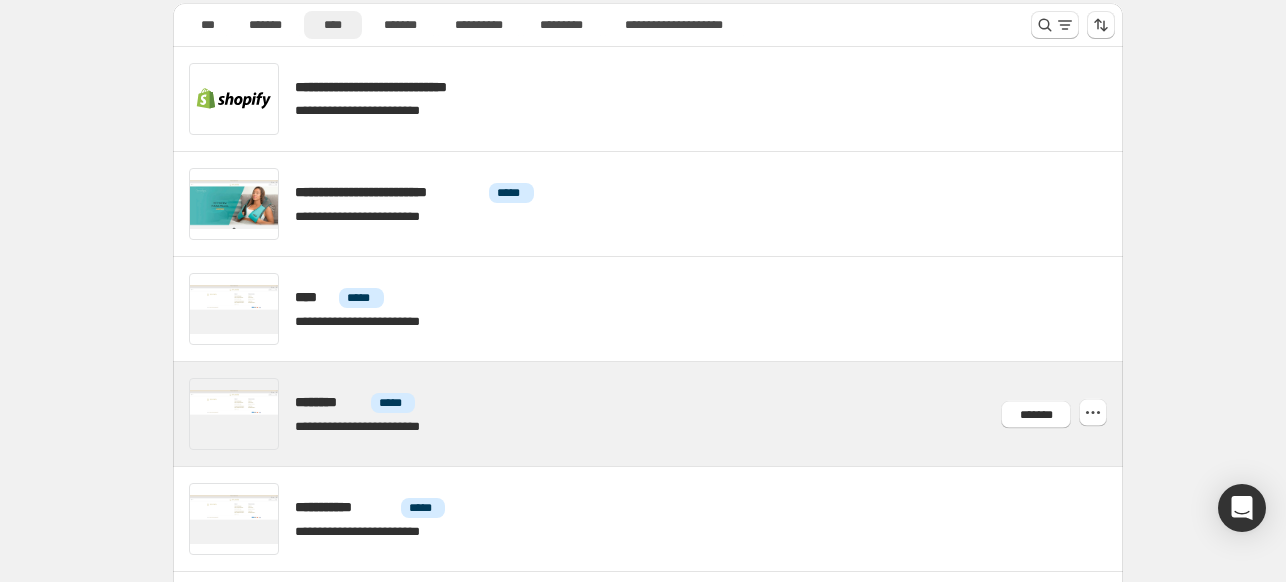 scroll, scrollTop: 238, scrollLeft: 0, axis: vertical 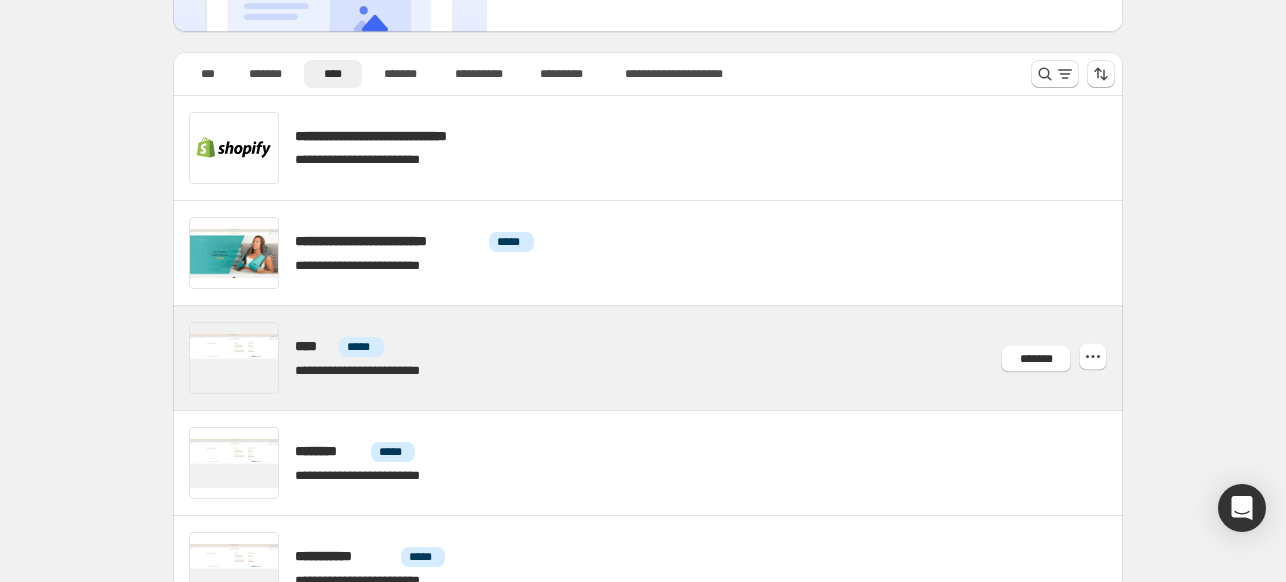 click at bounding box center [672, 358] 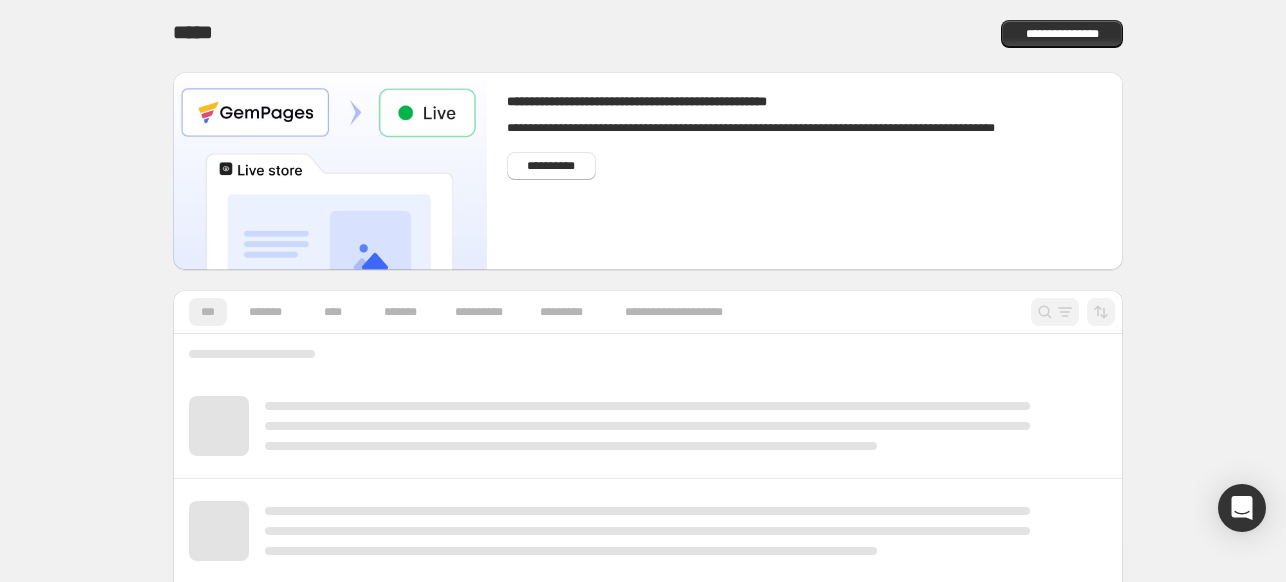 scroll, scrollTop: 100, scrollLeft: 0, axis: vertical 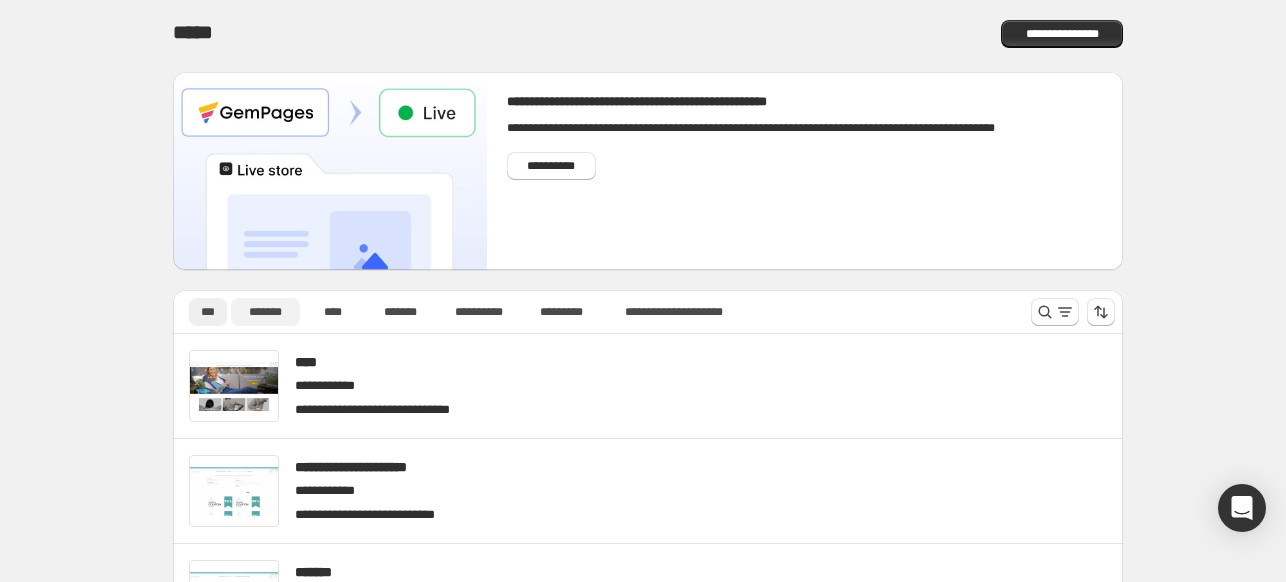 click on "*******" at bounding box center [265, 312] 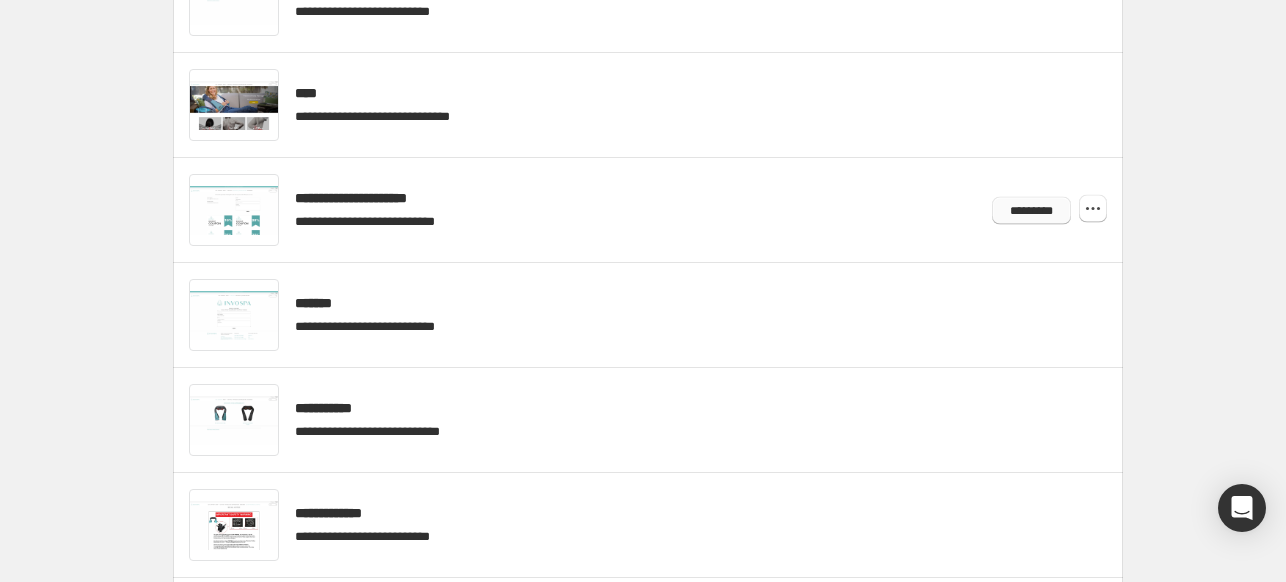 scroll, scrollTop: 0, scrollLeft: 0, axis: both 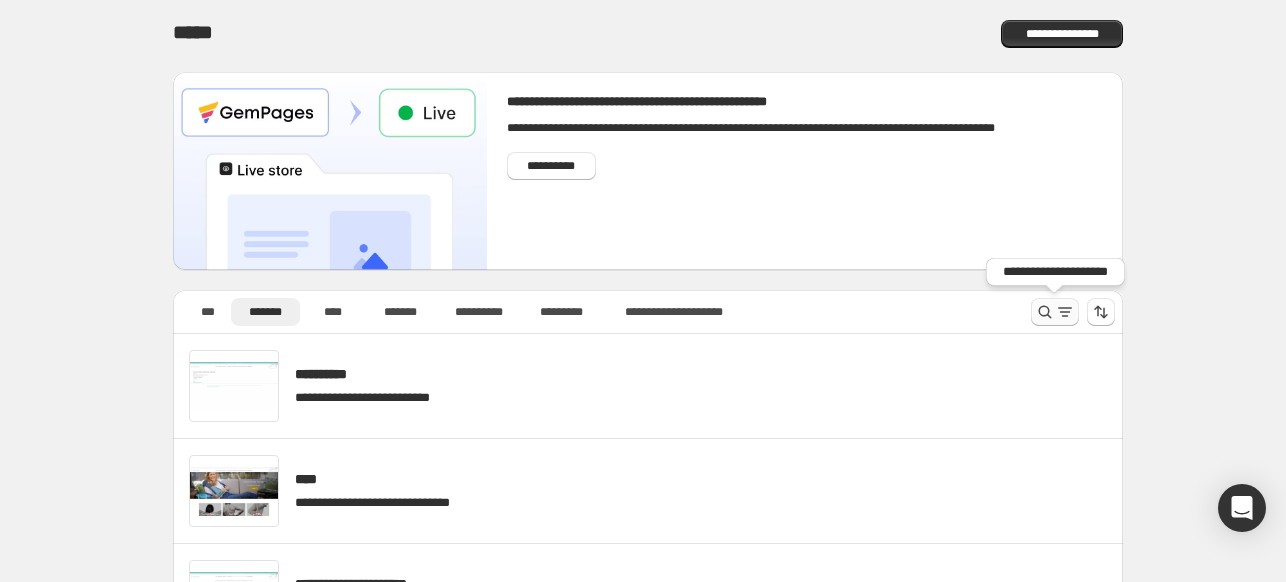 click 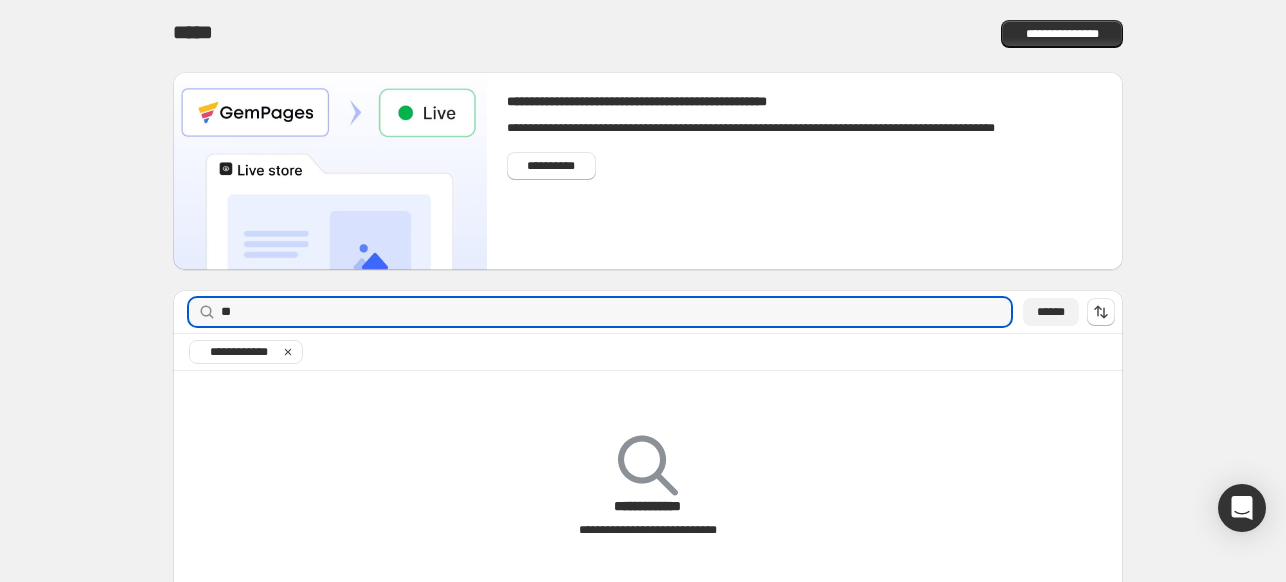 type on "*" 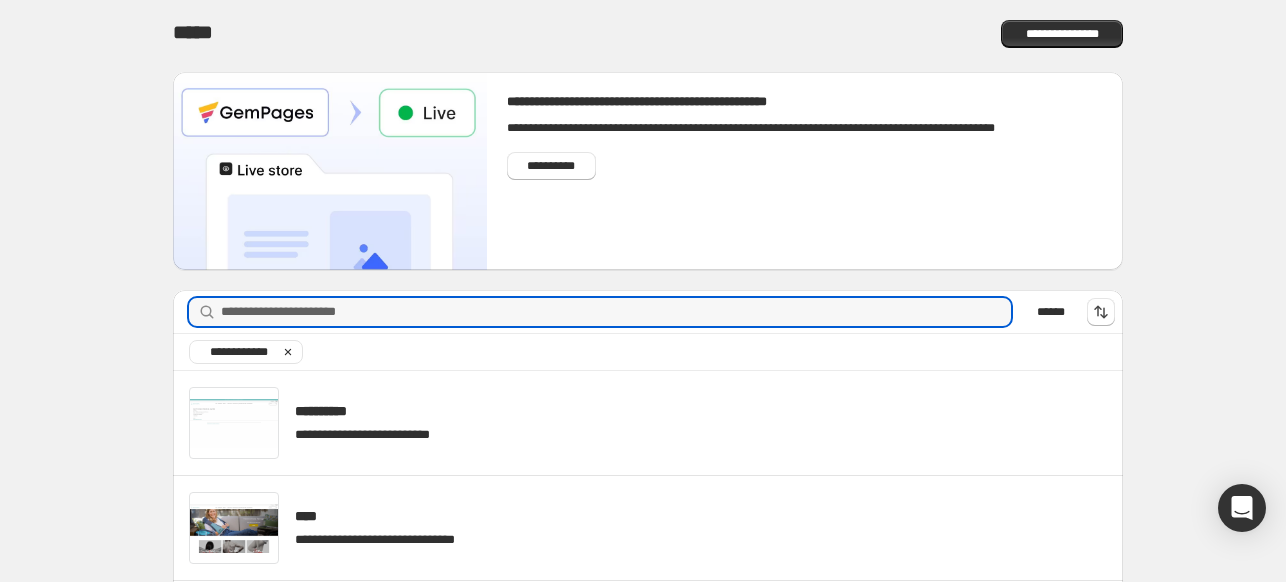 click 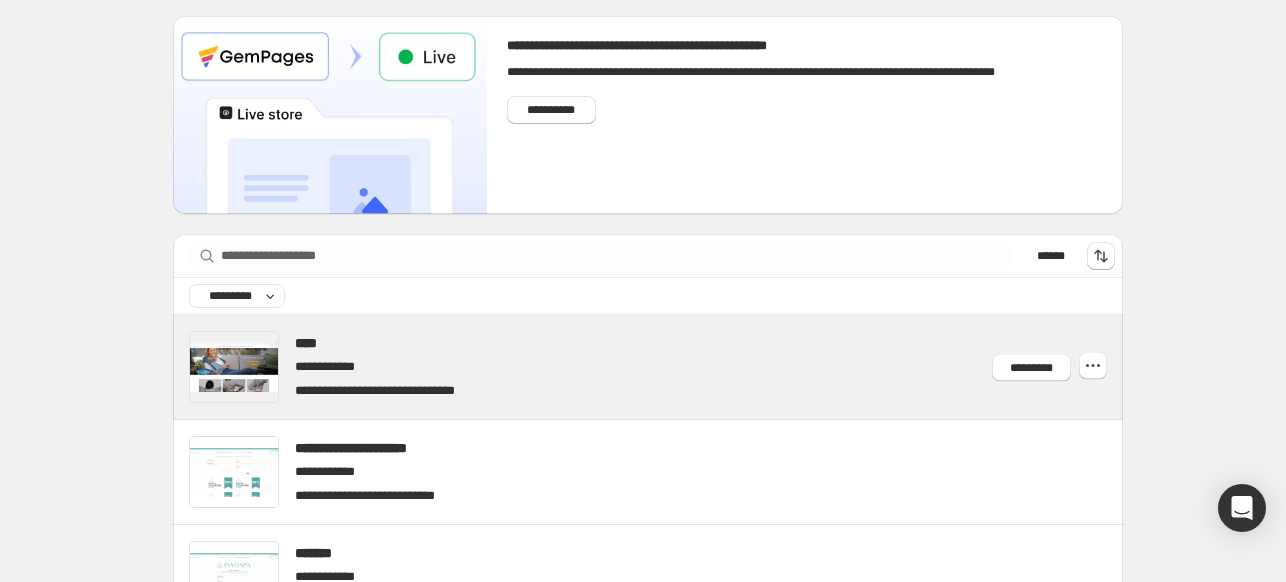 scroll, scrollTop: 100, scrollLeft: 0, axis: vertical 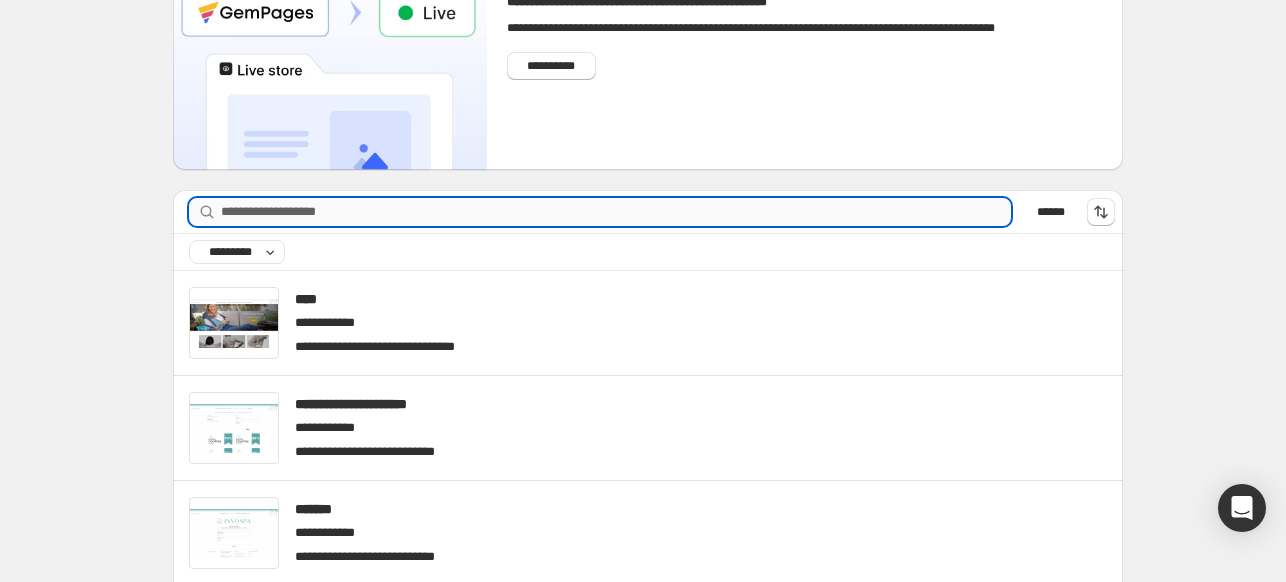 click on "**********" at bounding box center [616, 212] 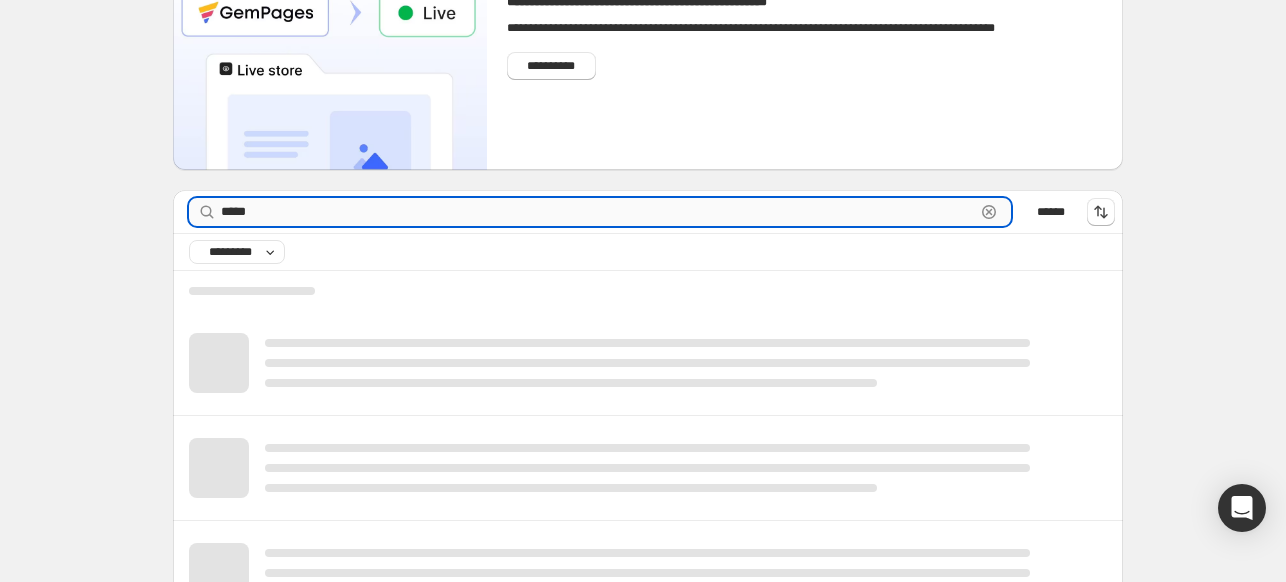 scroll, scrollTop: 83, scrollLeft: 0, axis: vertical 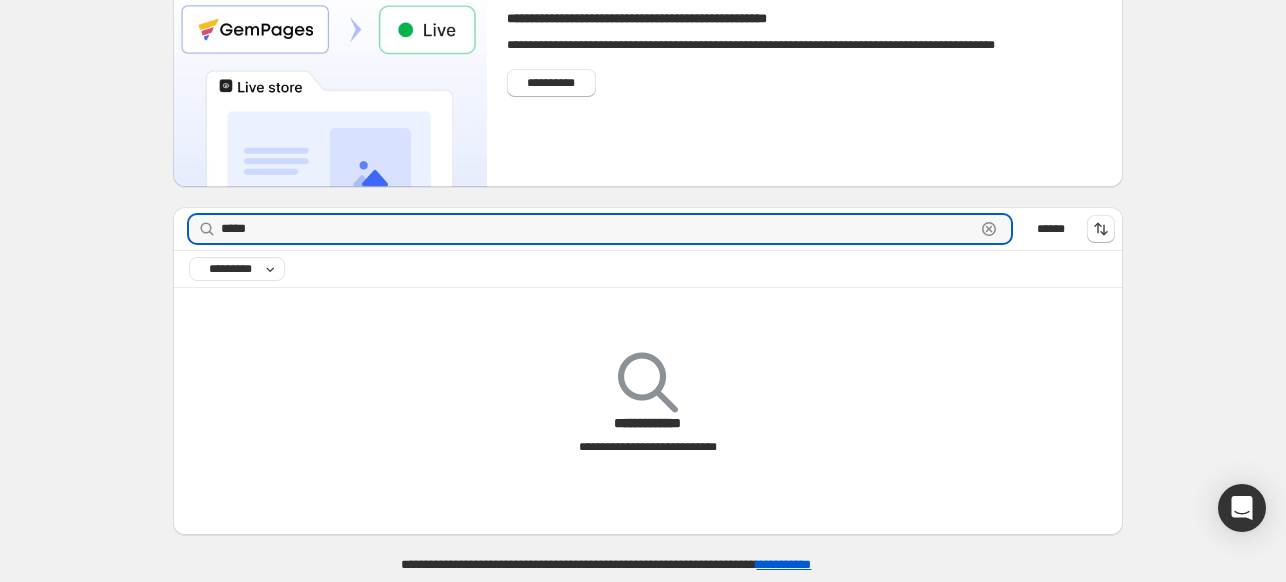 drag, startPoint x: 278, startPoint y: 222, endPoint x: 112, endPoint y: 219, distance: 166.0271 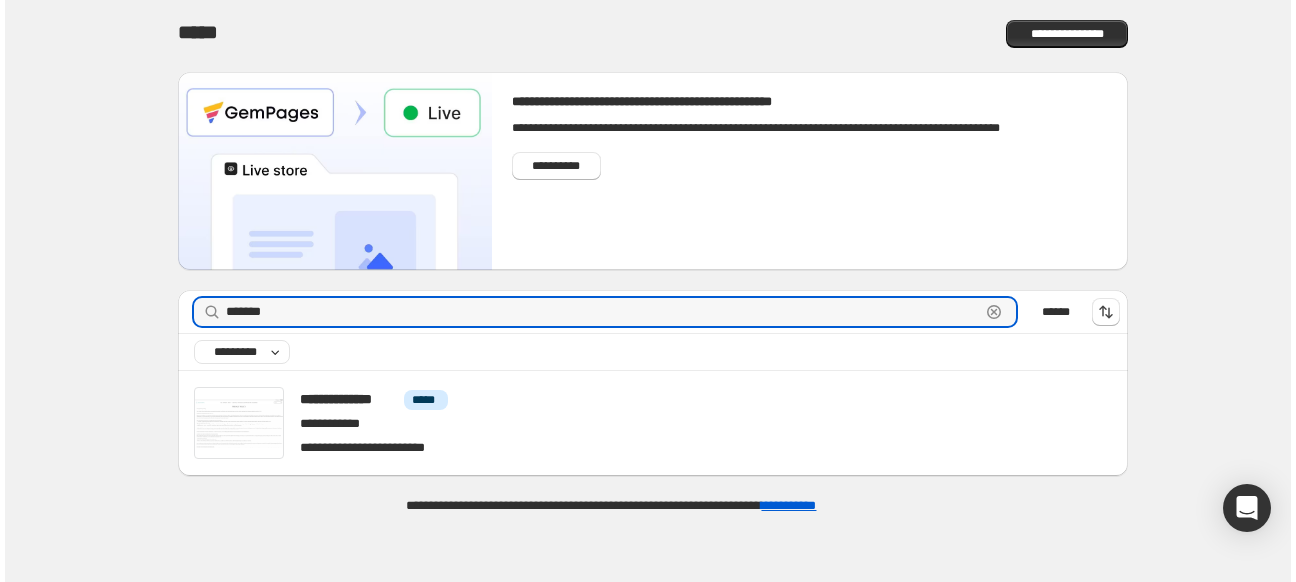 scroll, scrollTop: 0, scrollLeft: 0, axis: both 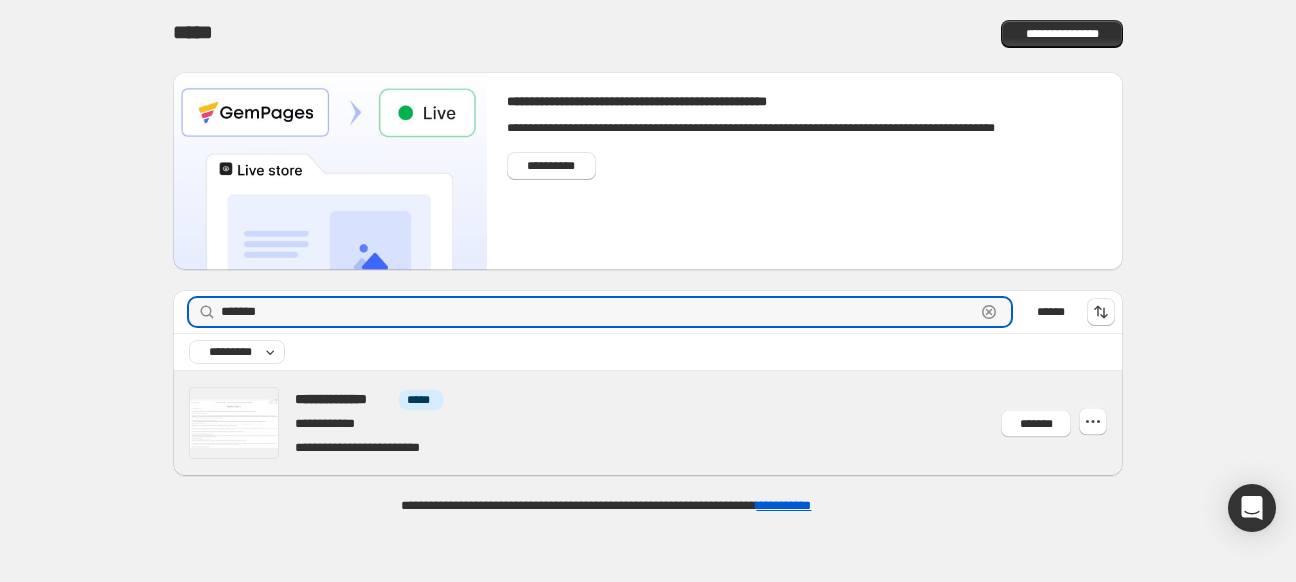type on "*******" 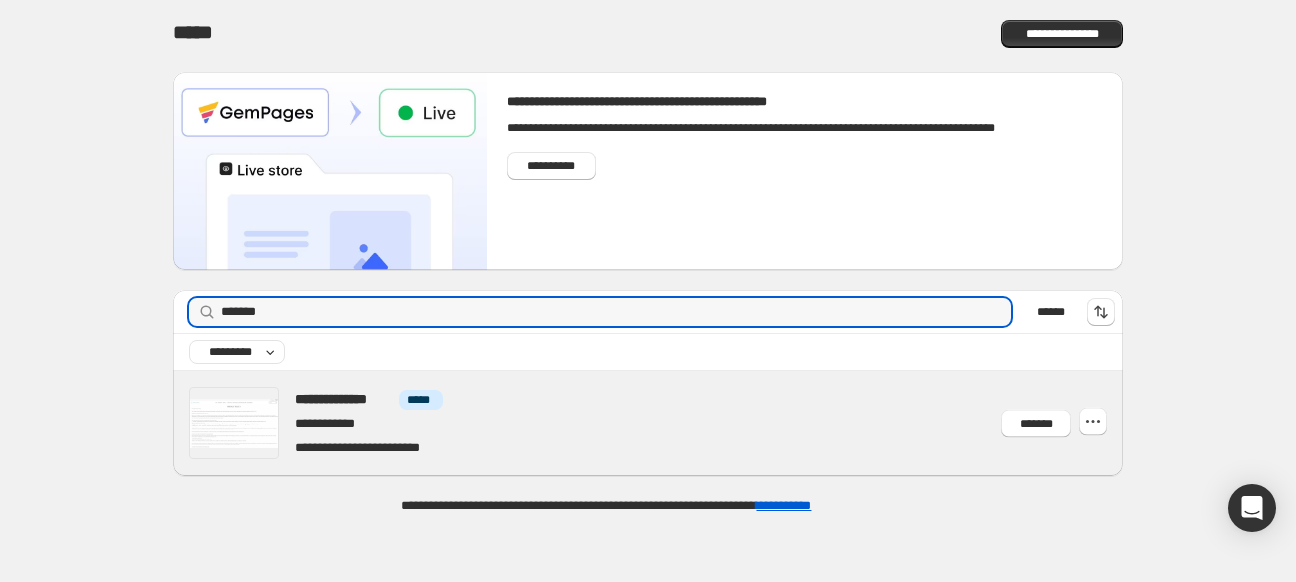 click at bounding box center [672, 423] 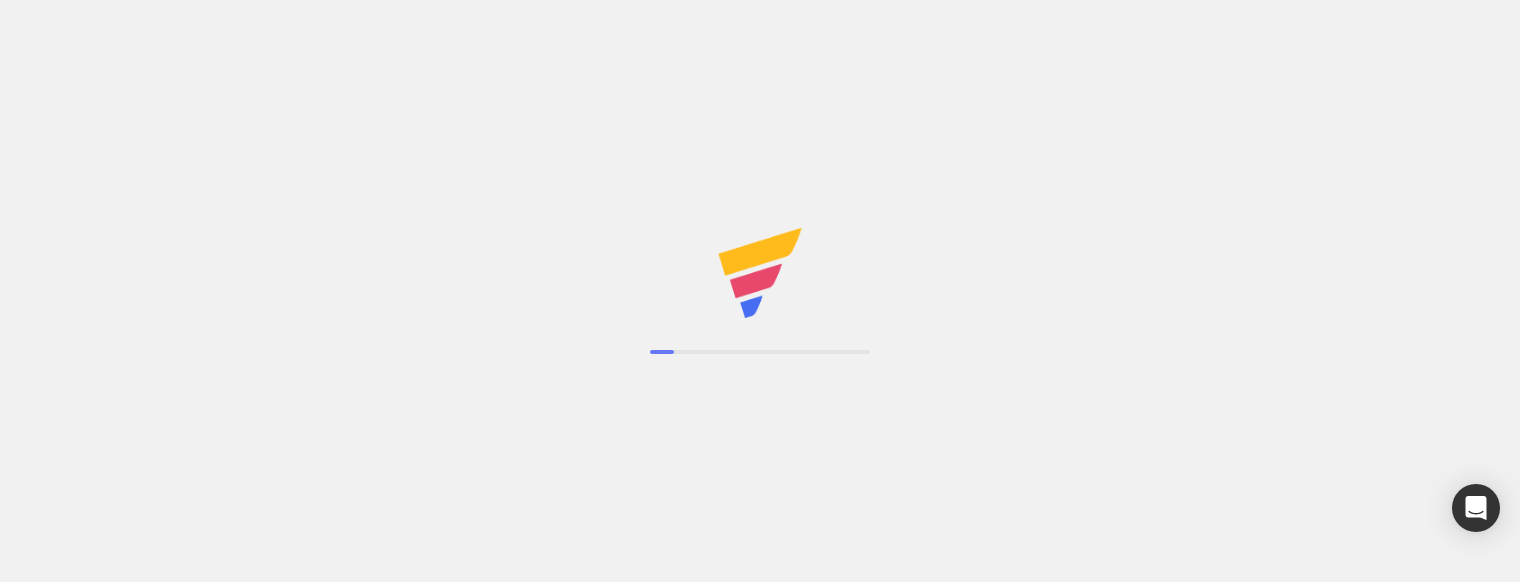 scroll, scrollTop: 0, scrollLeft: 0, axis: both 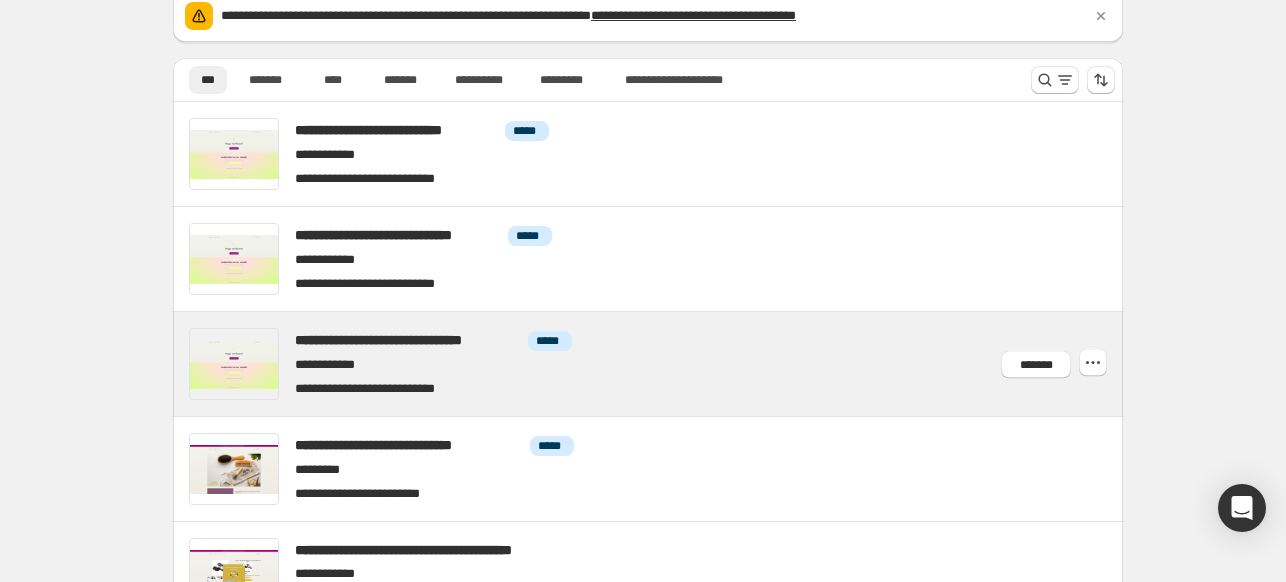 click at bounding box center (672, 364) 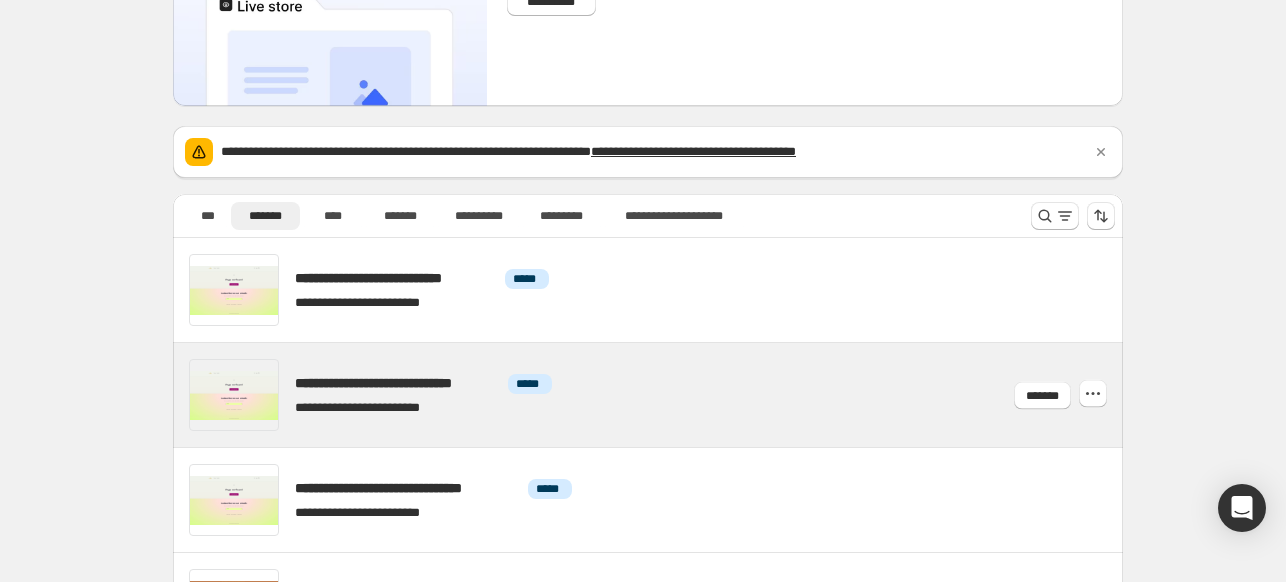 scroll, scrollTop: 200, scrollLeft: 0, axis: vertical 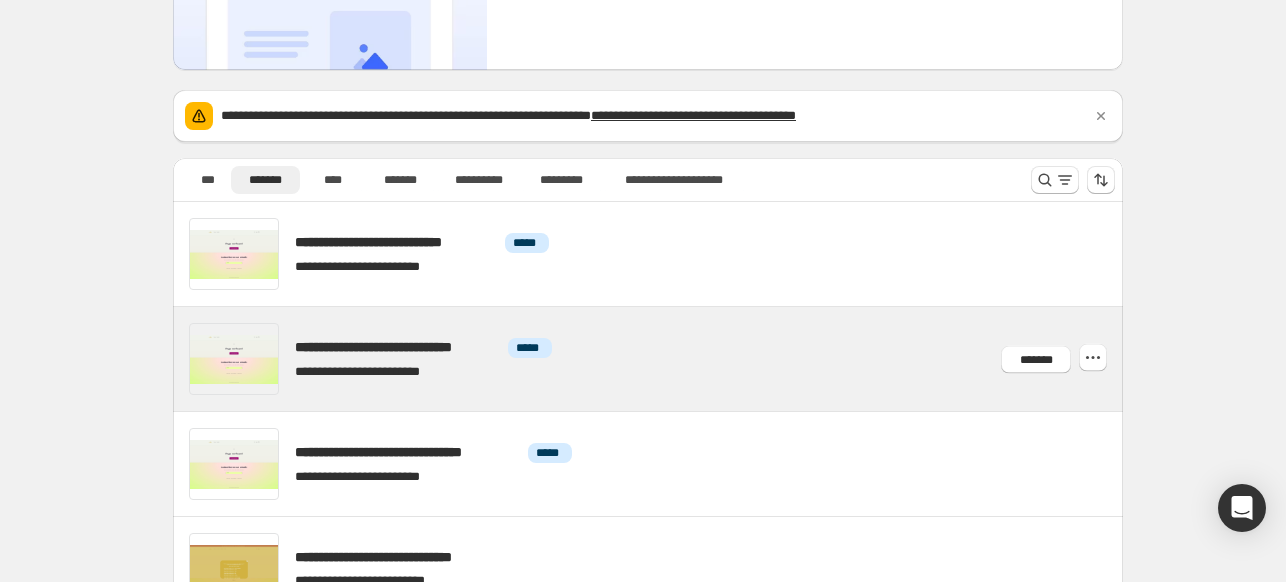 click at bounding box center (672, 359) 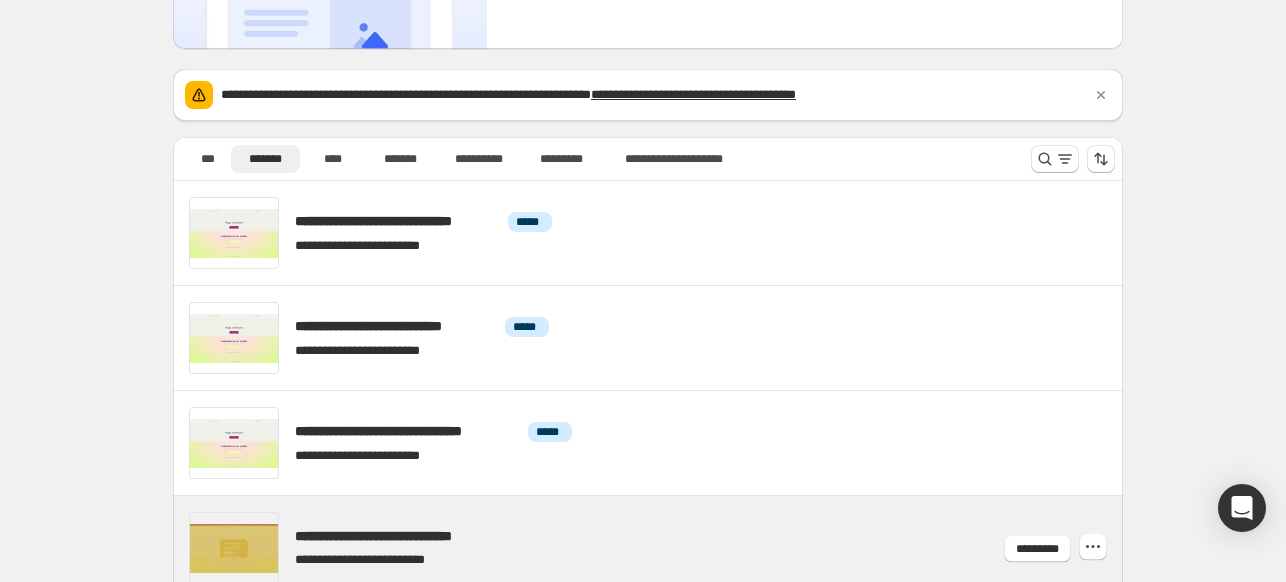 scroll, scrollTop: 287, scrollLeft: 0, axis: vertical 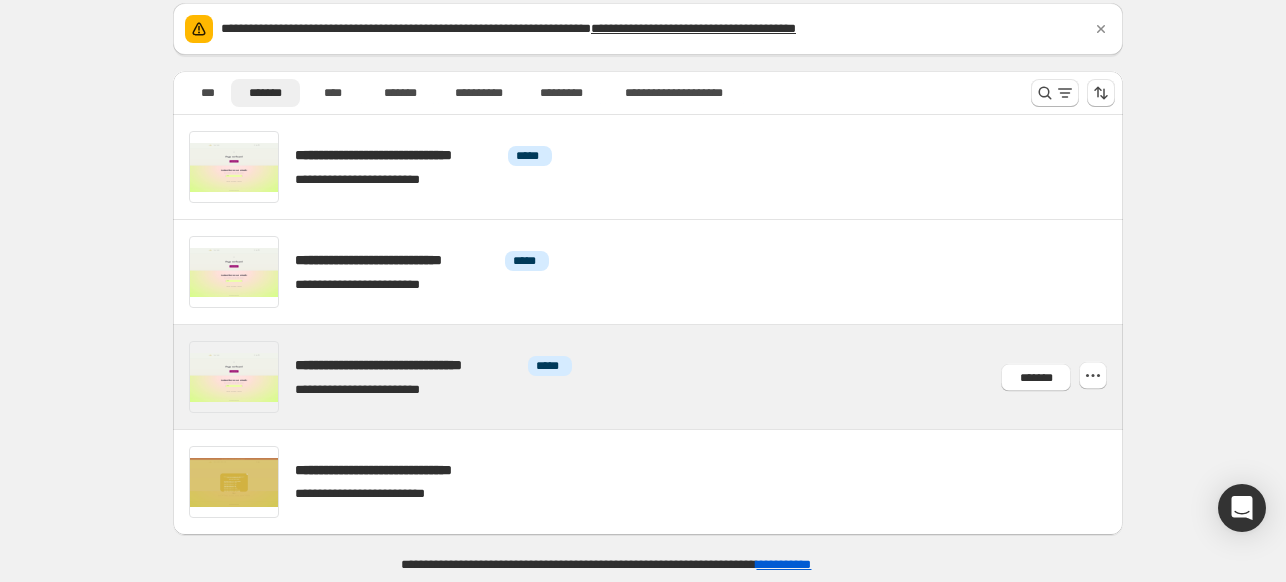 click at bounding box center (672, 377) 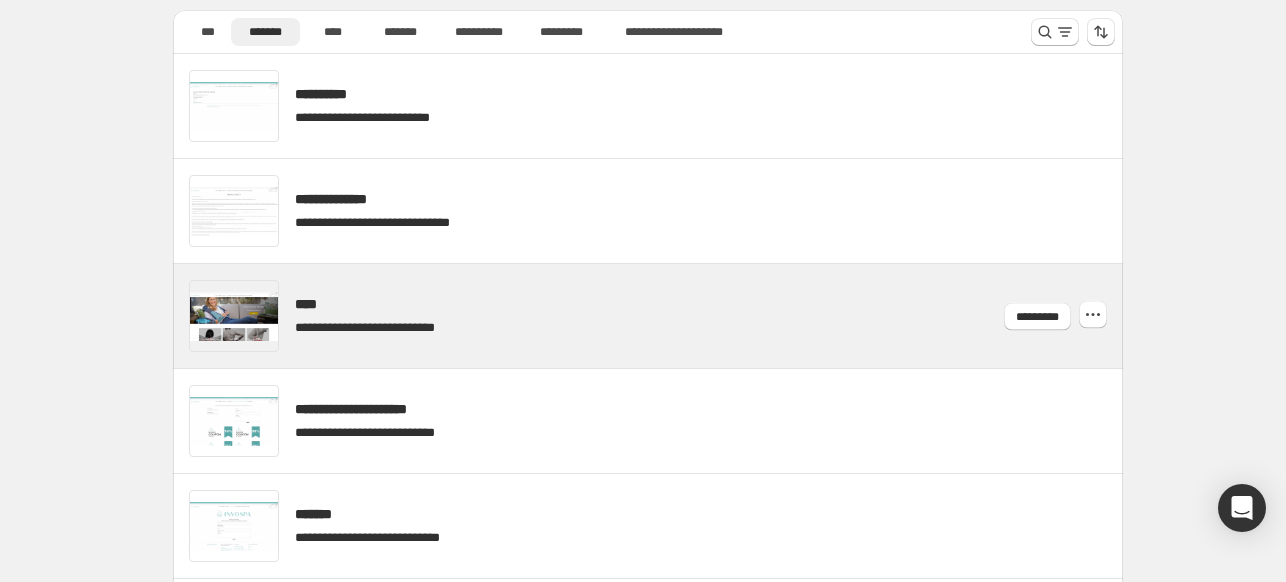 scroll, scrollTop: 300, scrollLeft: 0, axis: vertical 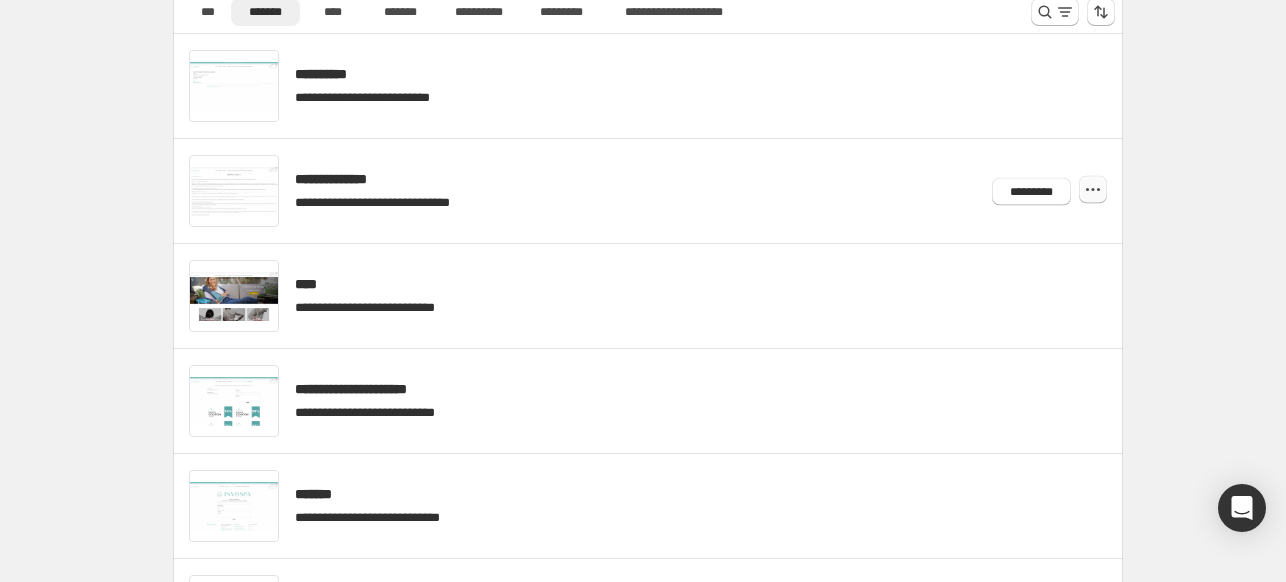 click 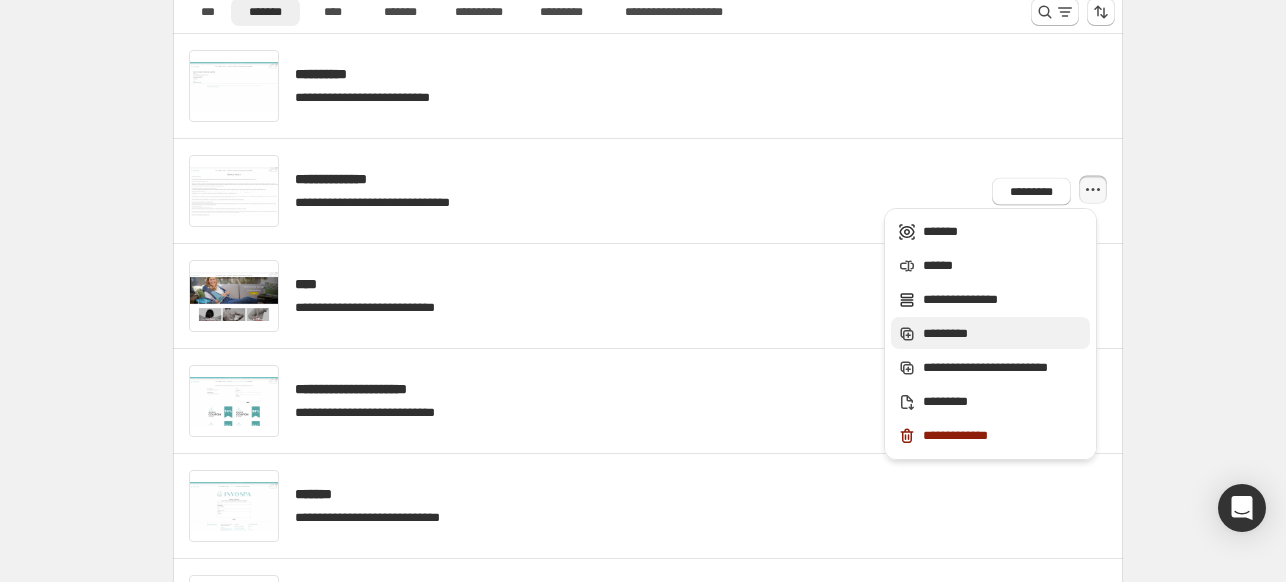 click on "*********" at bounding box center [1003, 334] 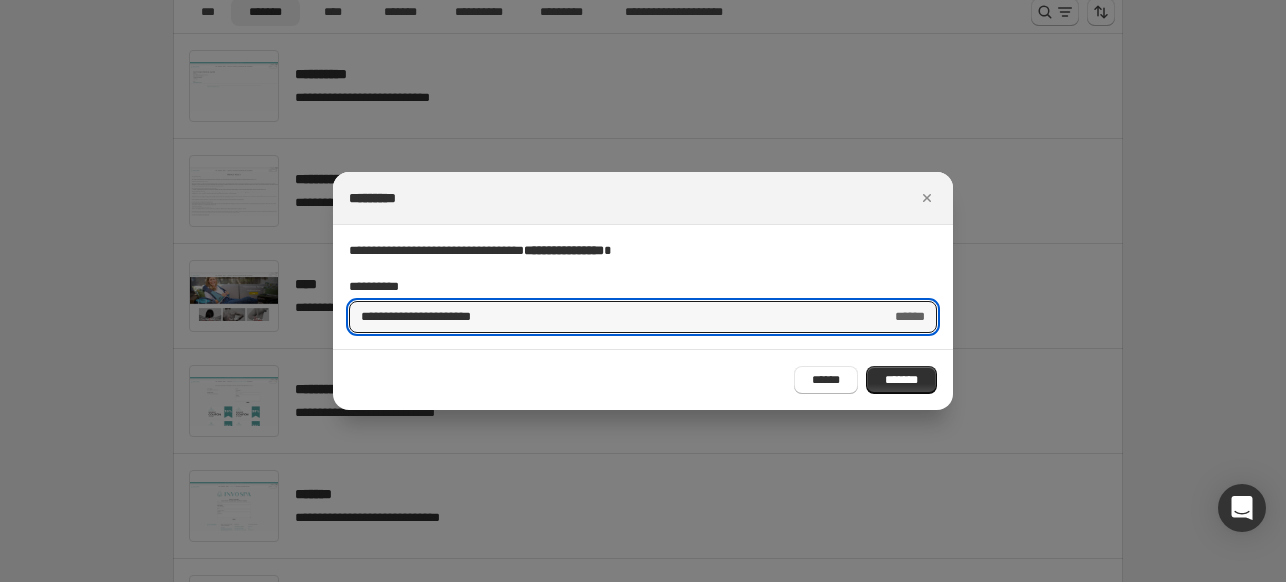 drag, startPoint x: 536, startPoint y: 316, endPoint x: 159, endPoint y: 325, distance: 377.10742 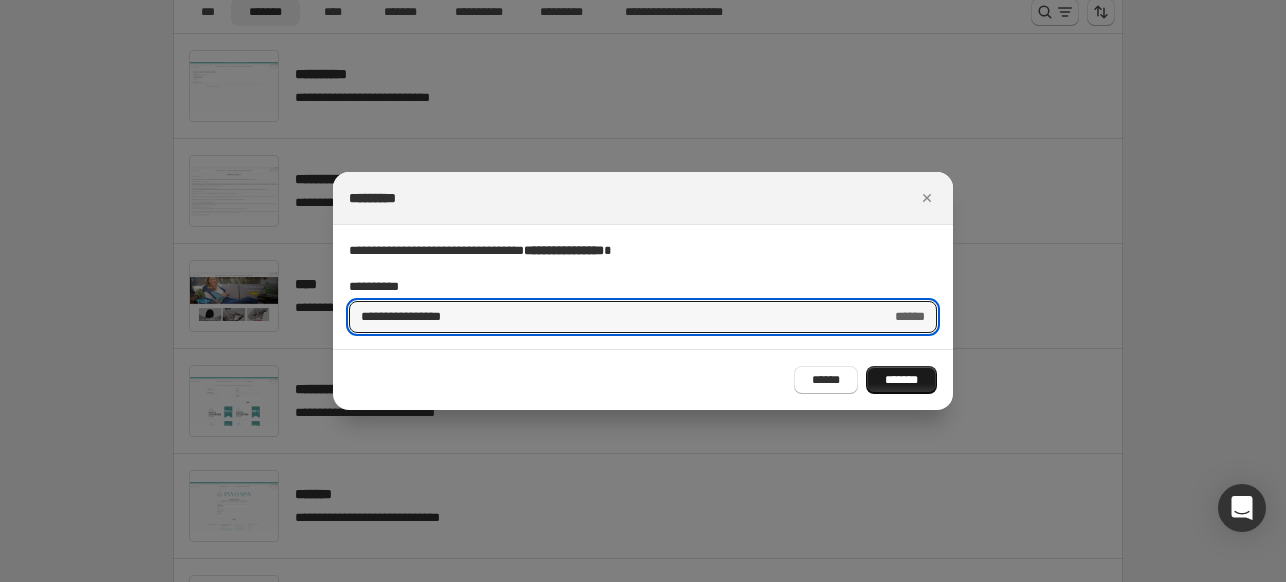 type on "**********" 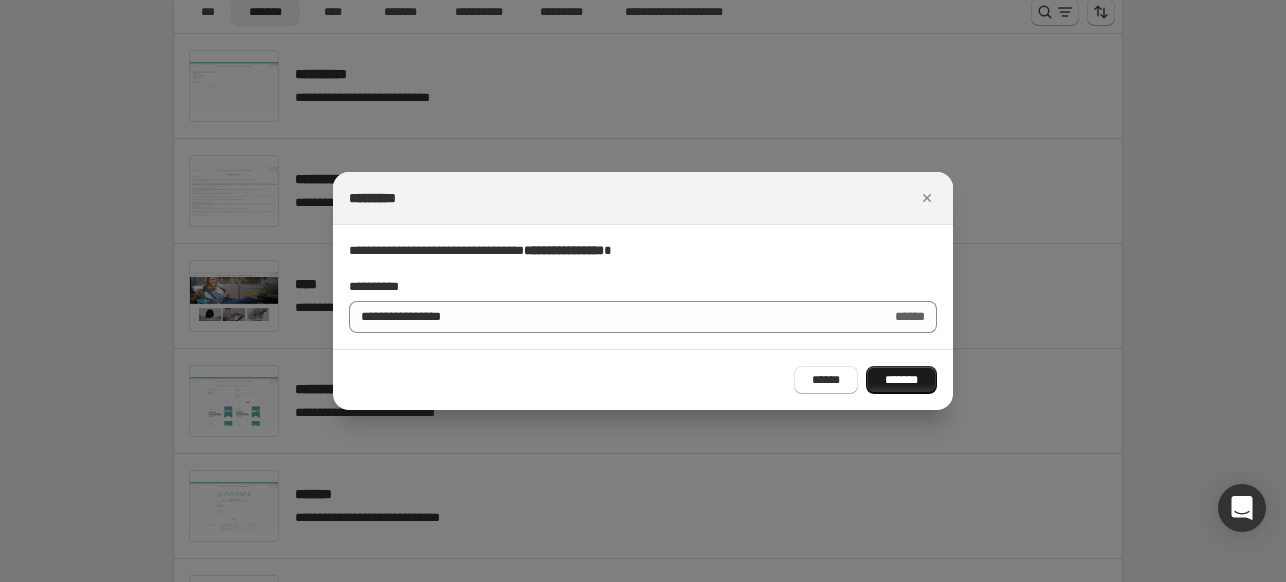 click on "*******" at bounding box center (901, 380) 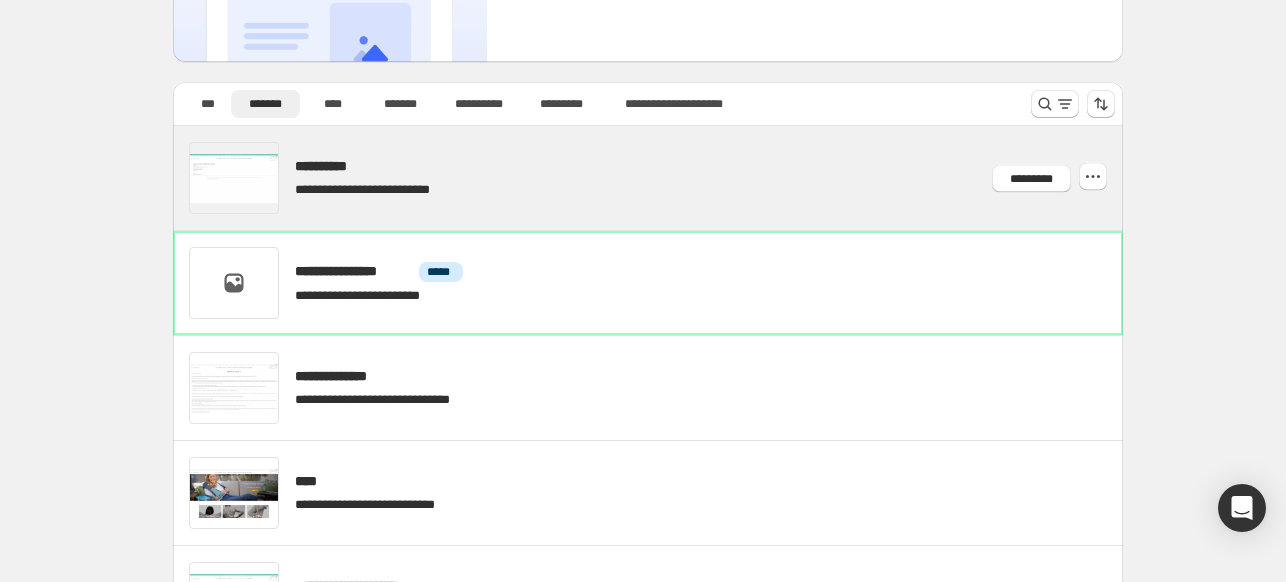 scroll, scrollTop: 200, scrollLeft: 0, axis: vertical 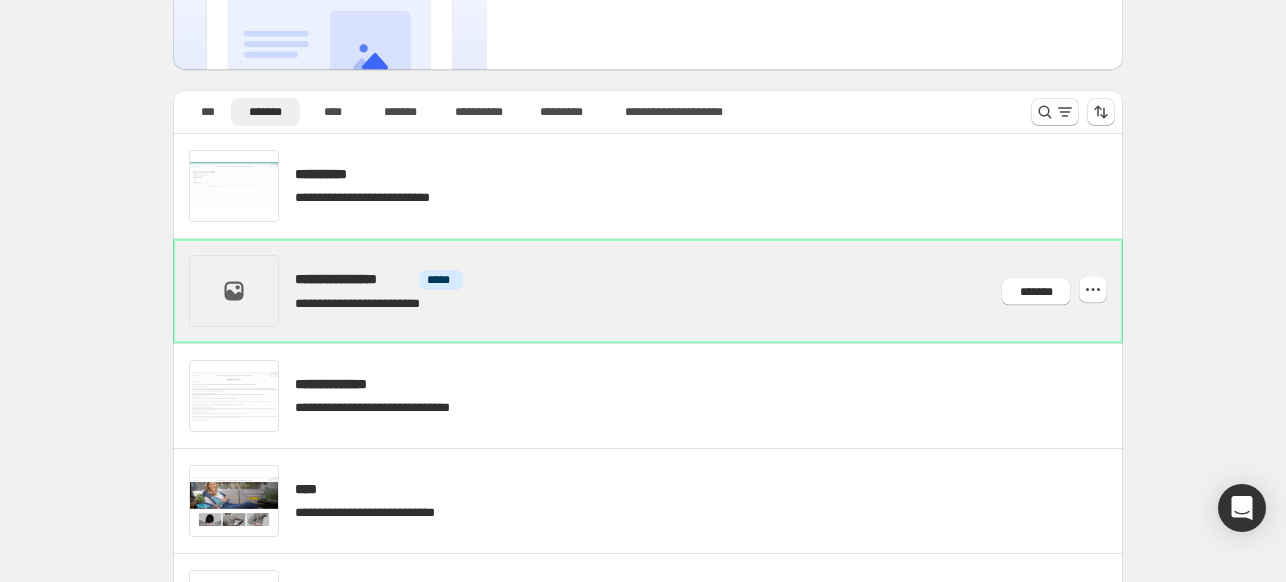 click at bounding box center [672, 291] 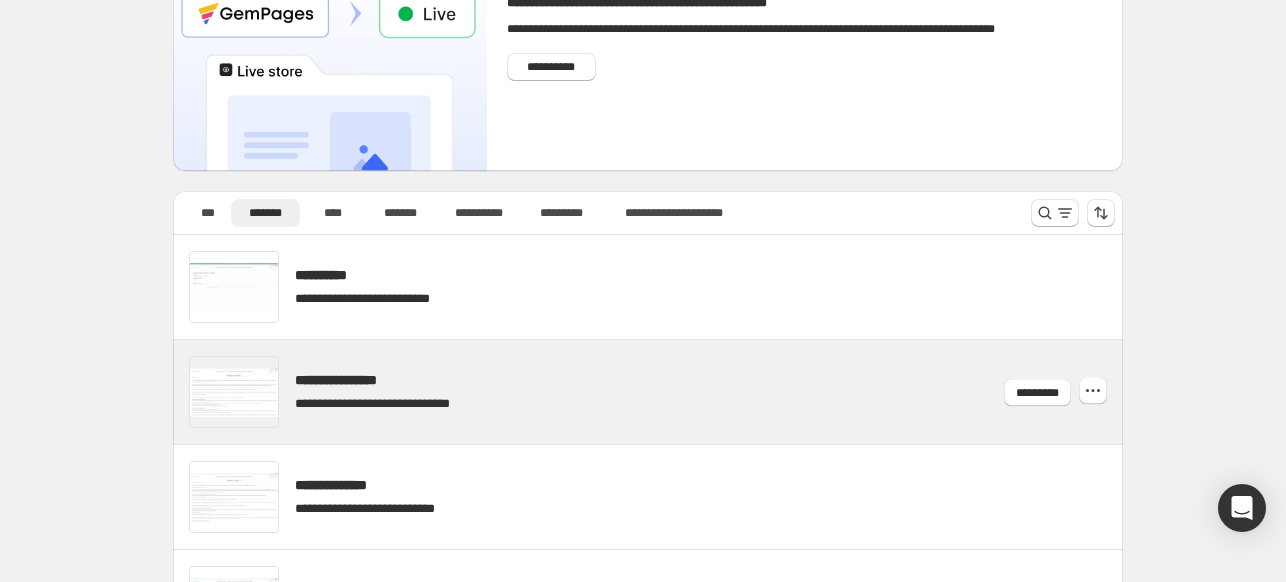 scroll, scrollTop: 100, scrollLeft: 0, axis: vertical 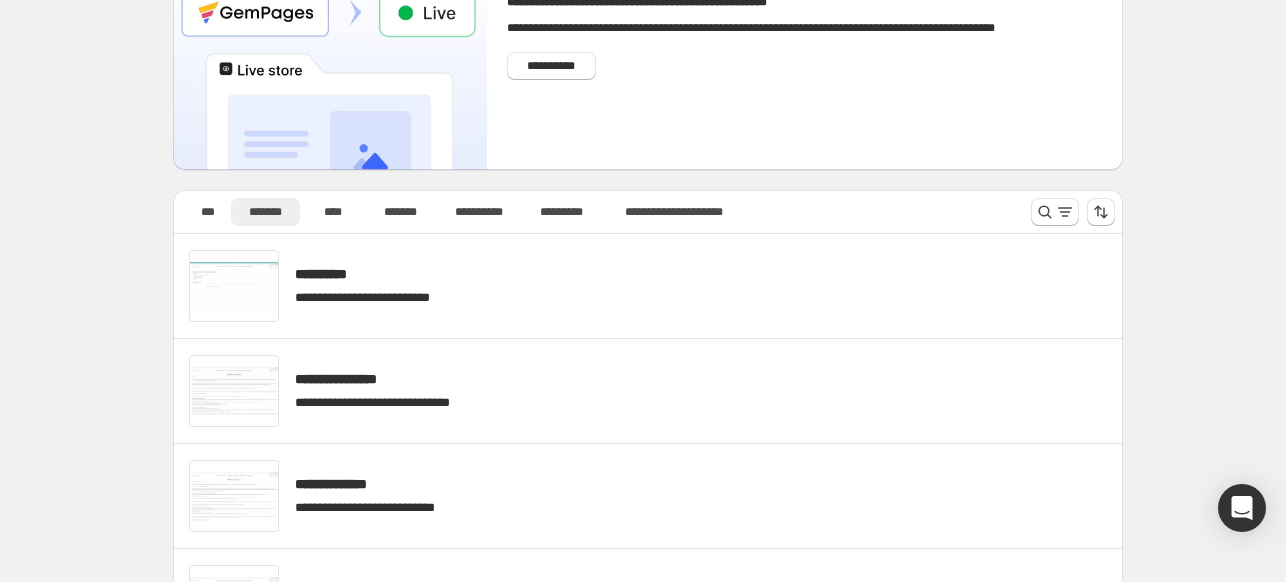 drag, startPoint x: 322, startPoint y: 214, endPoint x: 356, endPoint y: 233, distance: 38.948685 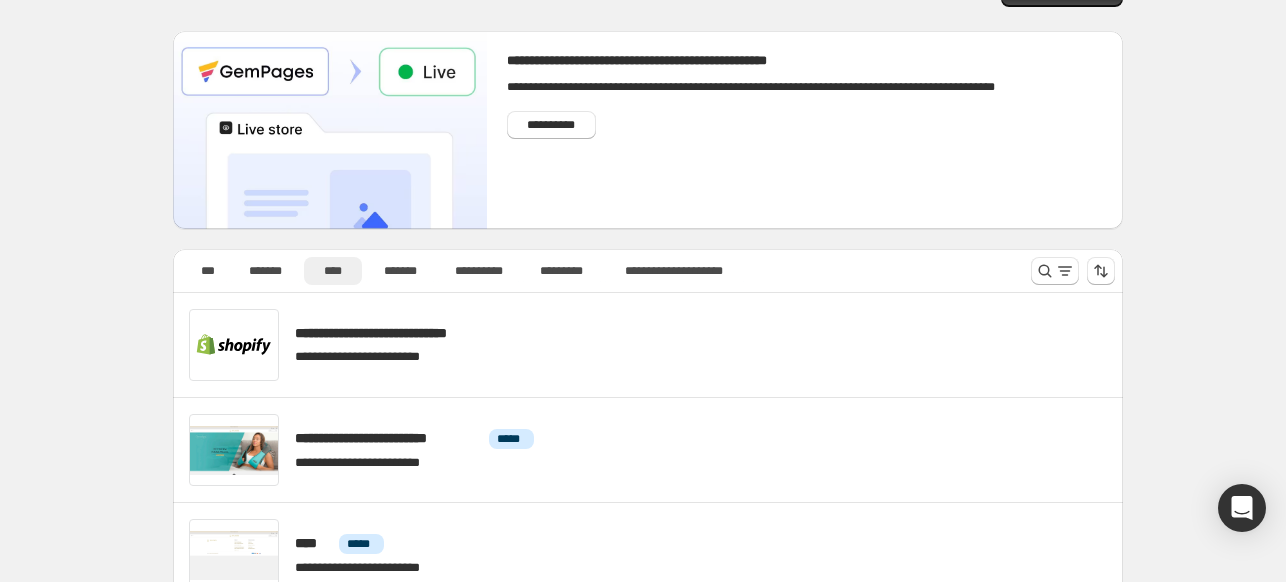 scroll, scrollTop: 0, scrollLeft: 0, axis: both 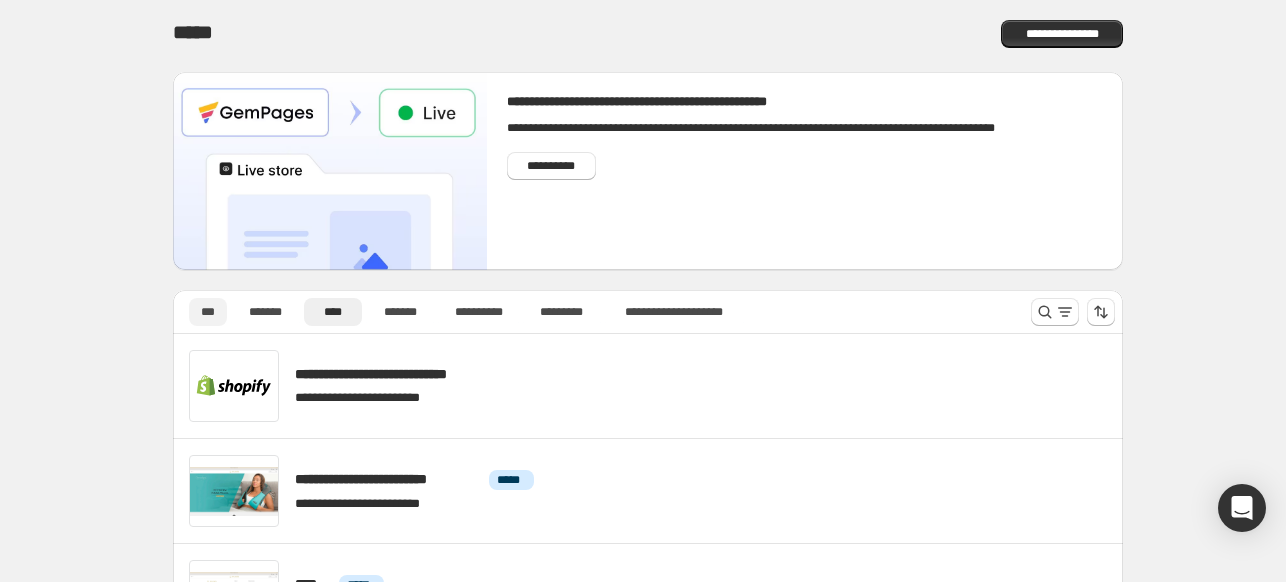 click on "***" at bounding box center (208, 312) 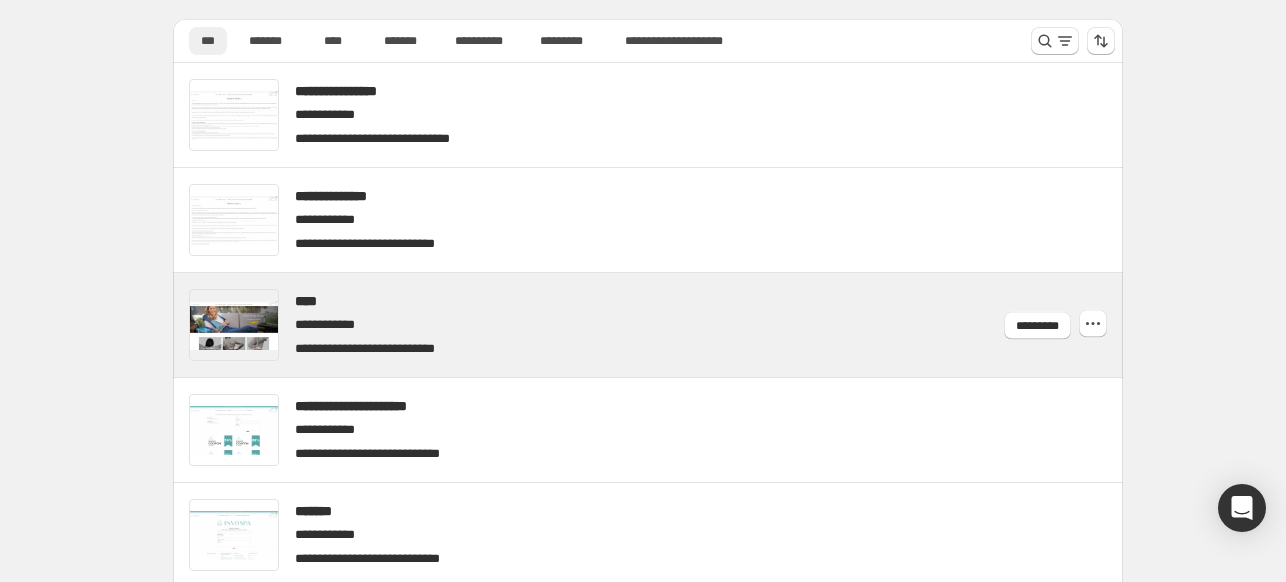 scroll, scrollTop: 300, scrollLeft: 0, axis: vertical 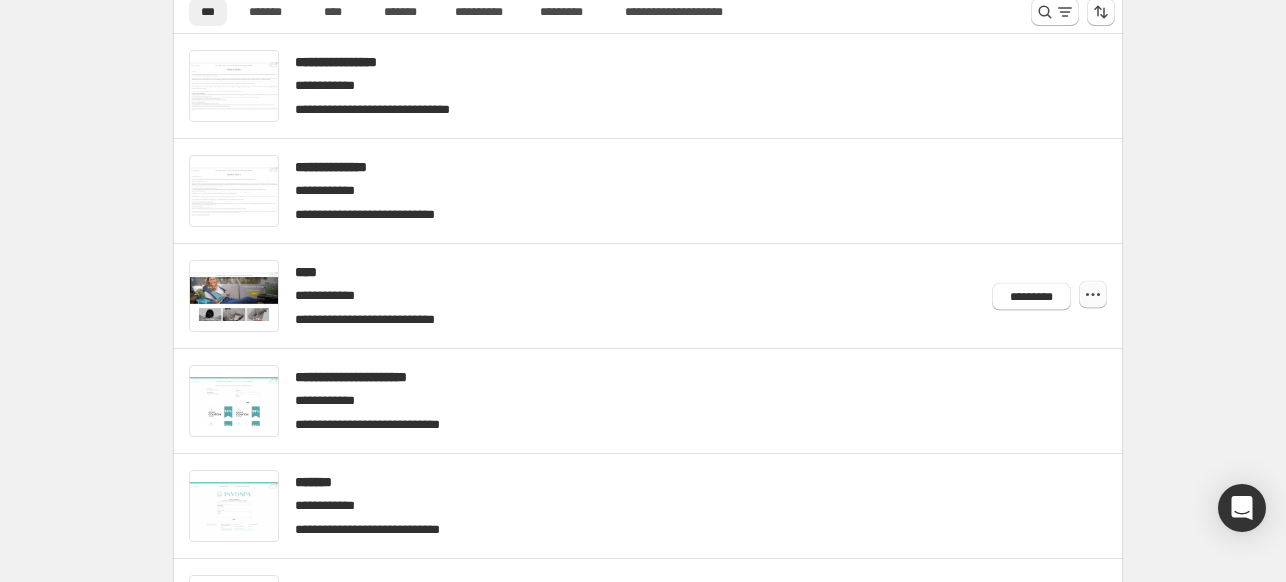 click 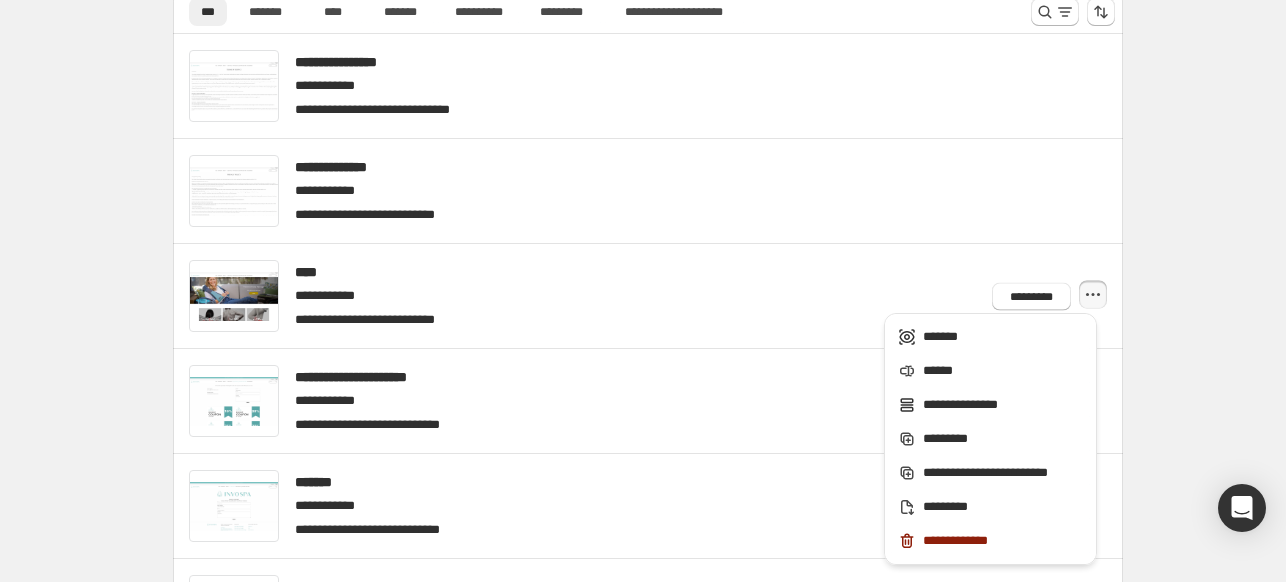 click on "**********" at bounding box center [648, 971] 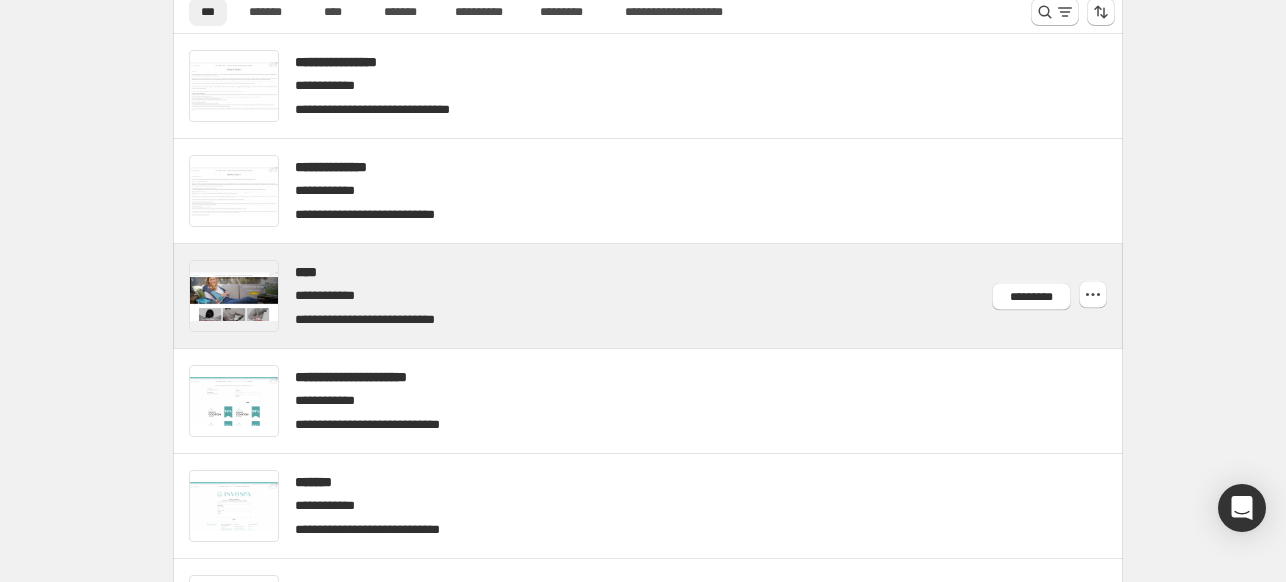click at bounding box center [672, 296] 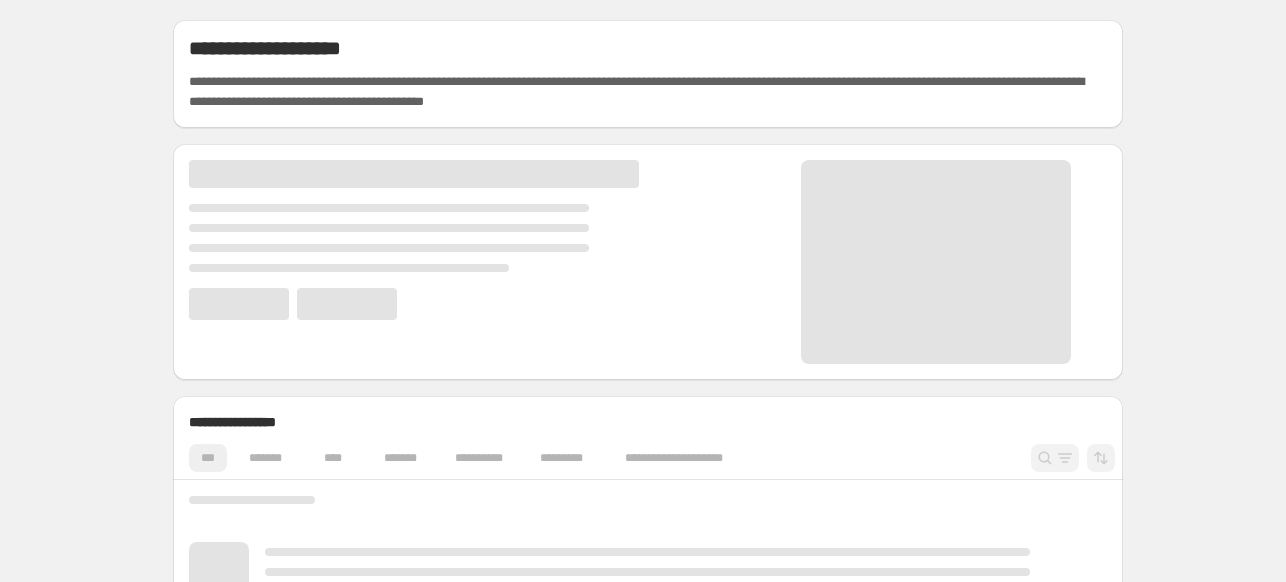 scroll, scrollTop: 0, scrollLeft: 0, axis: both 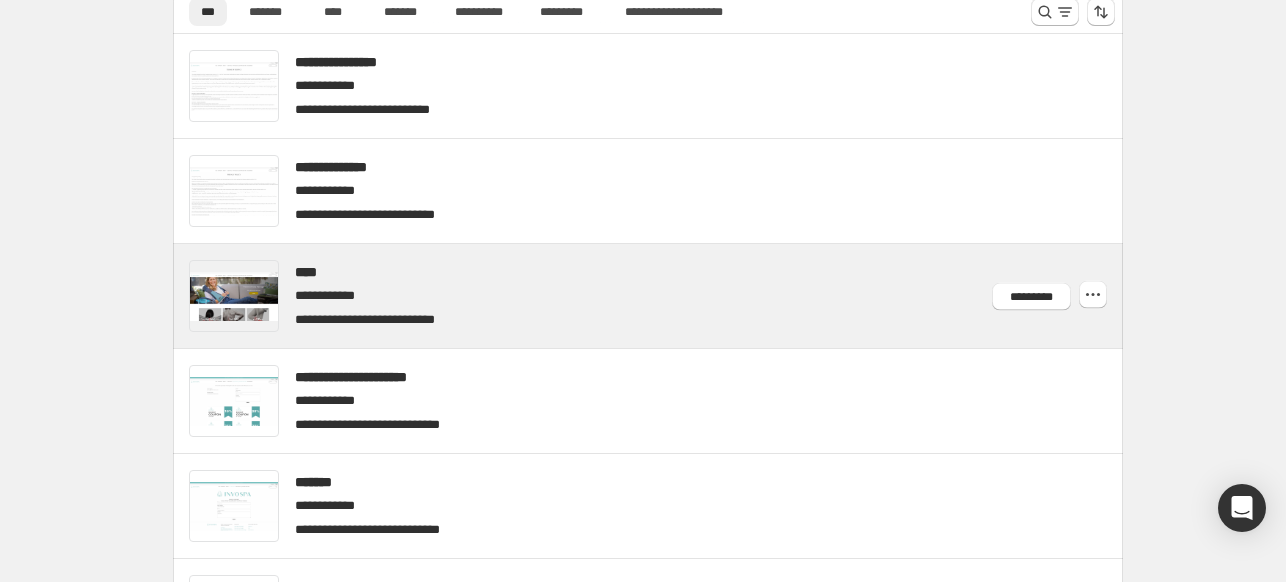 click at bounding box center [672, 296] 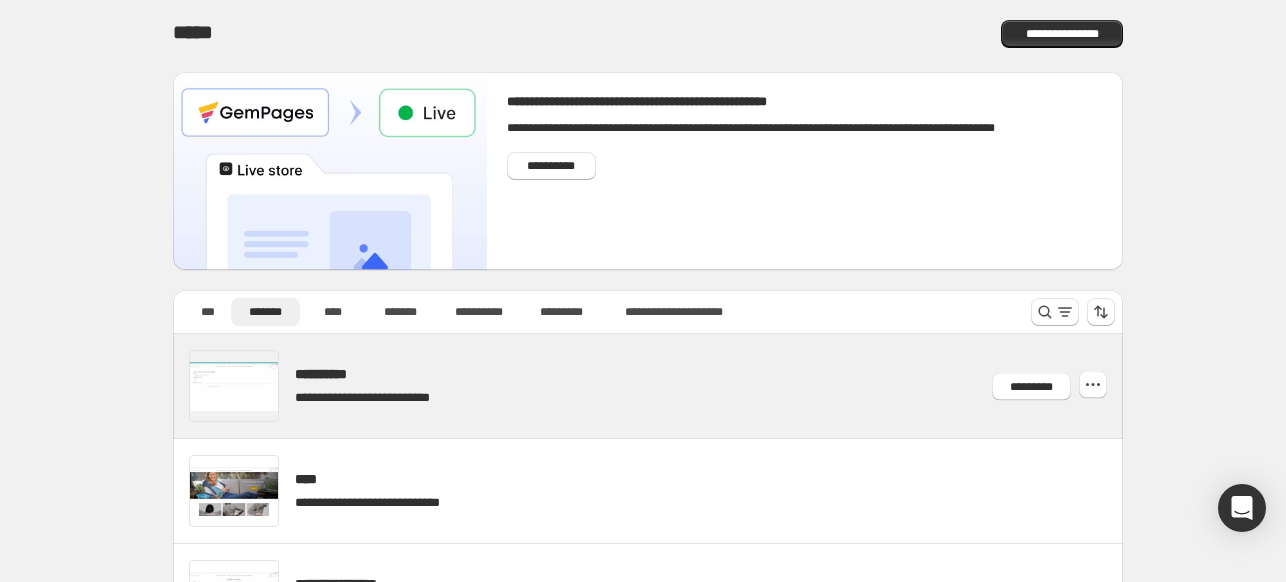 scroll, scrollTop: 100, scrollLeft: 0, axis: vertical 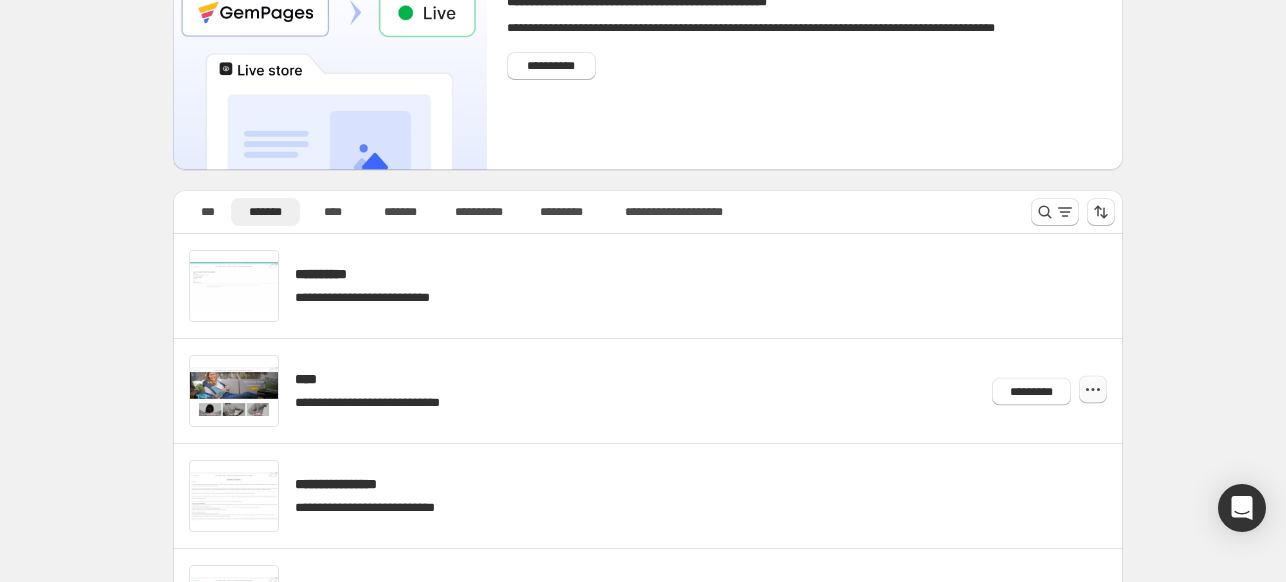 click 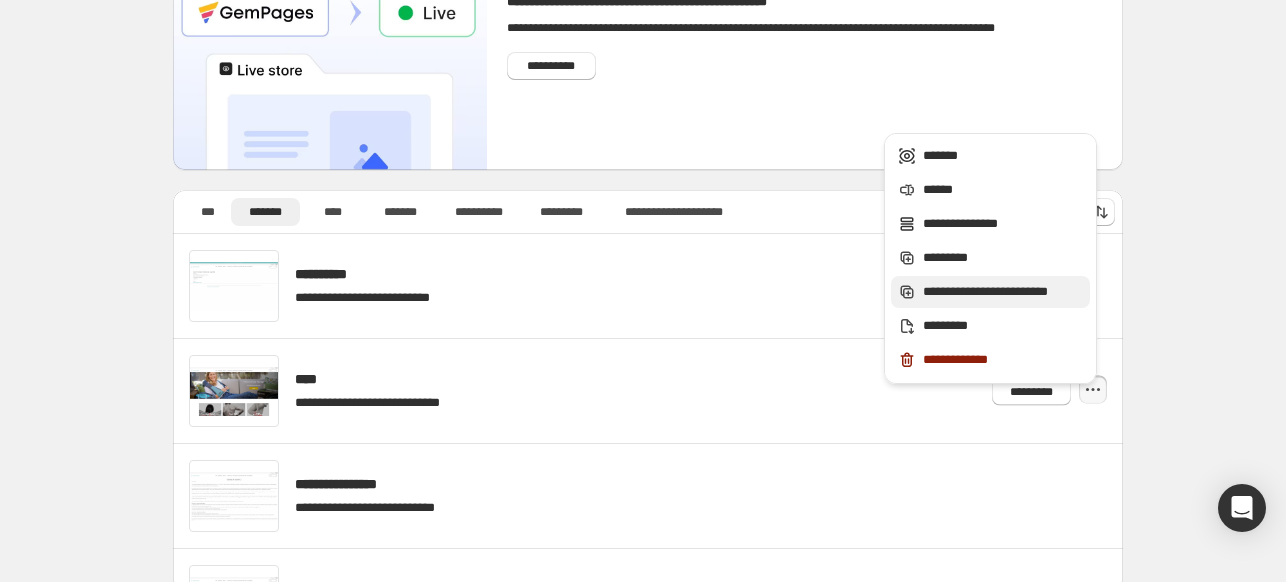 click on "**********" at bounding box center [1003, 292] 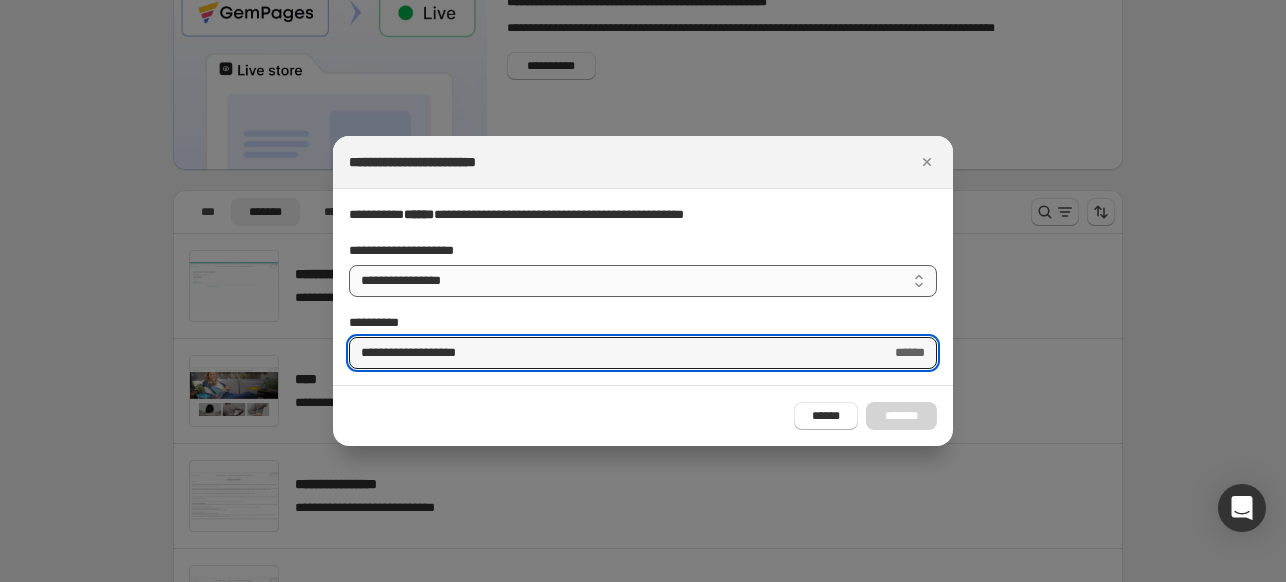 click on "**********" at bounding box center [643, 281] 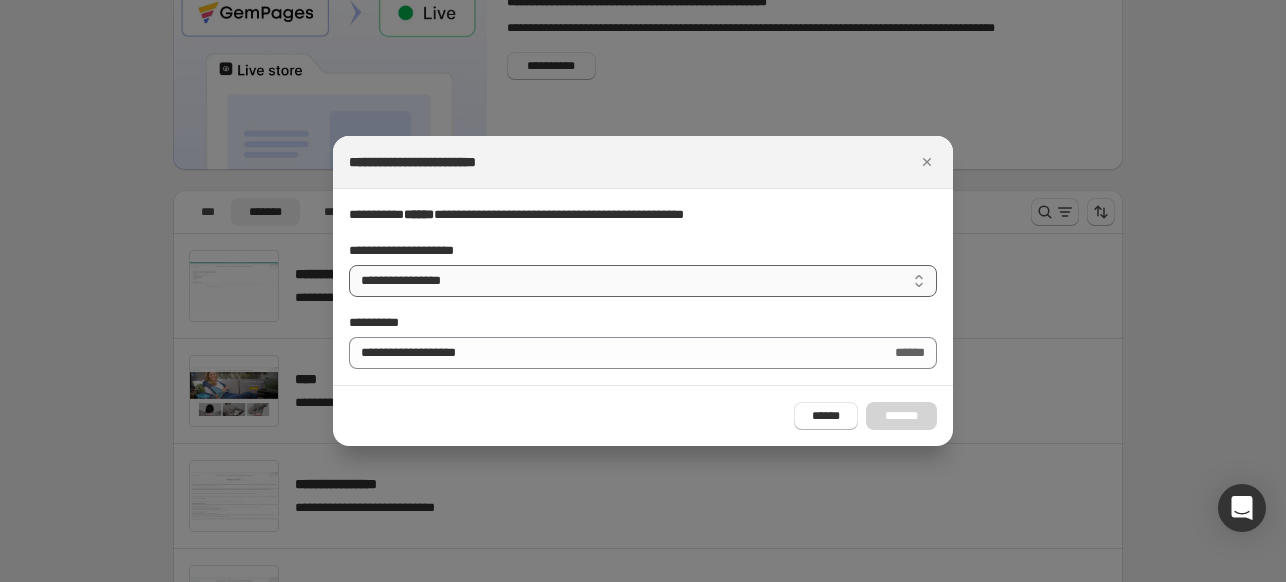 select on "********" 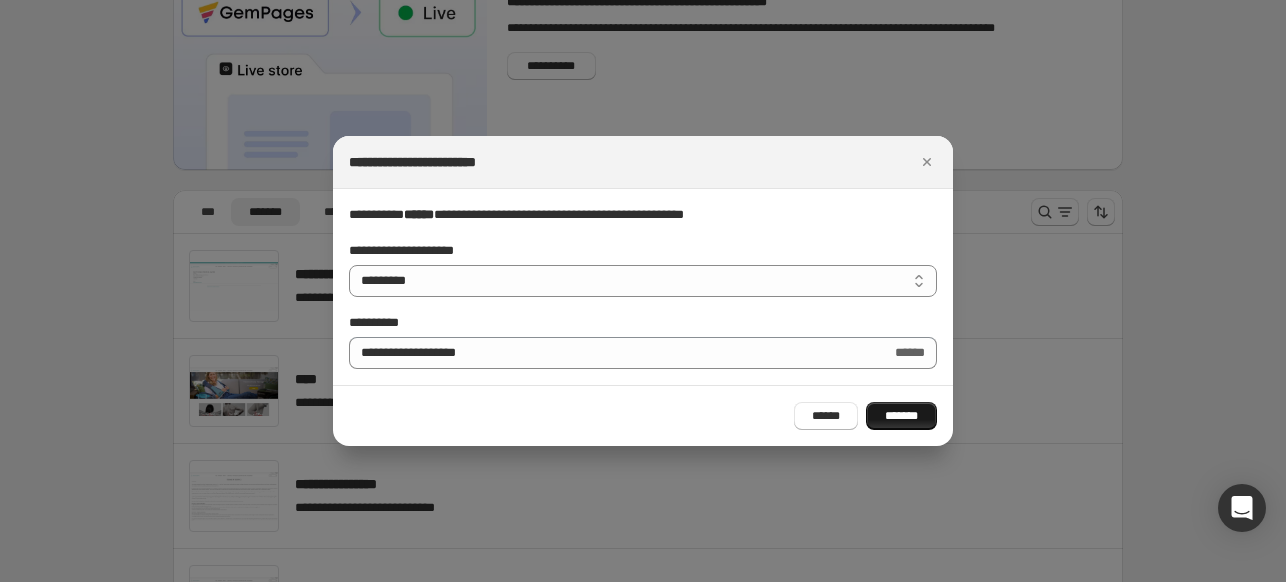 click on "*******" at bounding box center (901, 416) 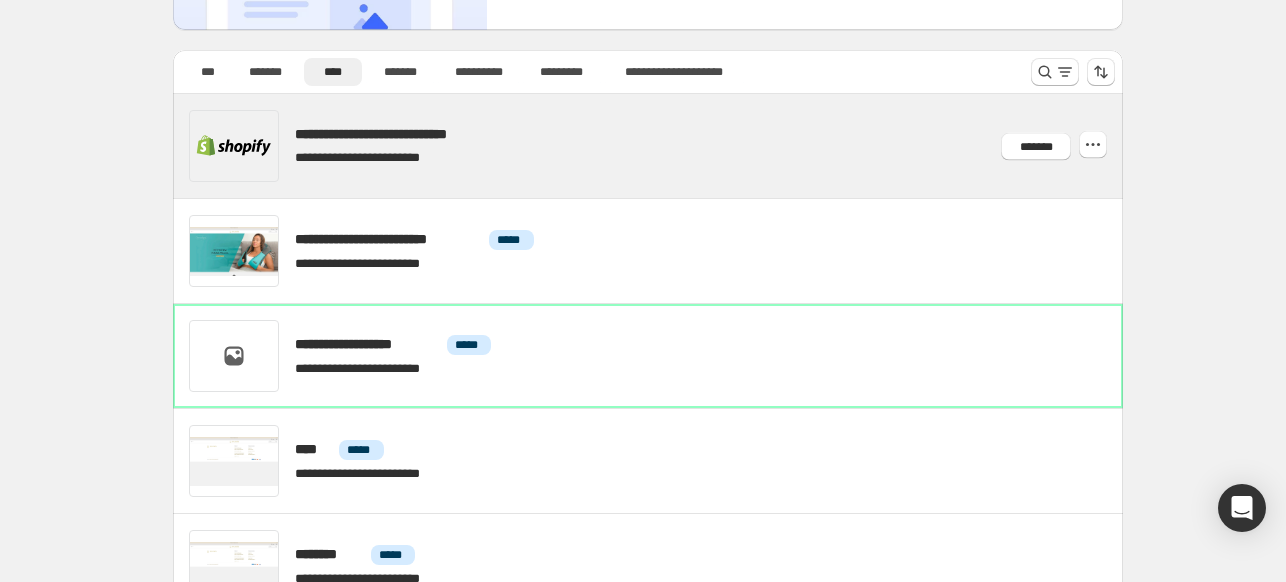 scroll, scrollTop: 242, scrollLeft: 0, axis: vertical 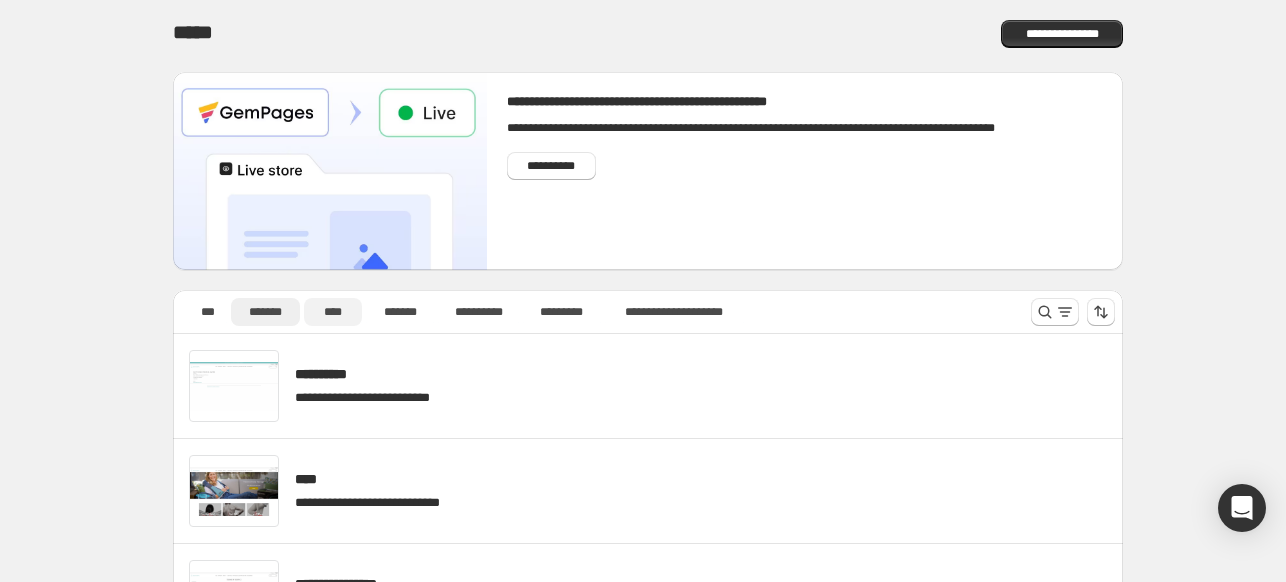 click on "****" at bounding box center (333, 312) 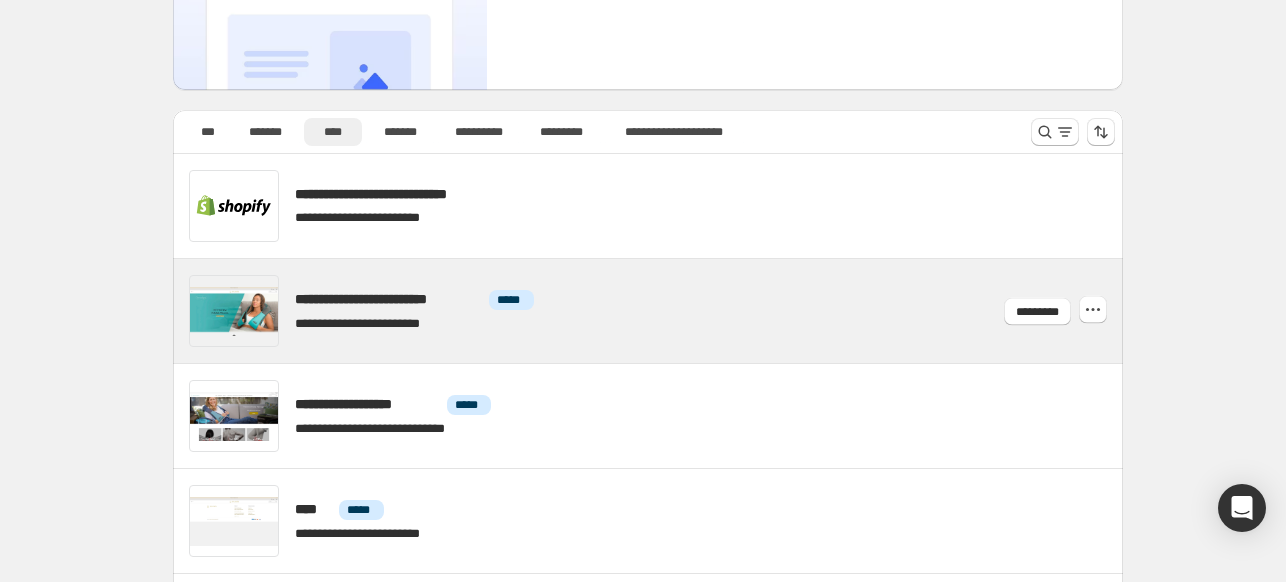 scroll, scrollTop: 200, scrollLeft: 0, axis: vertical 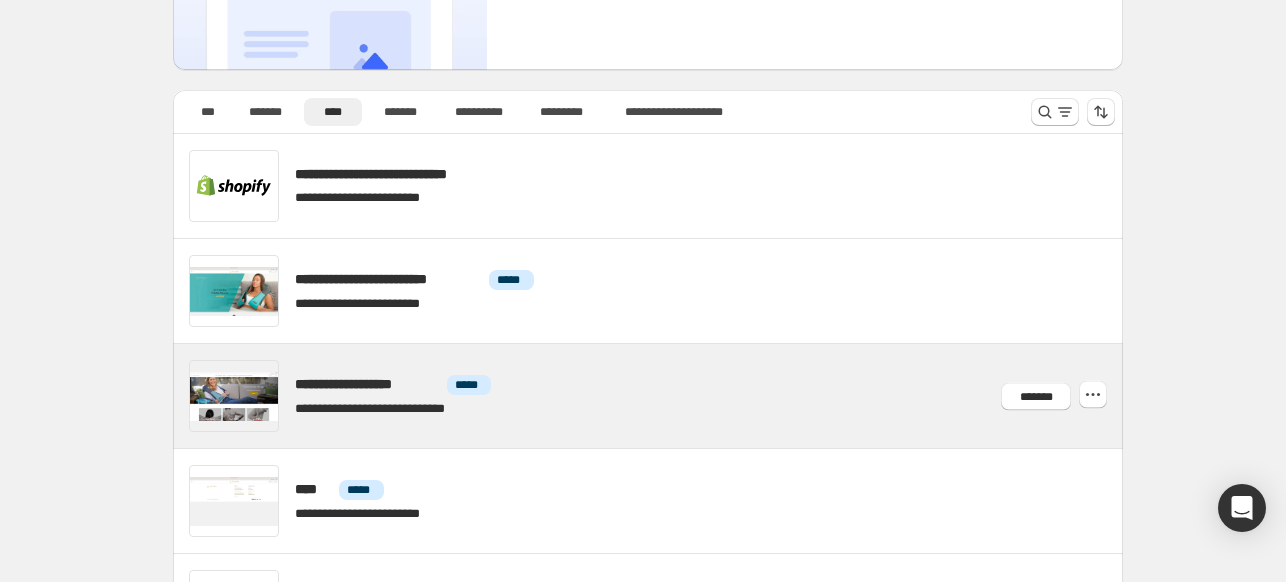 click at bounding box center (672, 396) 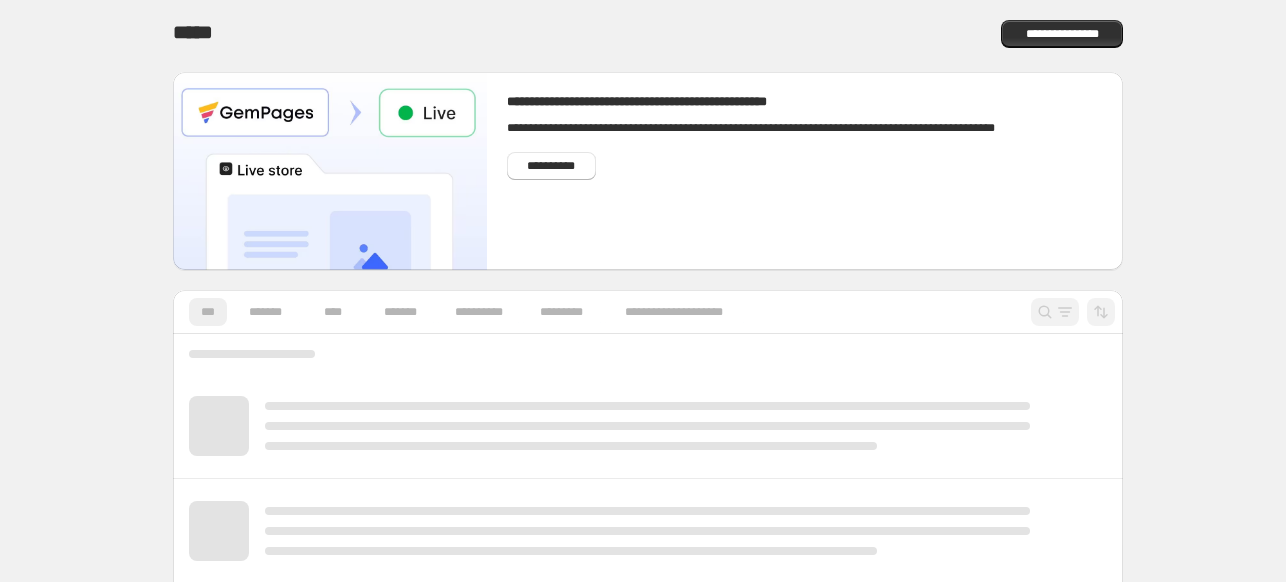 scroll, scrollTop: 0, scrollLeft: 0, axis: both 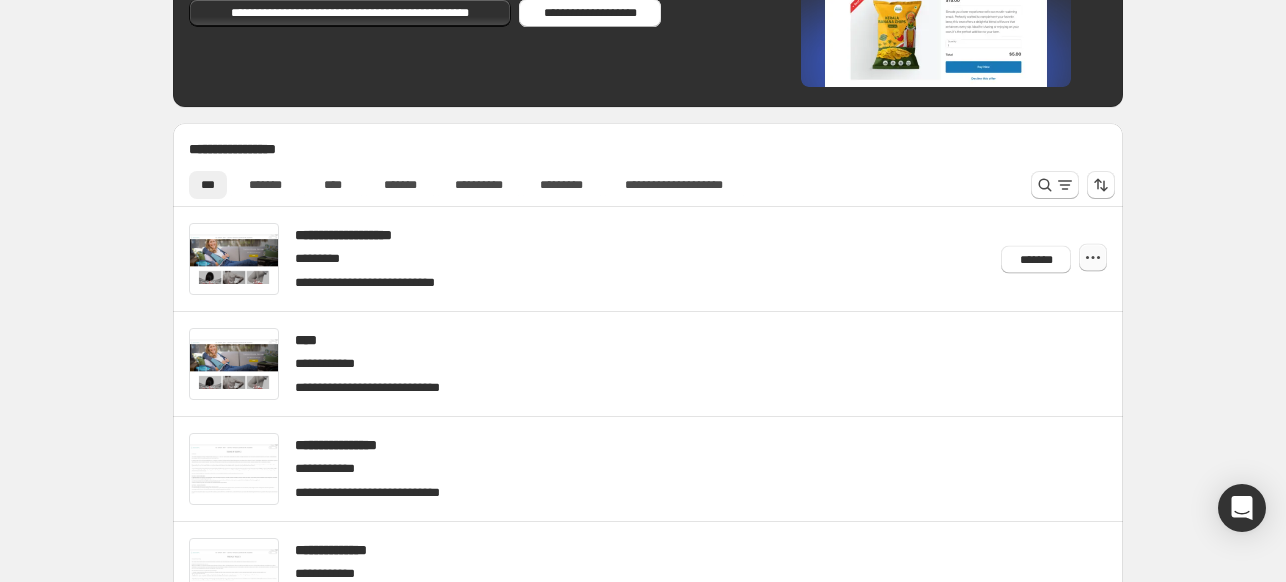 click 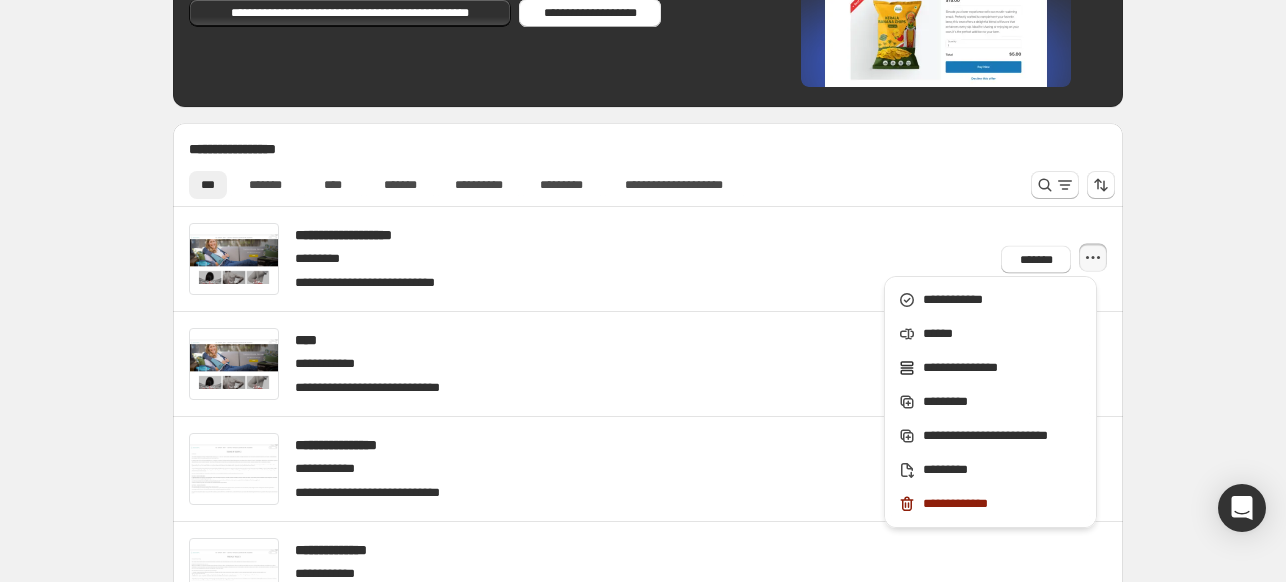 click on "**********" at bounding box center (648, 631) 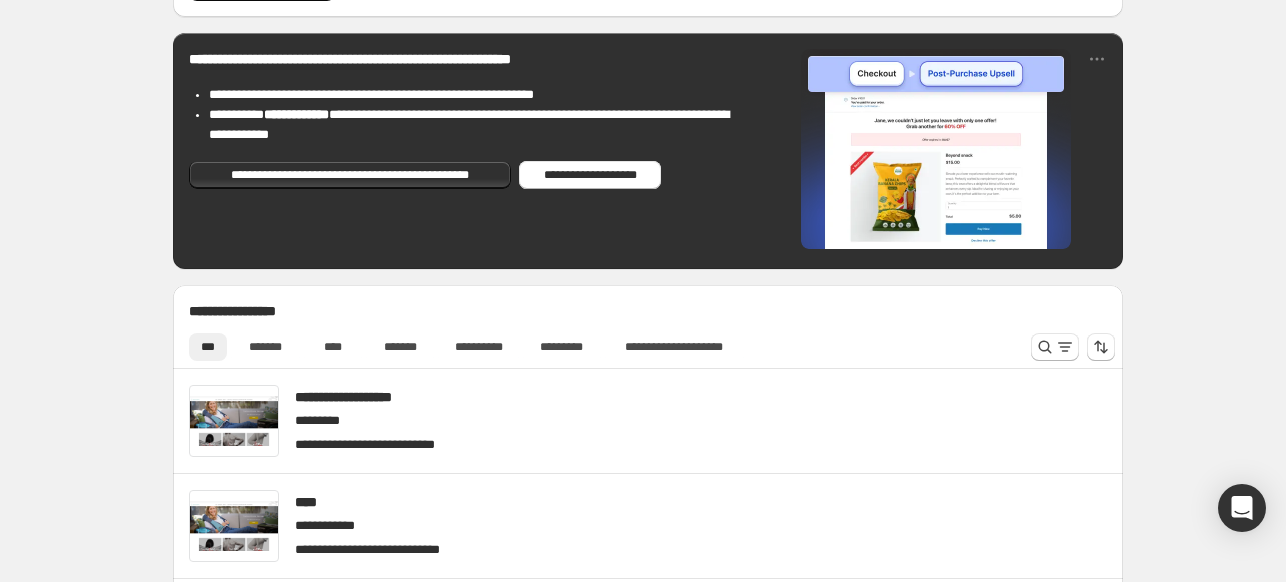 scroll, scrollTop: 221, scrollLeft: 0, axis: vertical 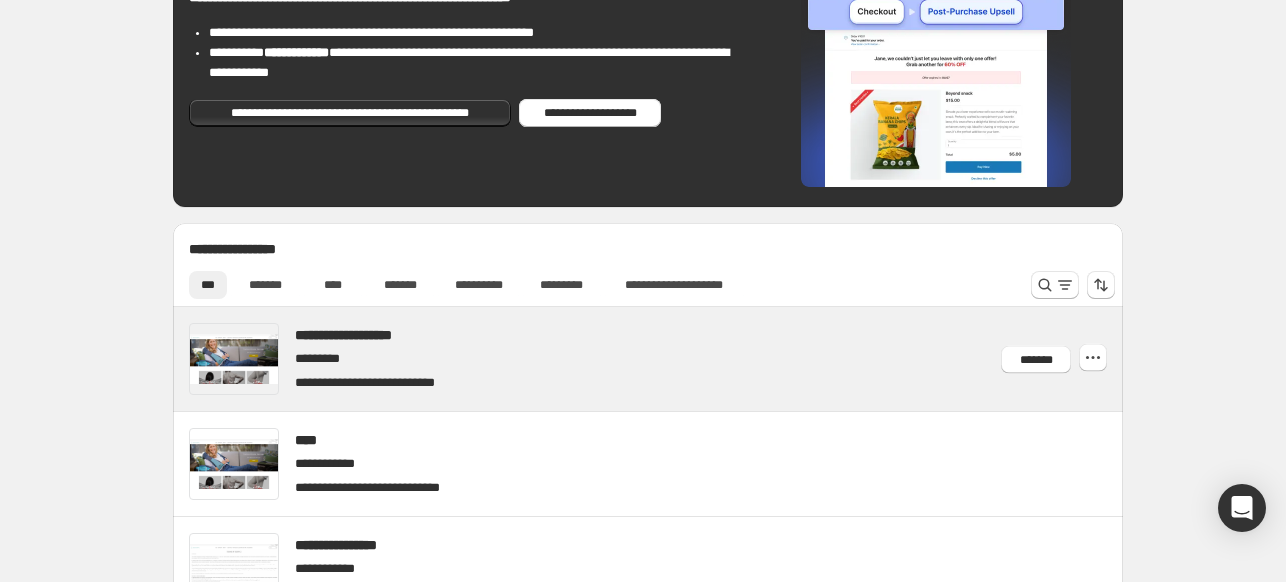 click at bounding box center [672, 359] 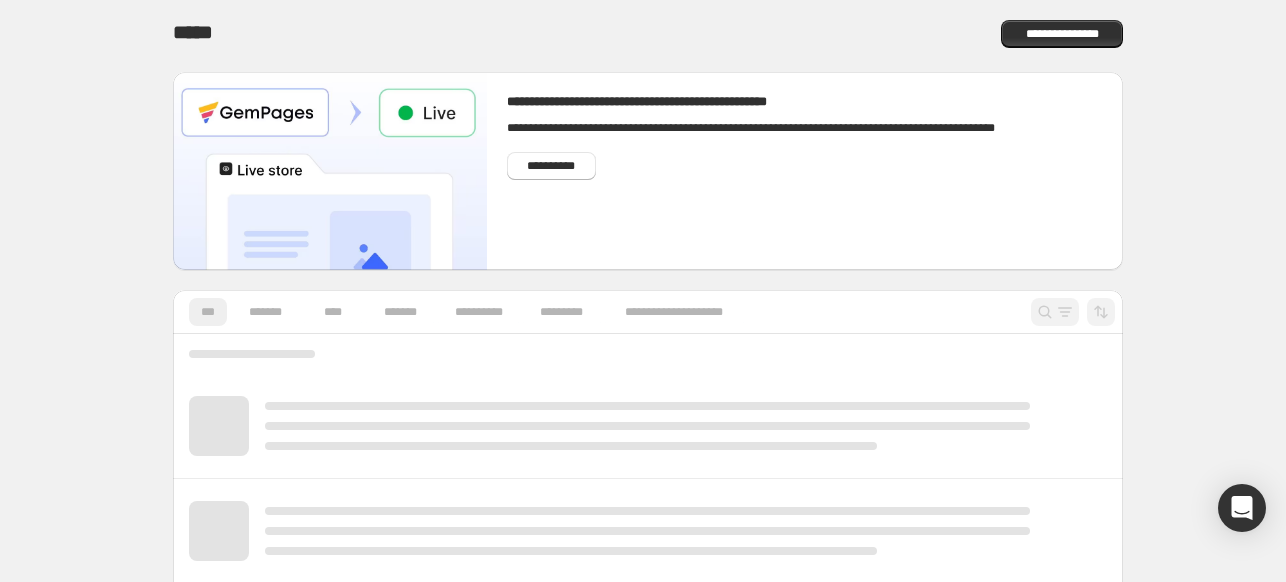 scroll, scrollTop: 0, scrollLeft: 0, axis: both 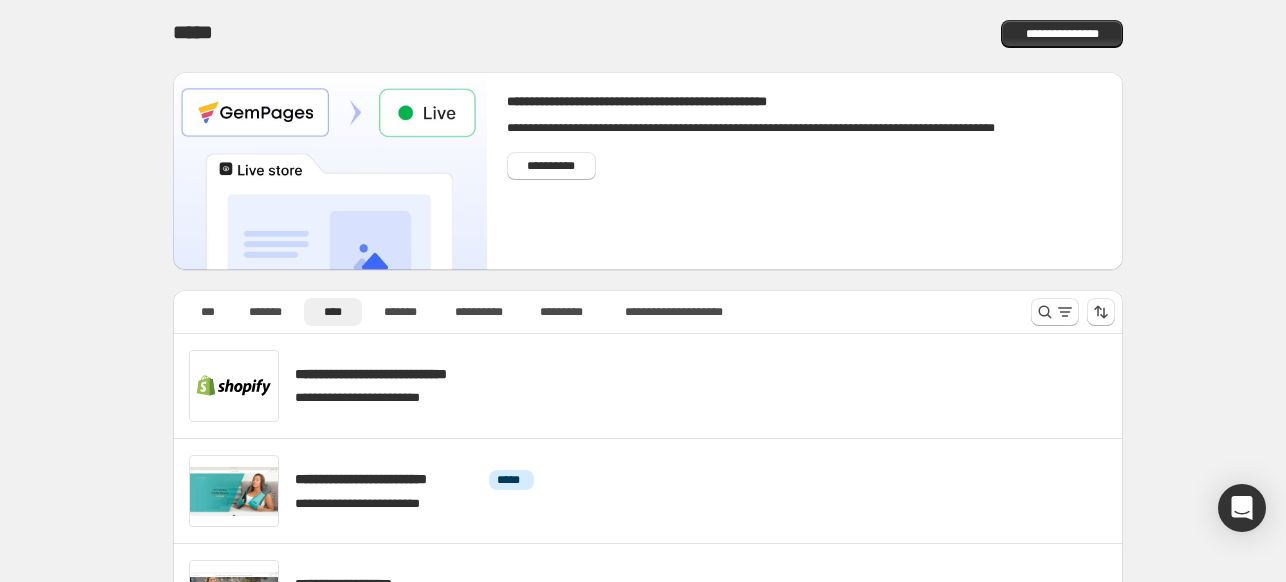 click on "****" at bounding box center [333, 312] 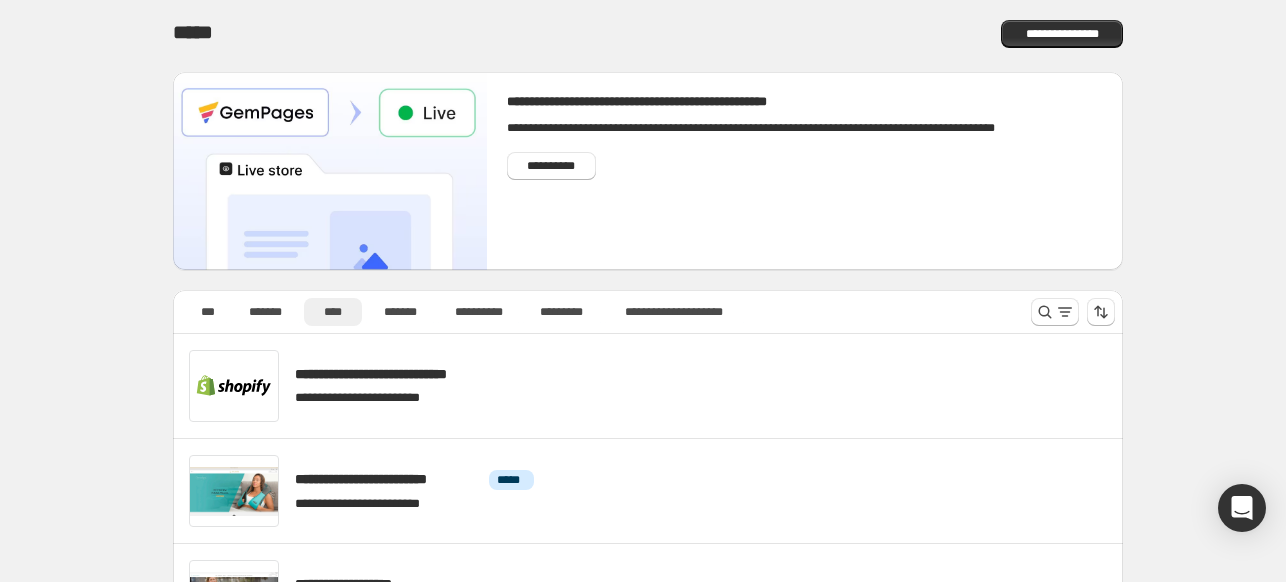 click on "****" at bounding box center [333, 312] 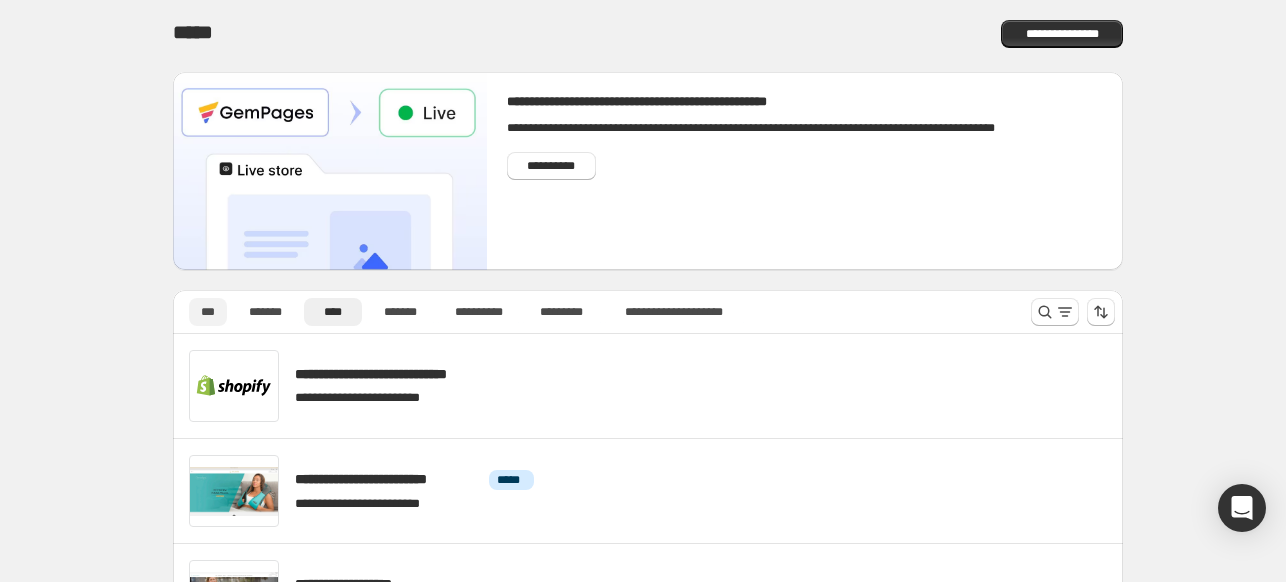 click on "***" at bounding box center [208, 312] 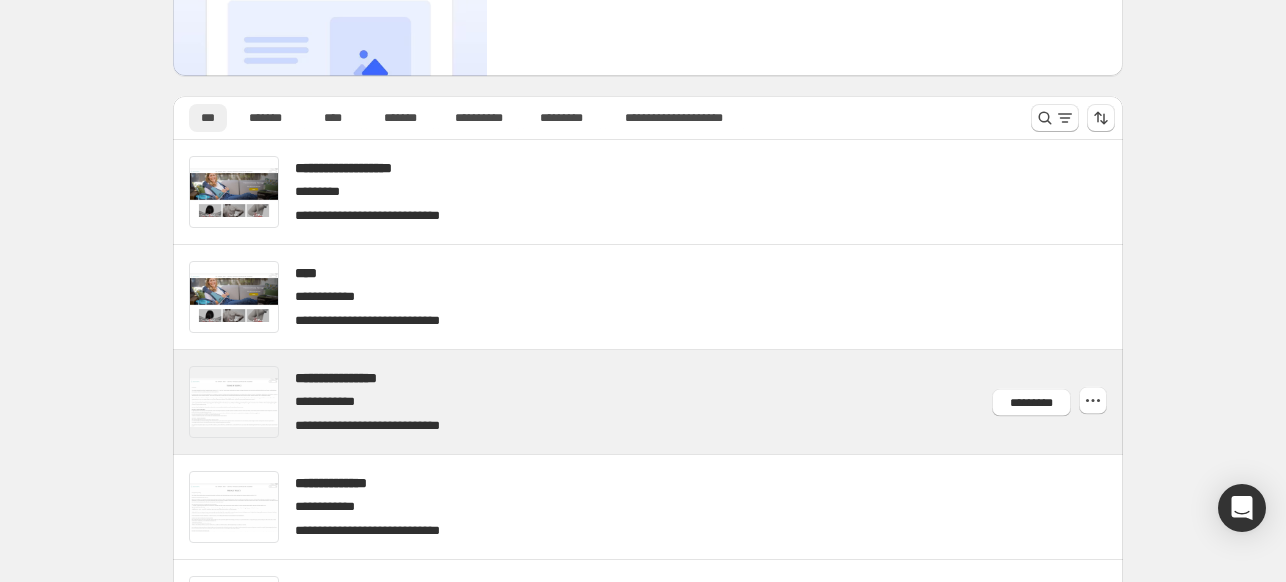 scroll, scrollTop: 200, scrollLeft: 0, axis: vertical 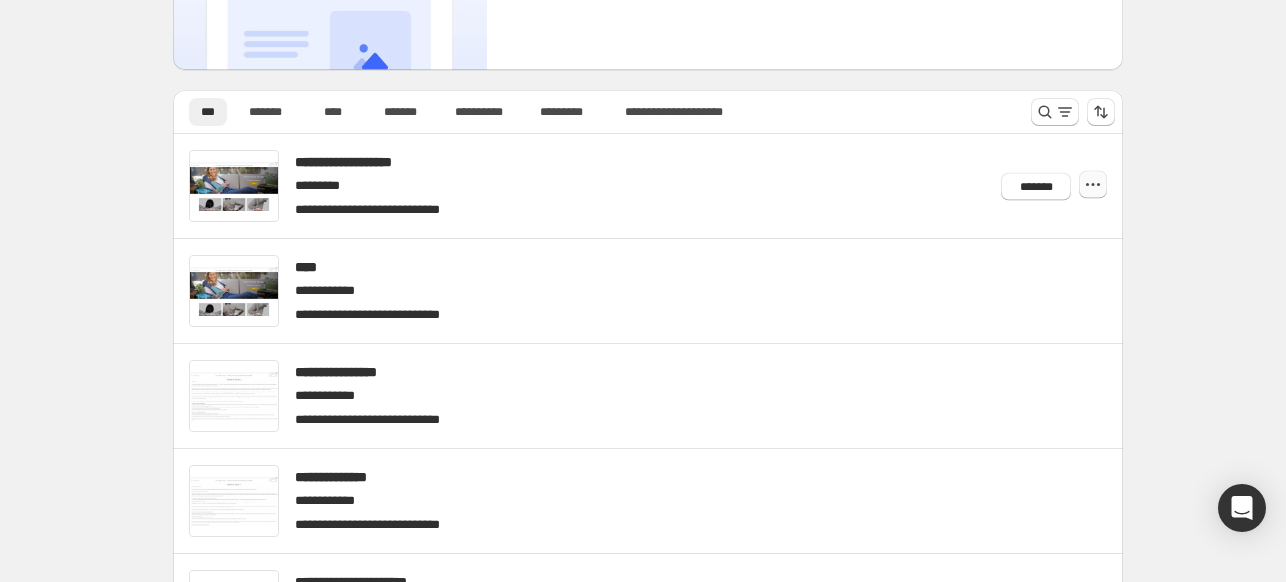 click 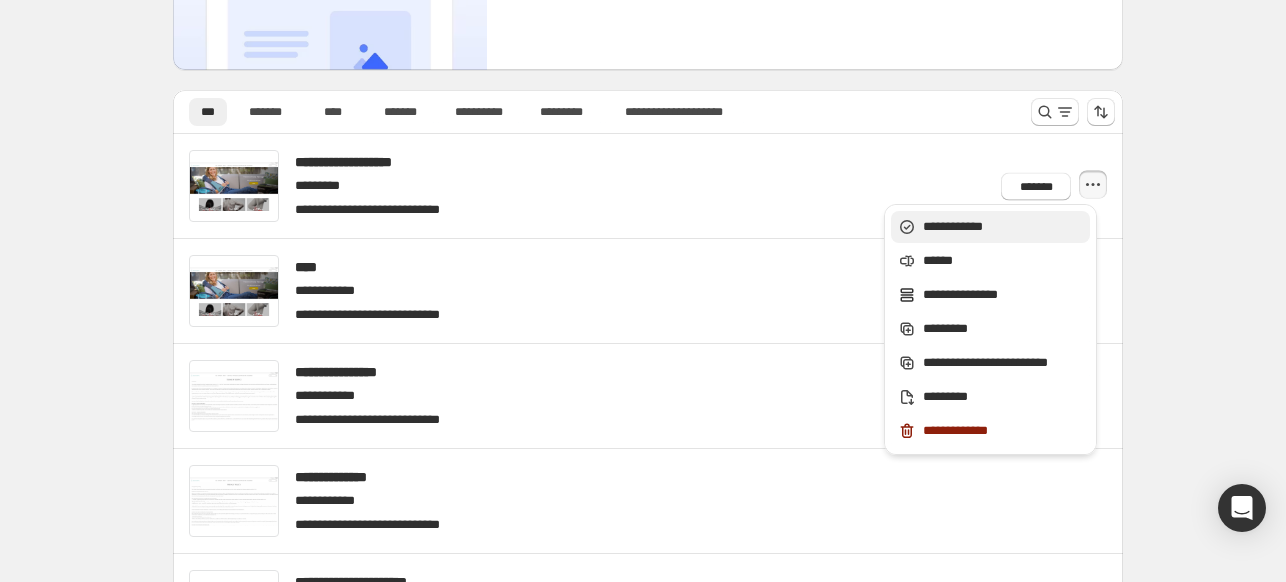 click on "**********" at bounding box center [1003, 227] 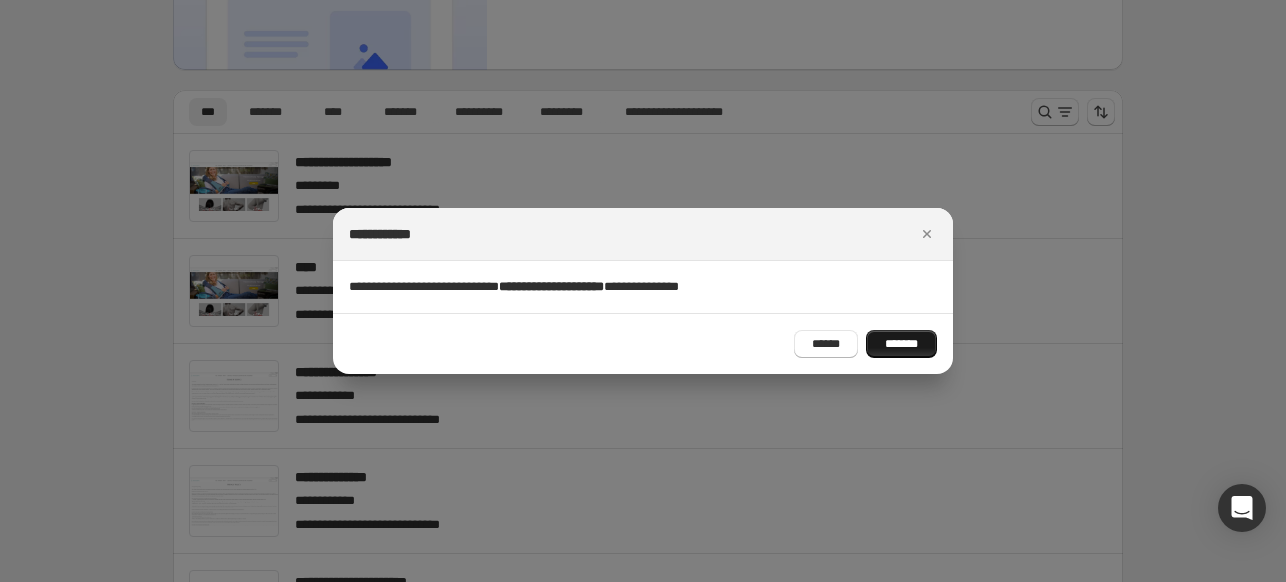 click on "*******" at bounding box center (901, 344) 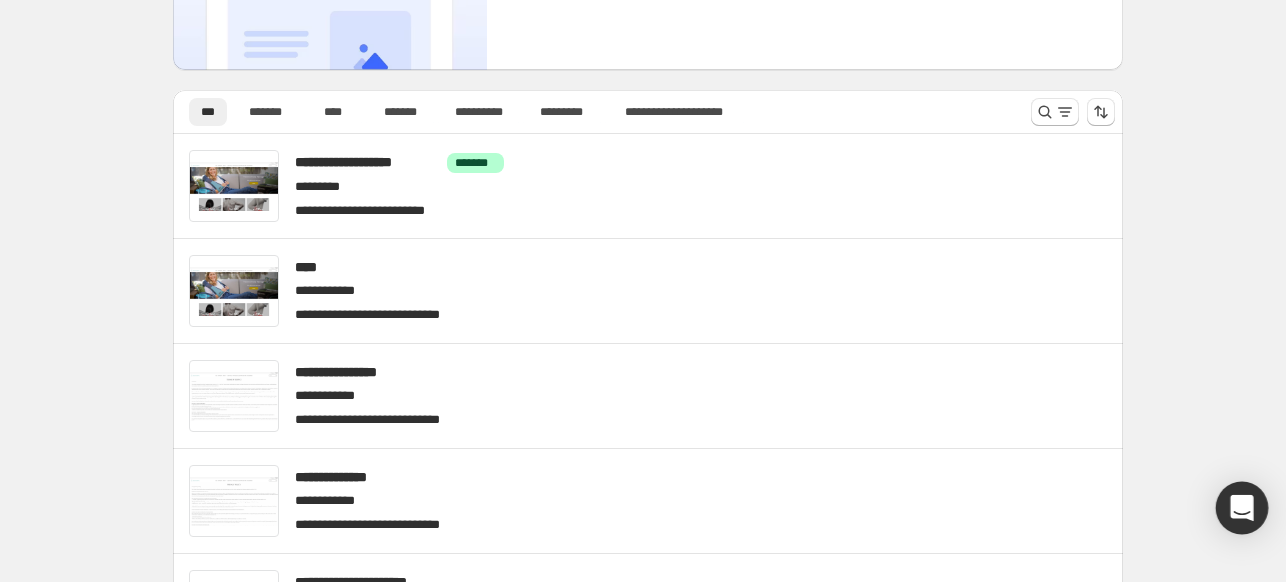click at bounding box center (1242, 508) 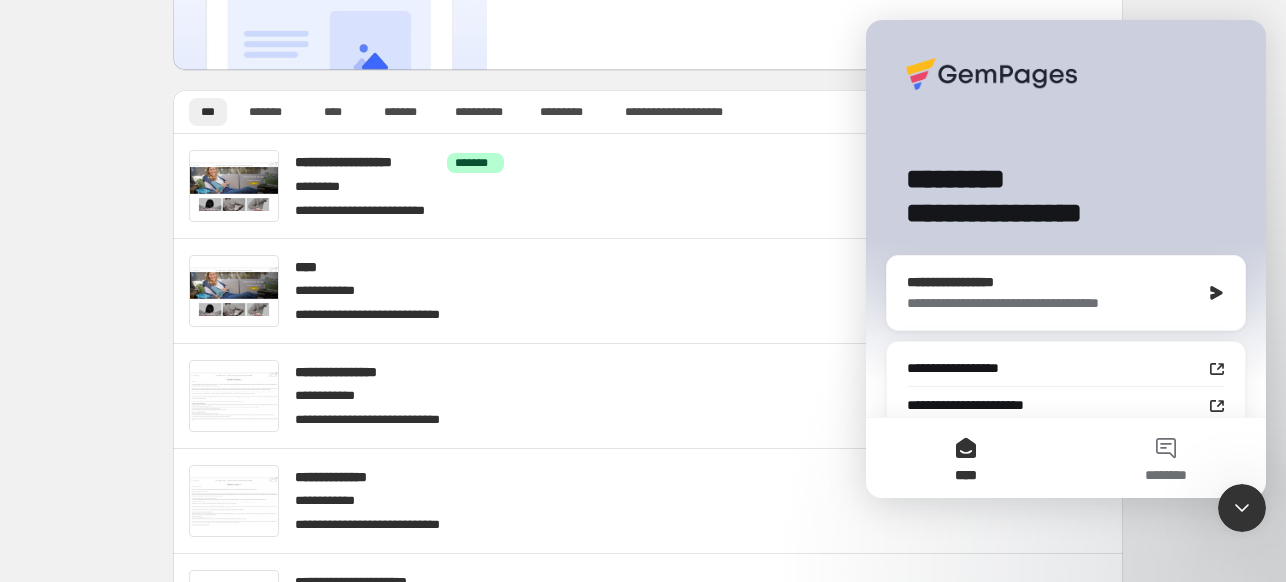 scroll, scrollTop: 0, scrollLeft: 0, axis: both 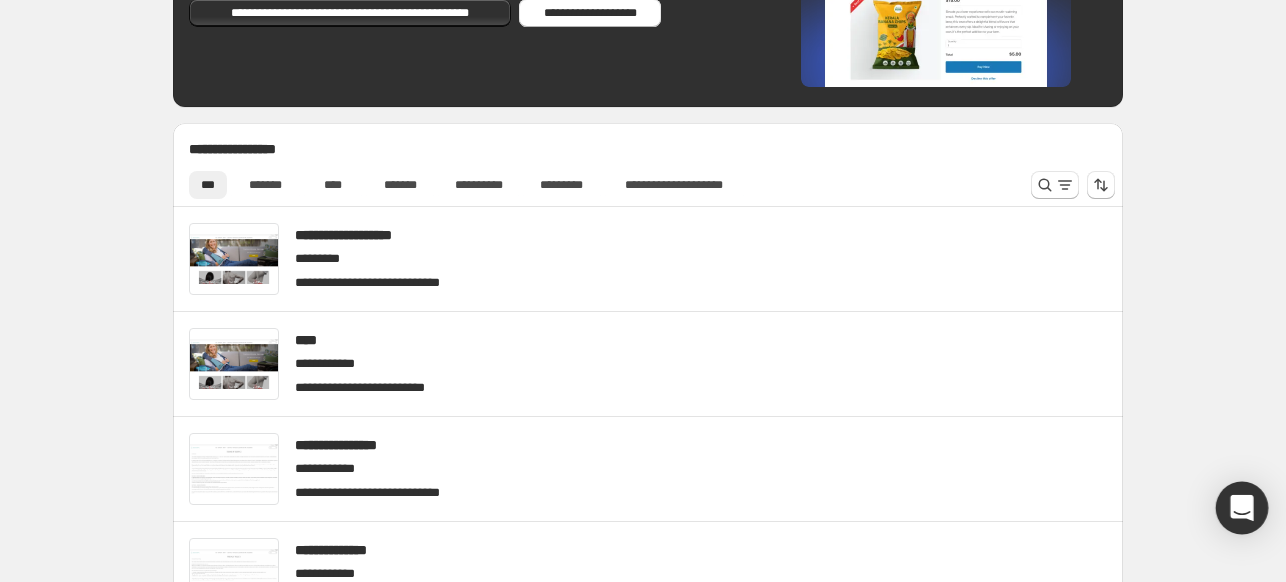 click 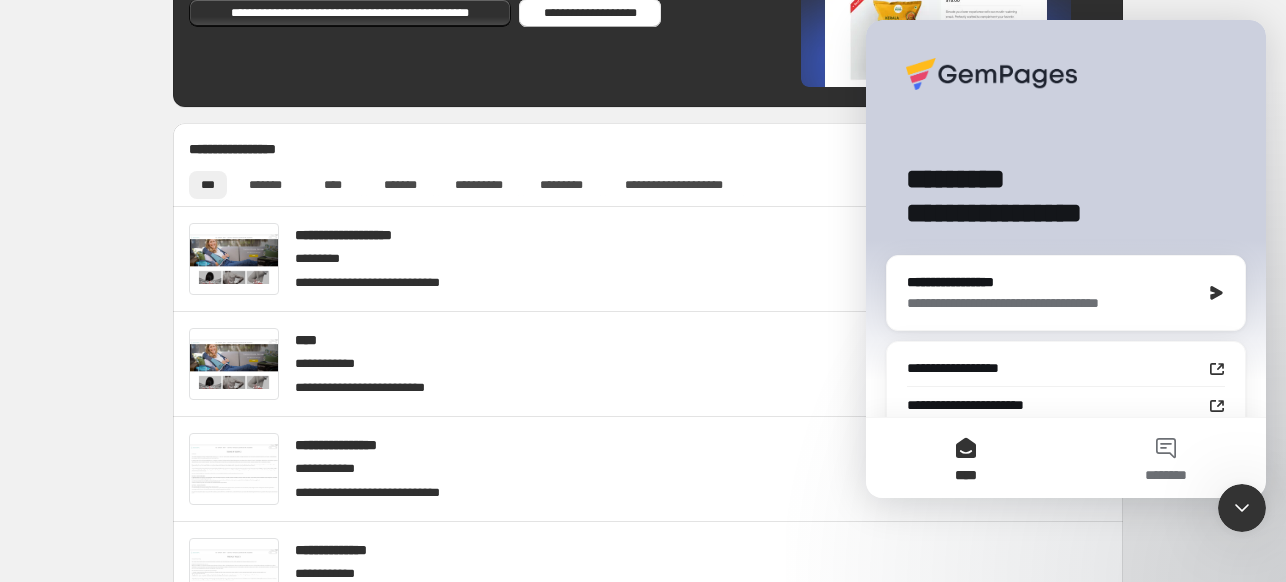scroll, scrollTop: 0, scrollLeft: 0, axis: both 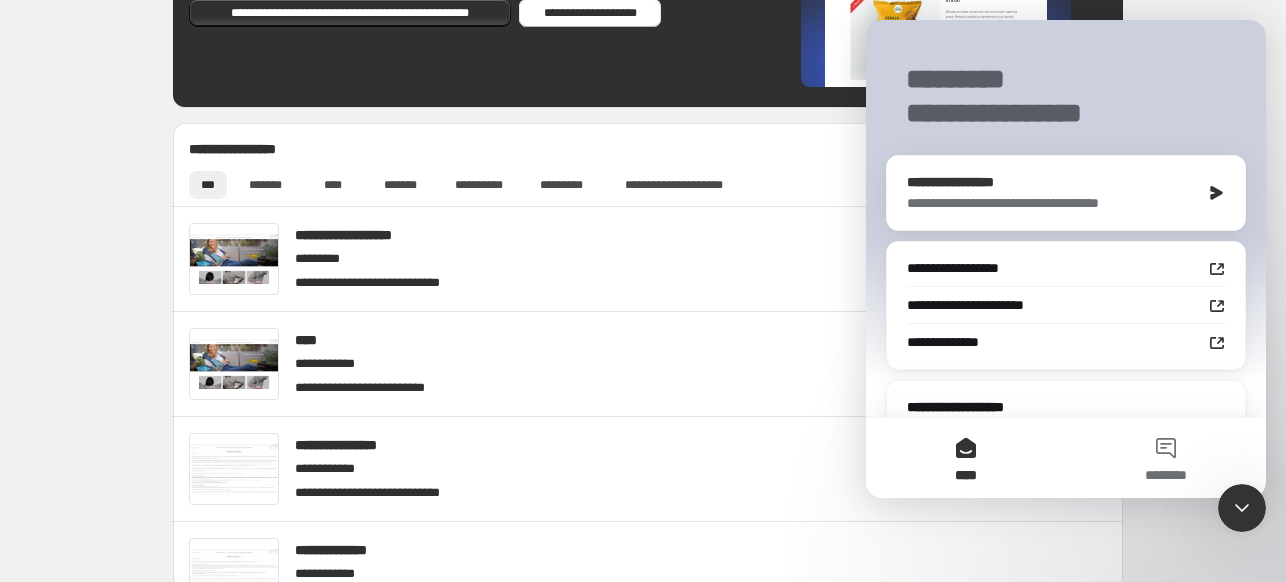 click on "**********" at bounding box center (1048, 182) 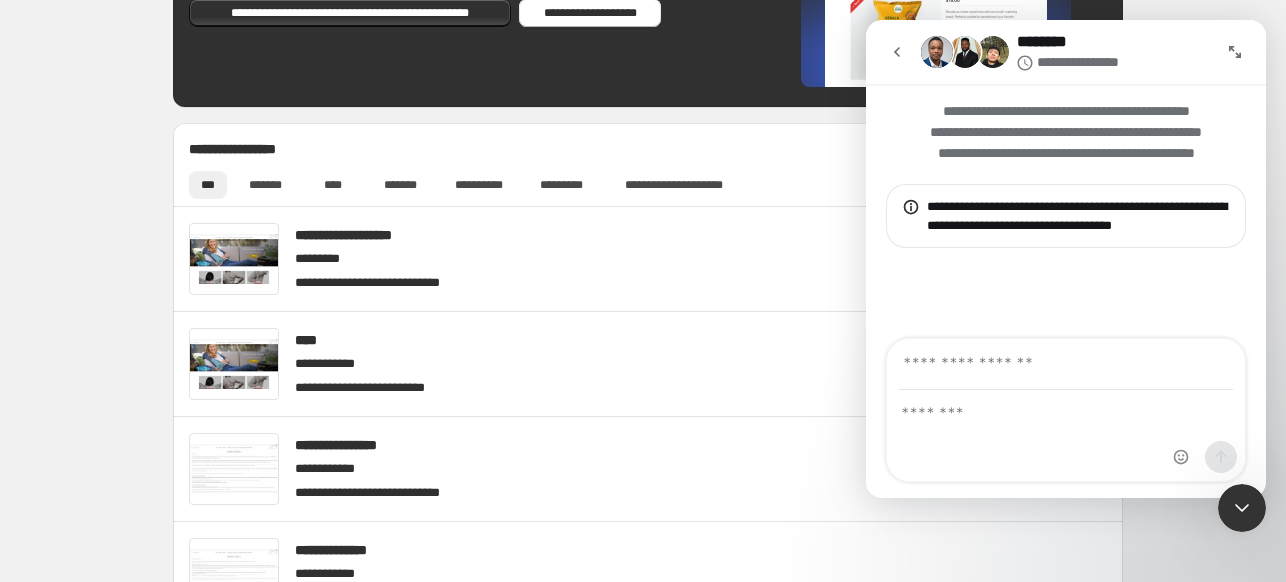 scroll, scrollTop: 121, scrollLeft: 0, axis: vertical 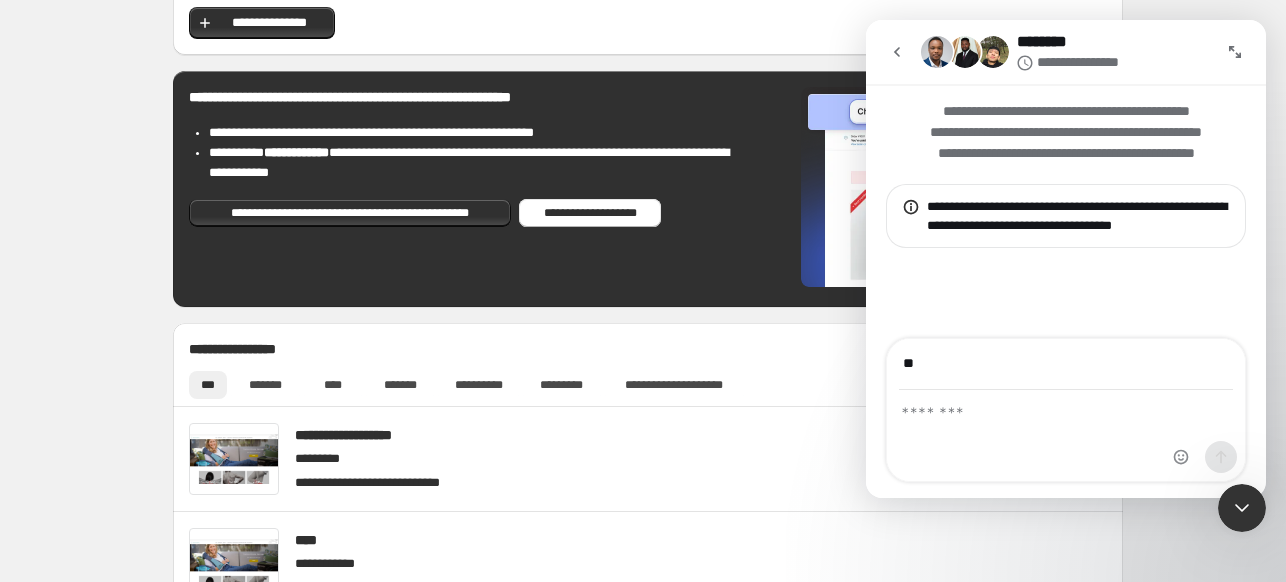 type on "*" 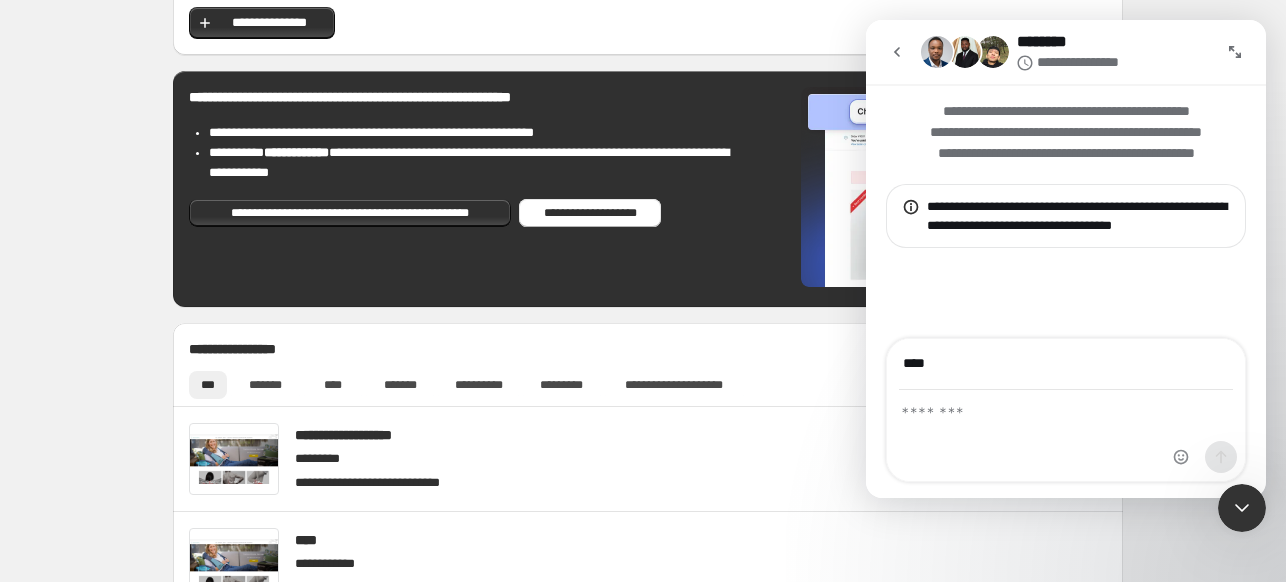 type on "**********" 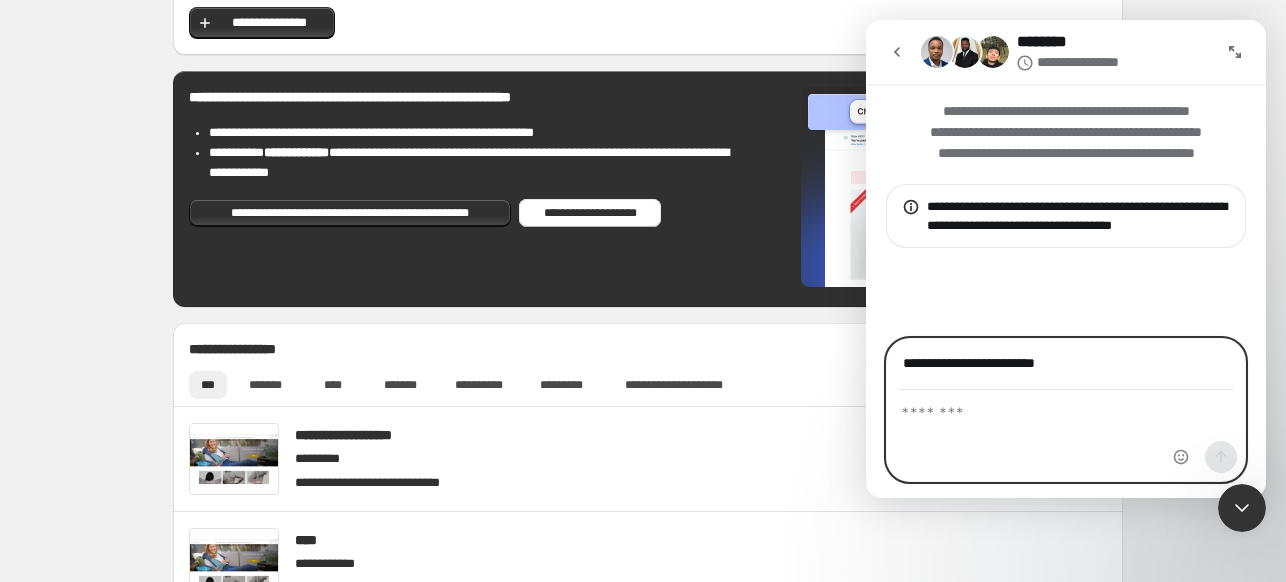 click at bounding box center (1066, 408) 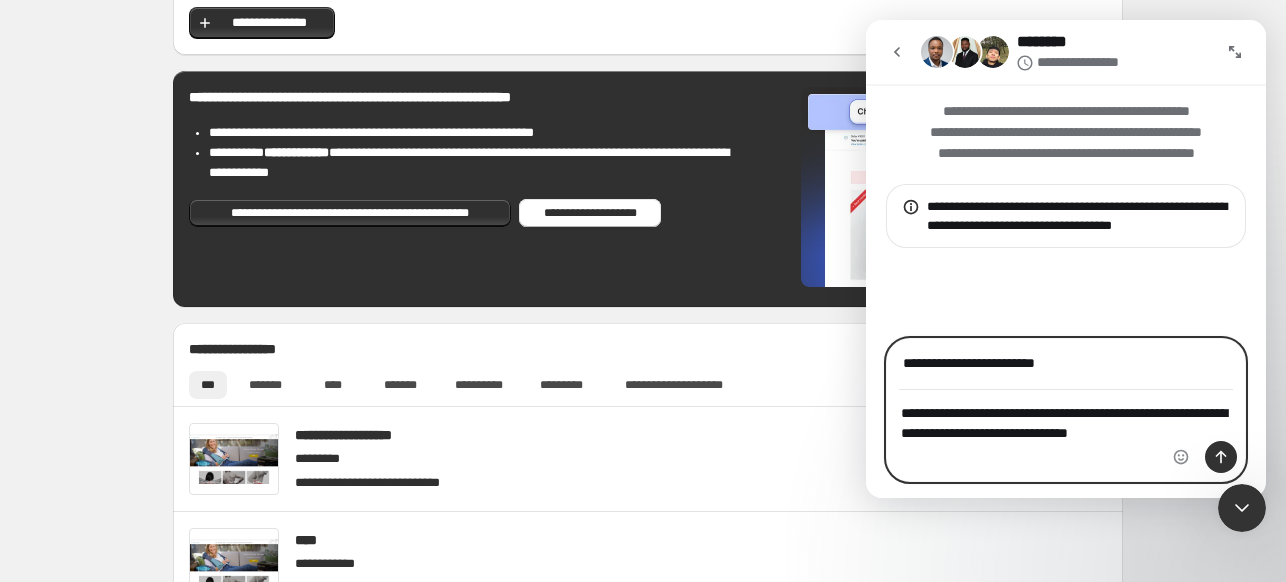 type on "**********" 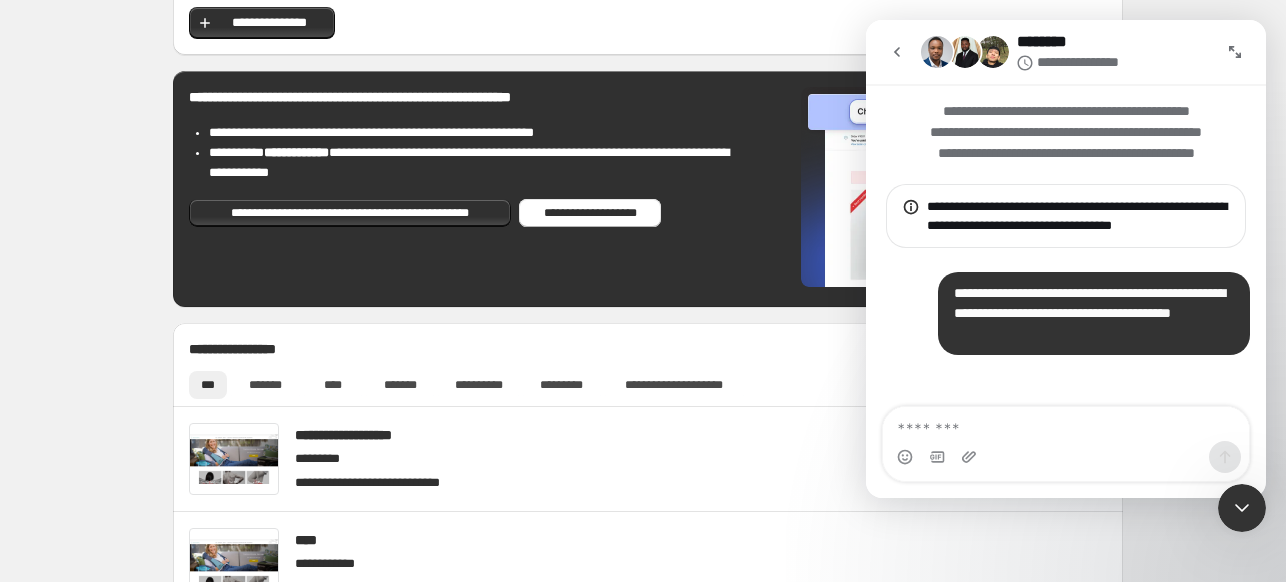 scroll, scrollTop: 221, scrollLeft: 0, axis: vertical 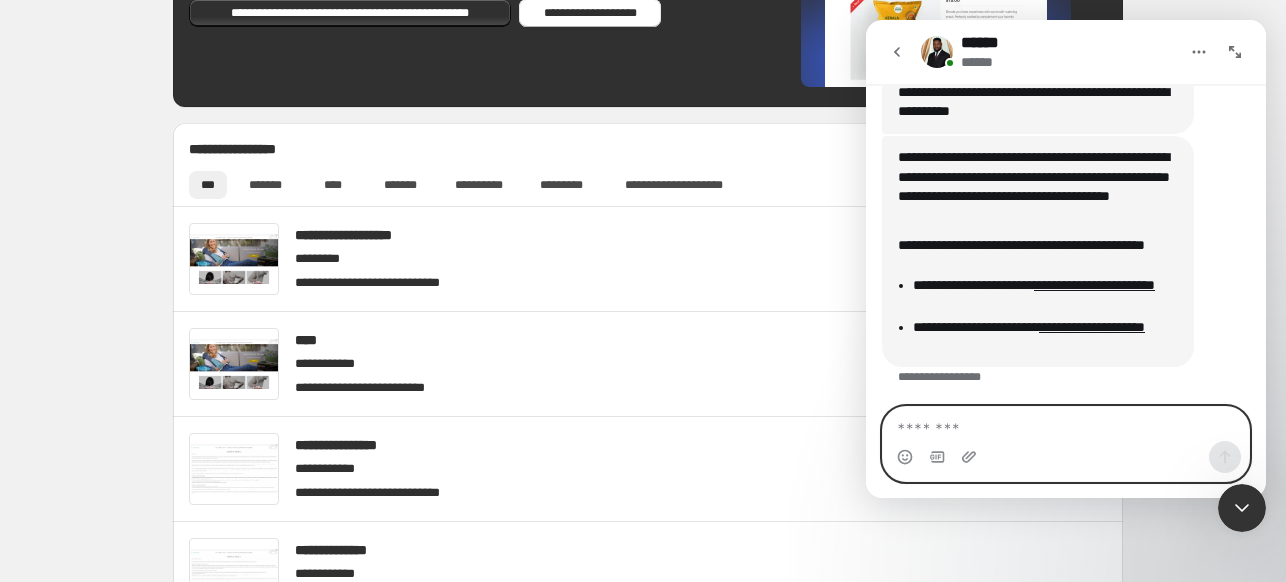 paste on "*" 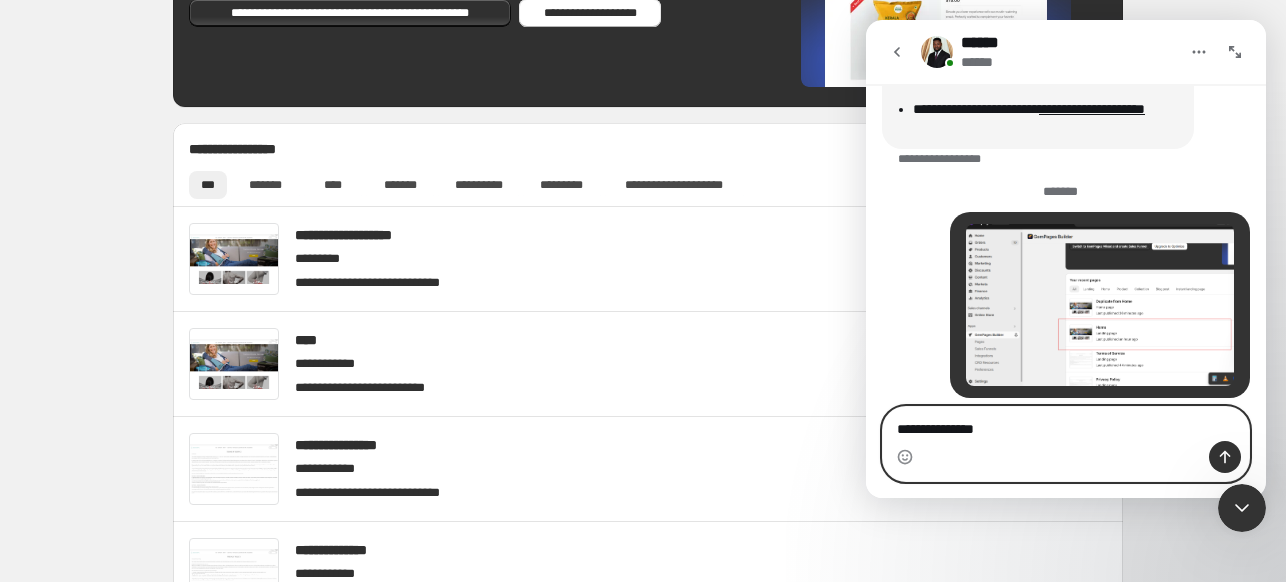 scroll, scrollTop: 858, scrollLeft: 0, axis: vertical 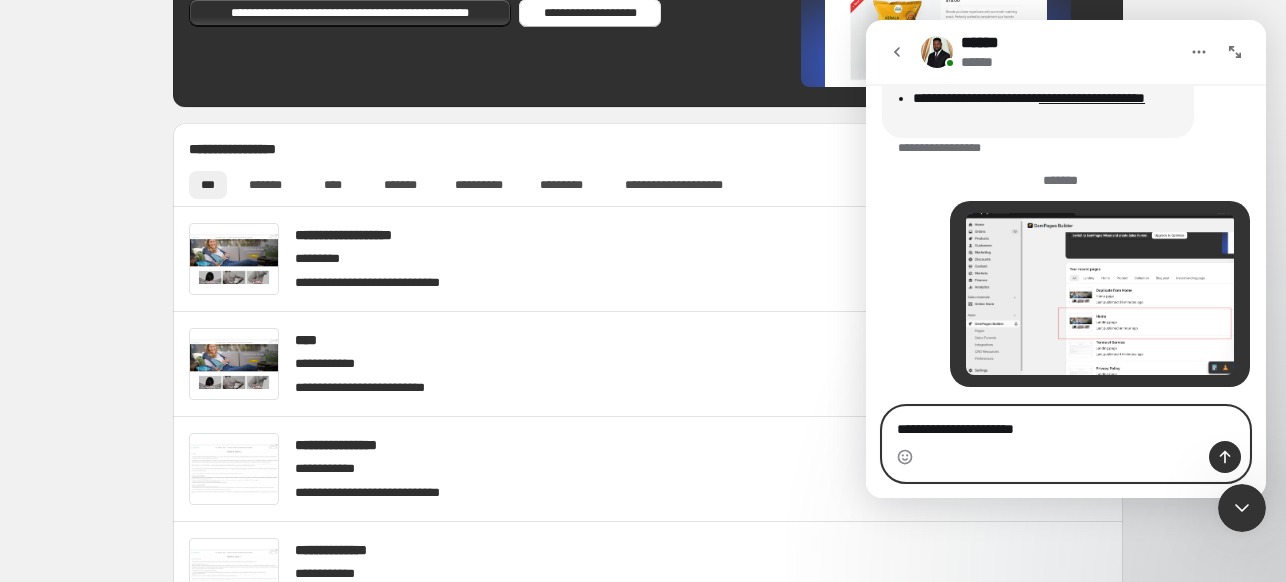 type on "**********" 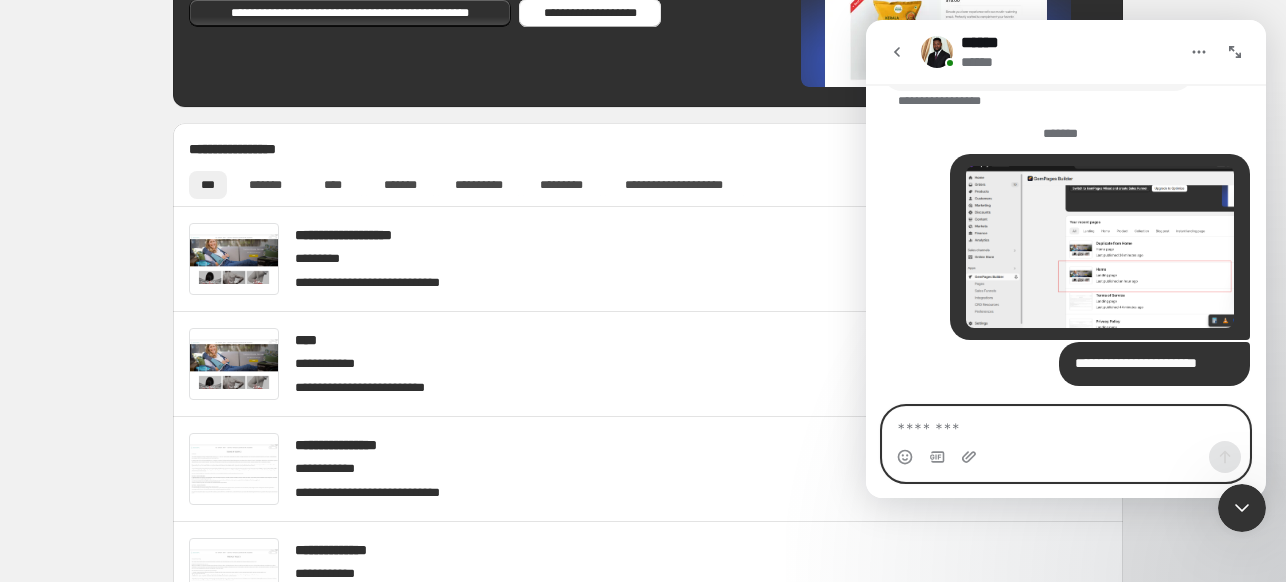 scroll, scrollTop: 904, scrollLeft: 0, axis: vertical 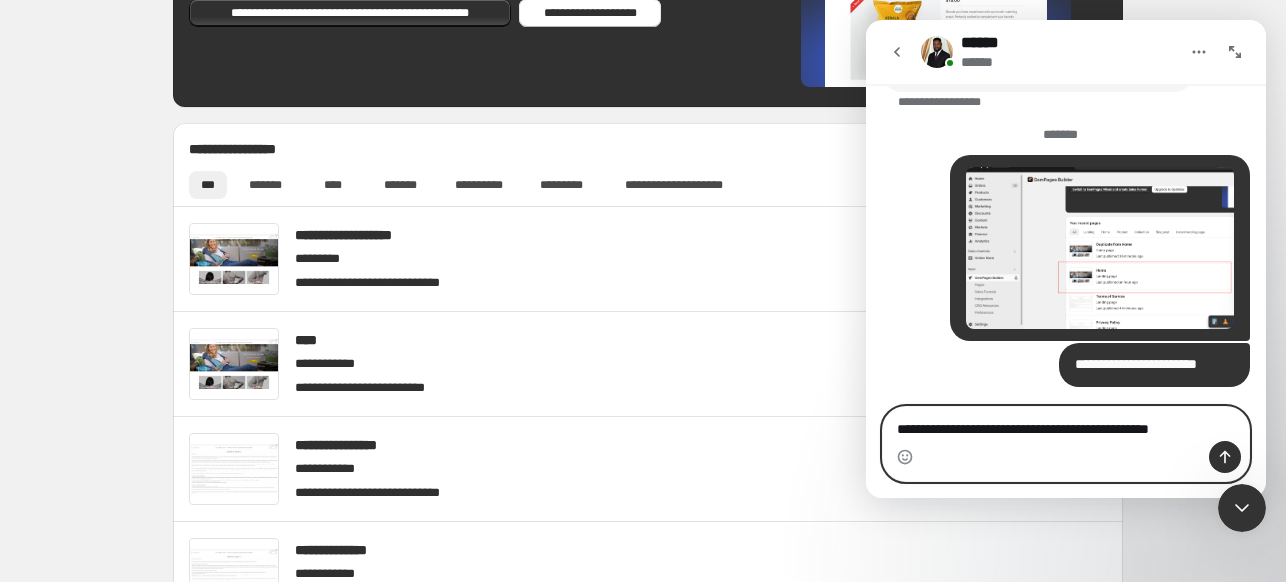 type on "**********" 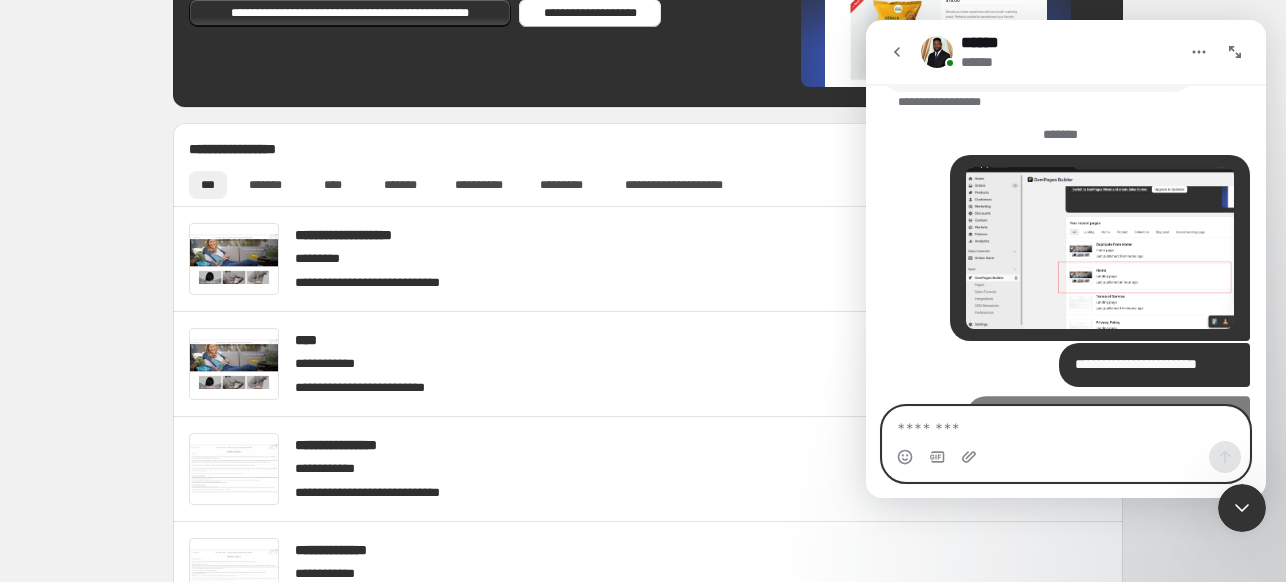 scroll, scrollTop: 969, scrollLeft: 0, axis: vertical 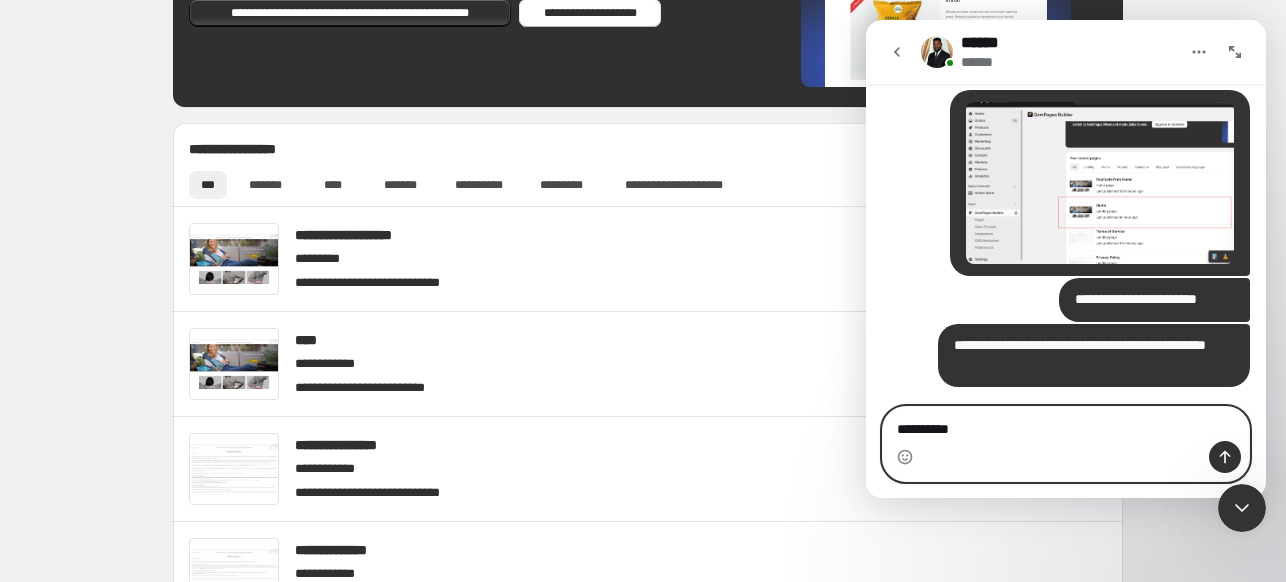 type on "**********" 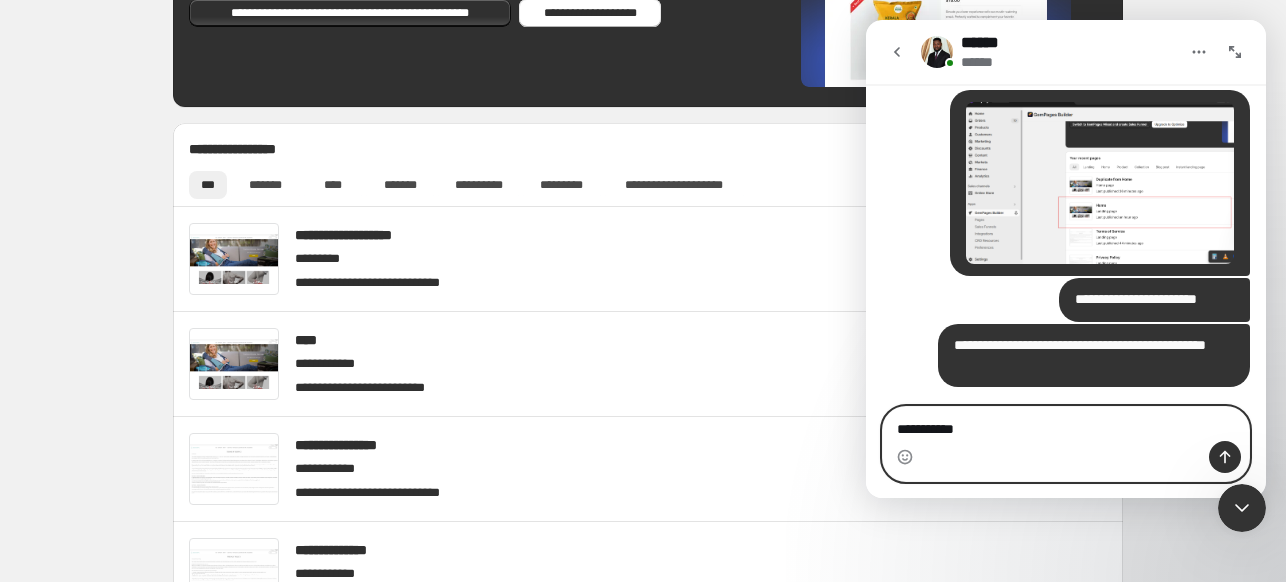 type 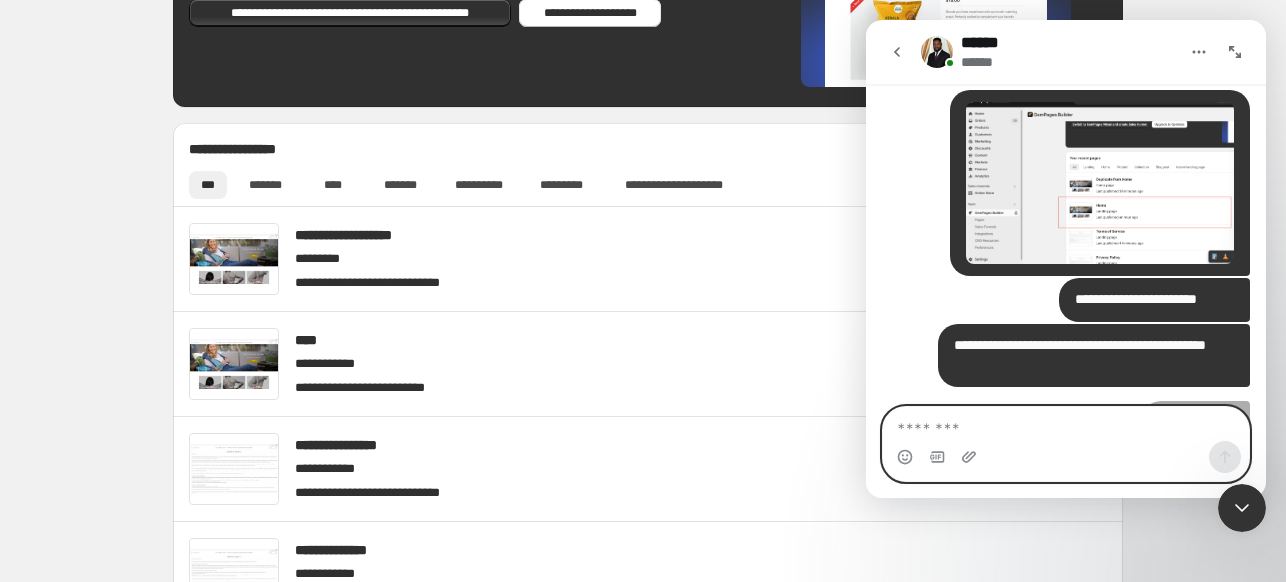 scroll, scrollTop: 1015, scrollLeft: 0, axis: vertical 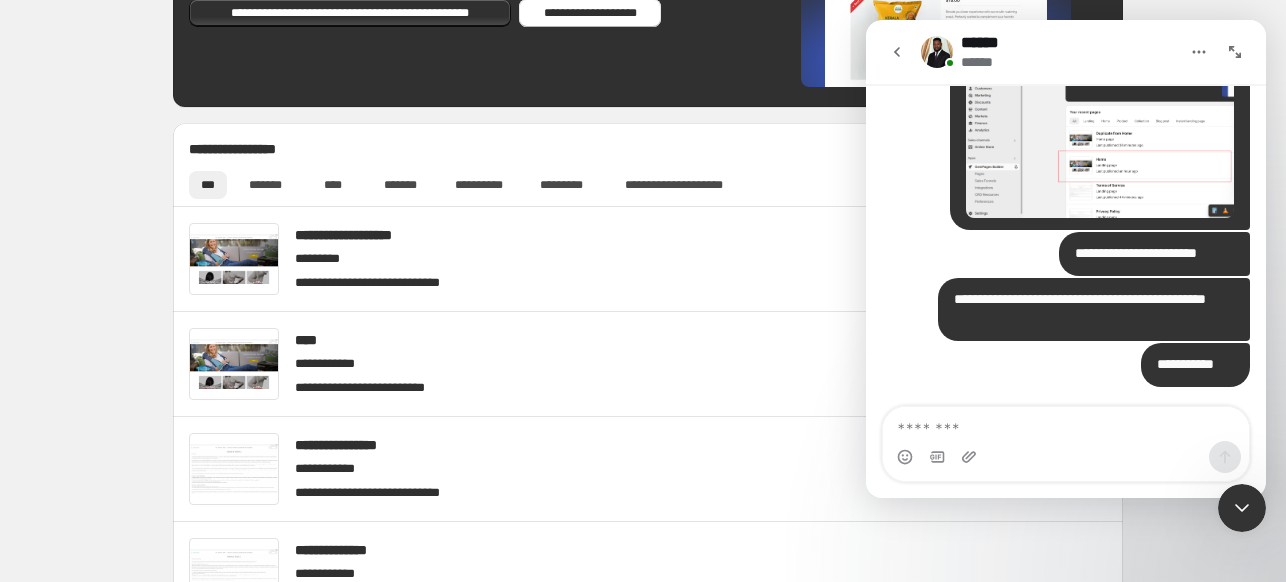 drag, startPoint x: 94, startPoint y: 385, endPoint x: 156, endPoint y: 374, distance: 62.968246 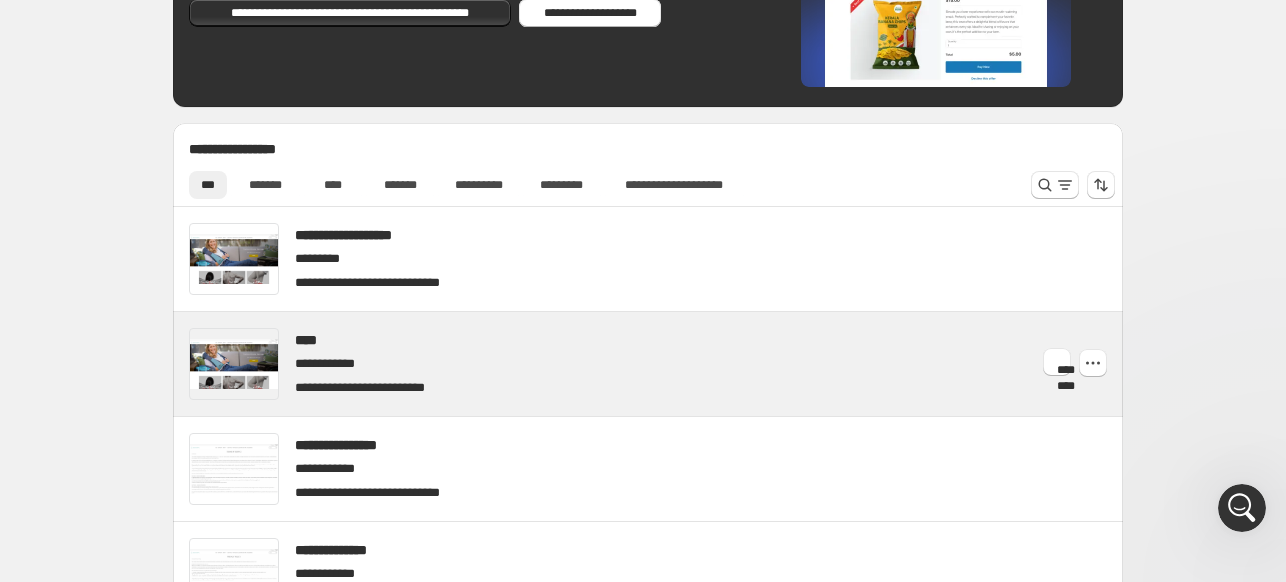 scroll, scrollTop: 0, scrollLeft: 0, axis: both 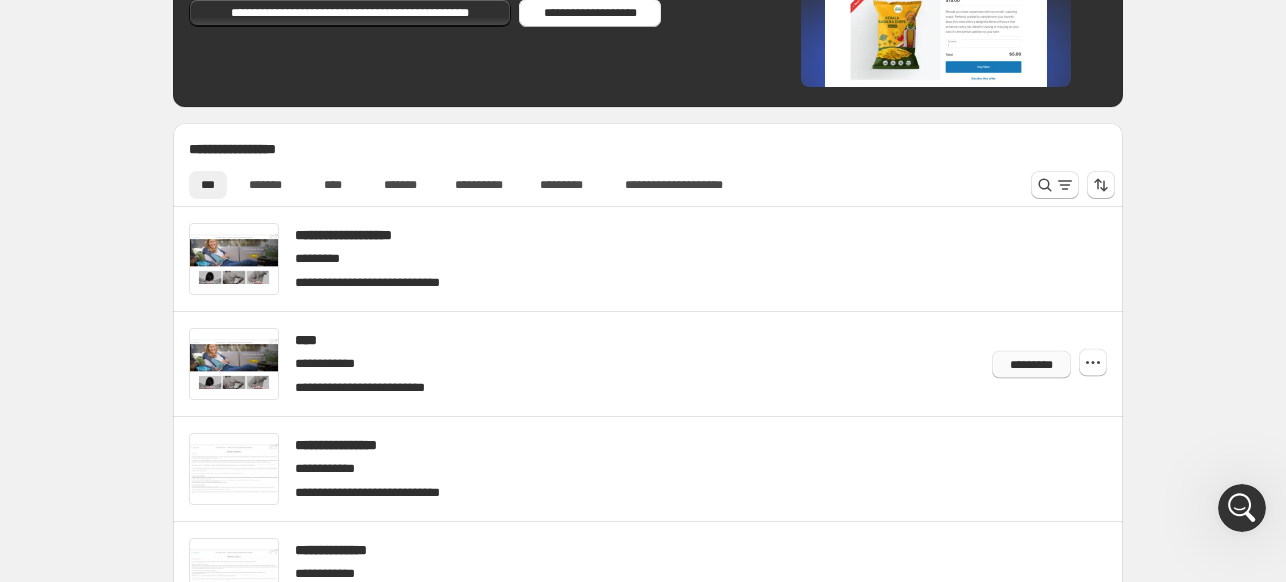 click on "*********" at bounding box center [1031, 364] 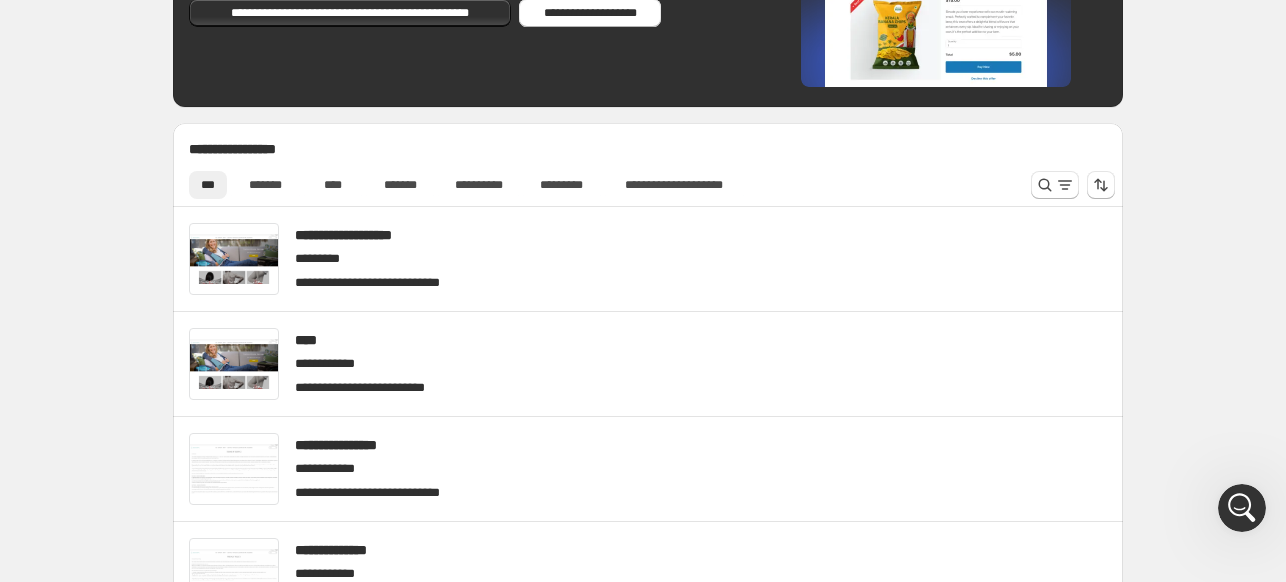 click 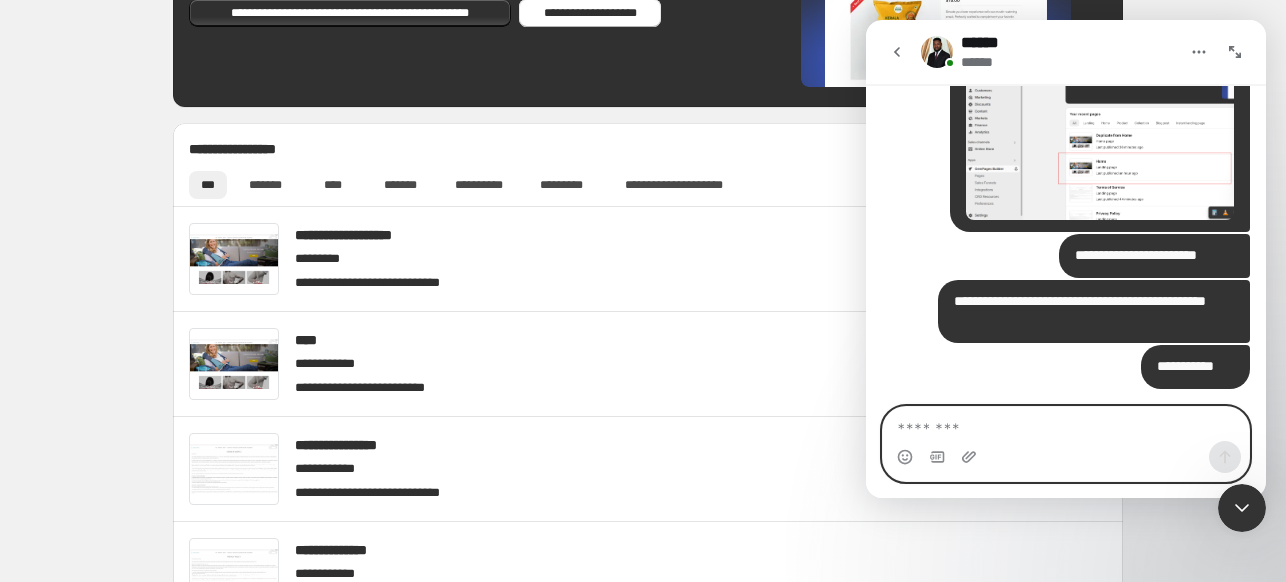 scroll, scrollTop: 1015, scrollLeft: 0, axis: vertical 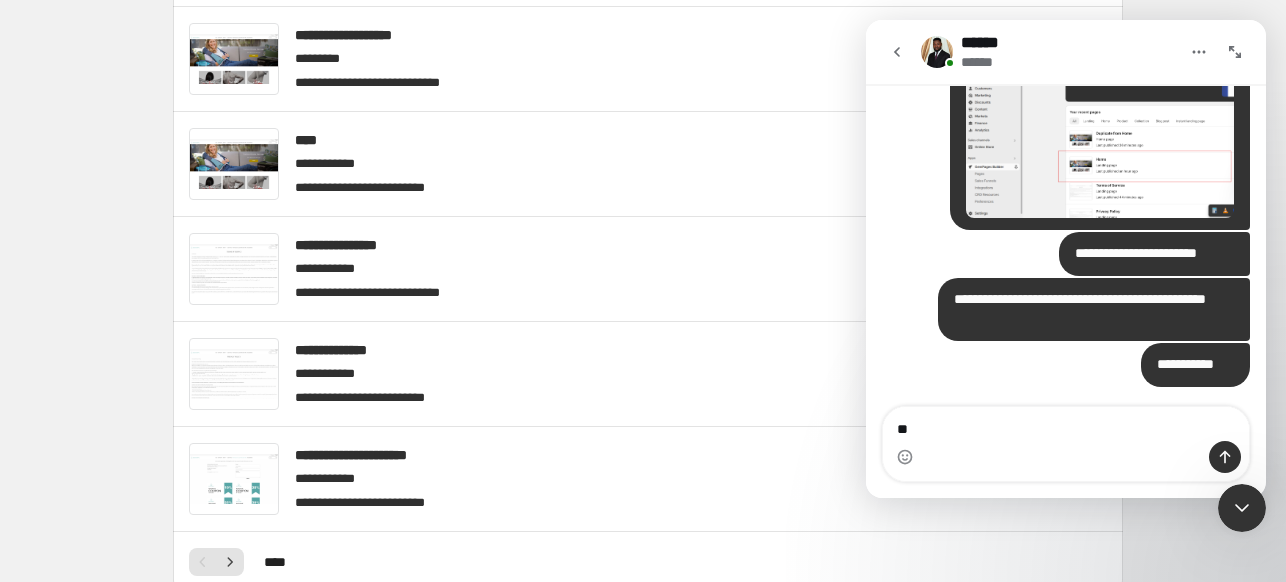 type on "*" 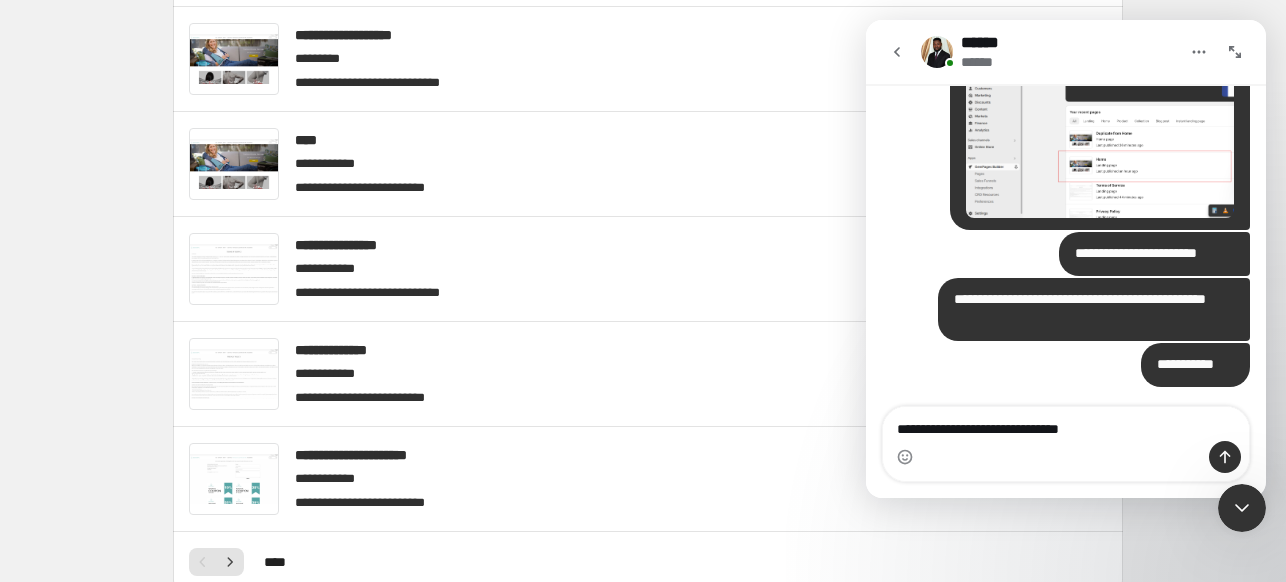 type on "**********" 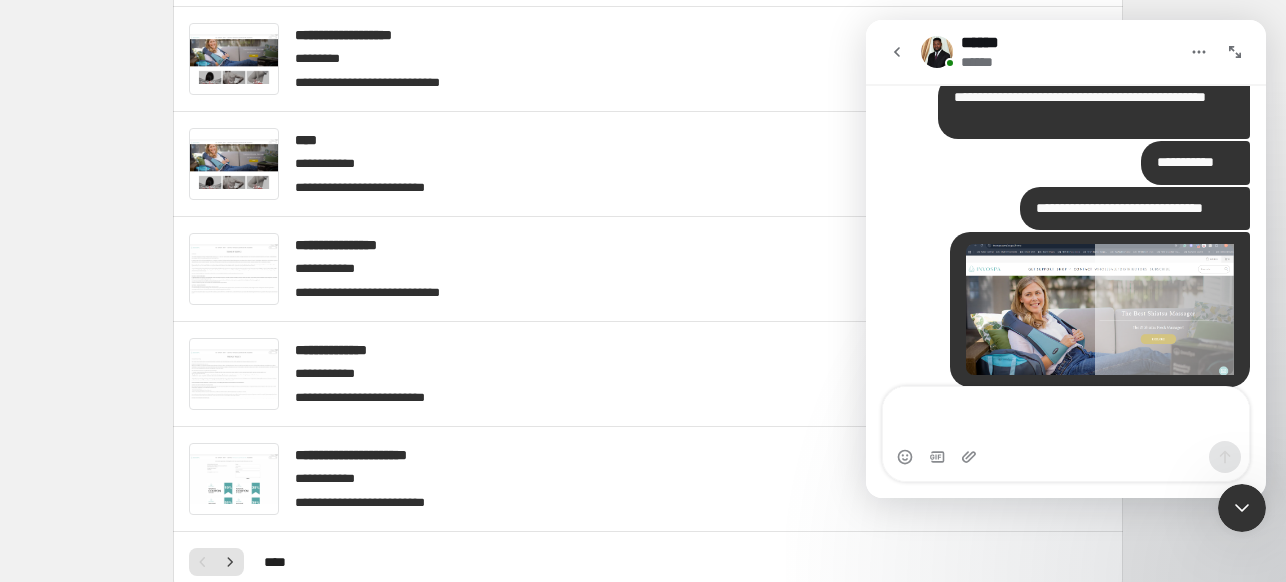 scroll, scrollTop: 1237, scrollLeft: 0, axis: vertical 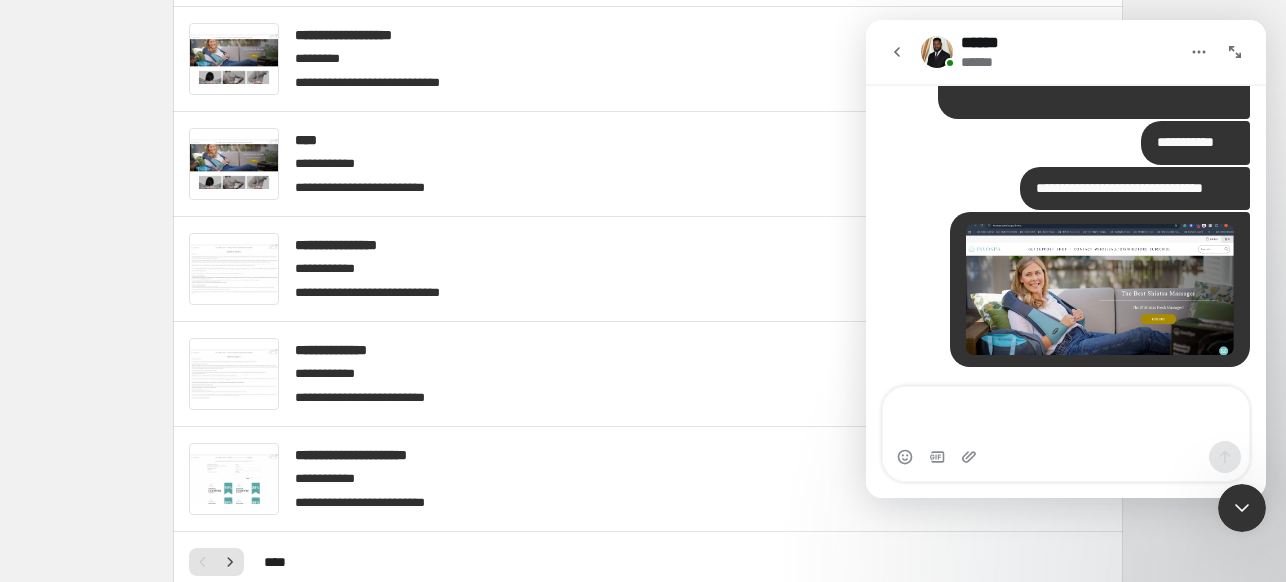 type 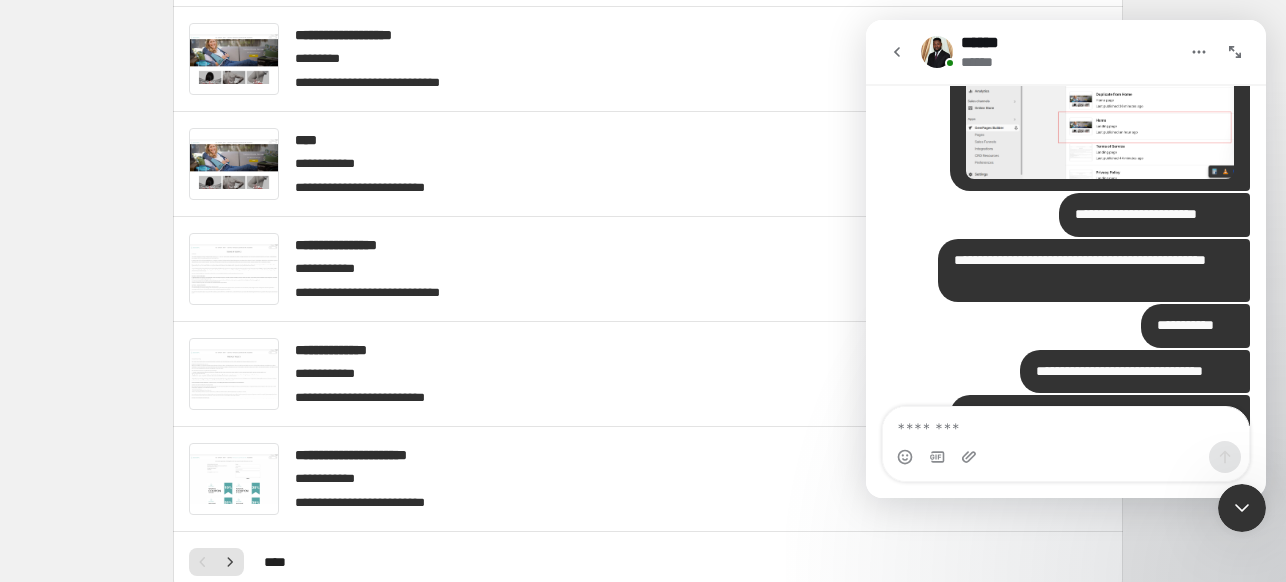 scroll, scrollTop: 1217, scrollLeft: 0, axis: vertical 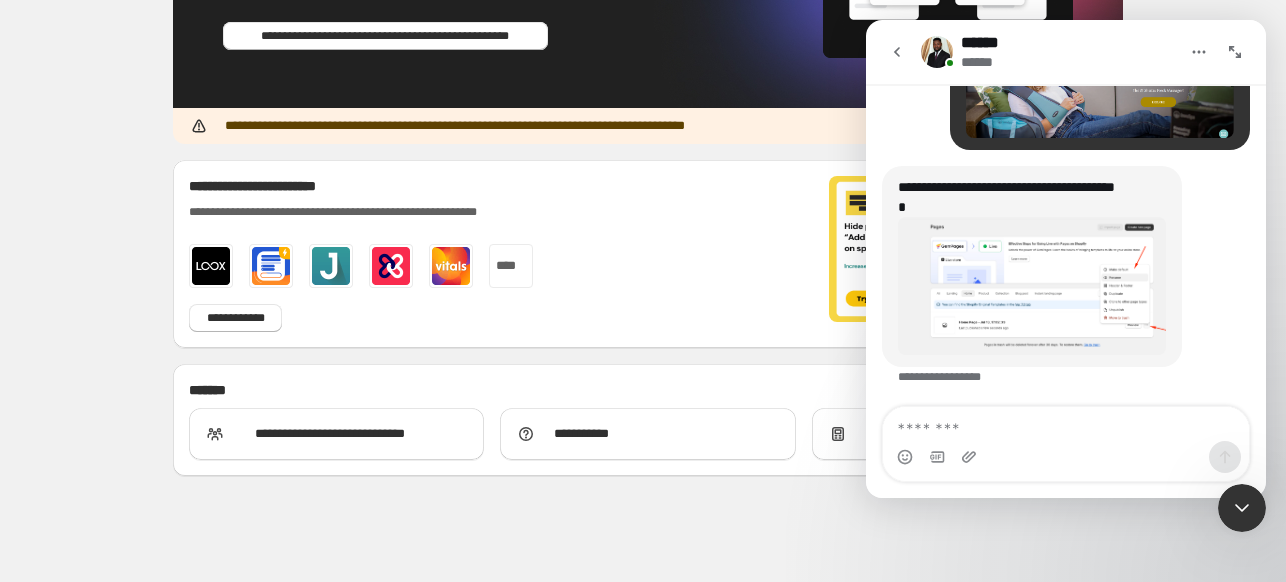 click at bounding box center (1032, 285) 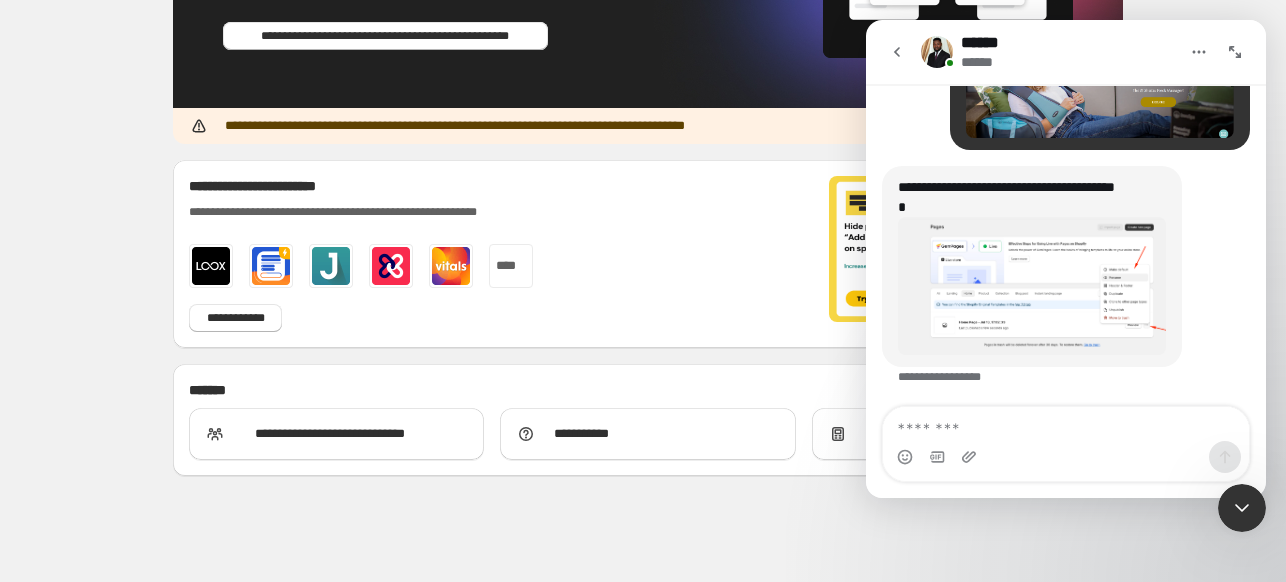 scroll, scrollTop: 0, scrollLeft: 0, axis: both 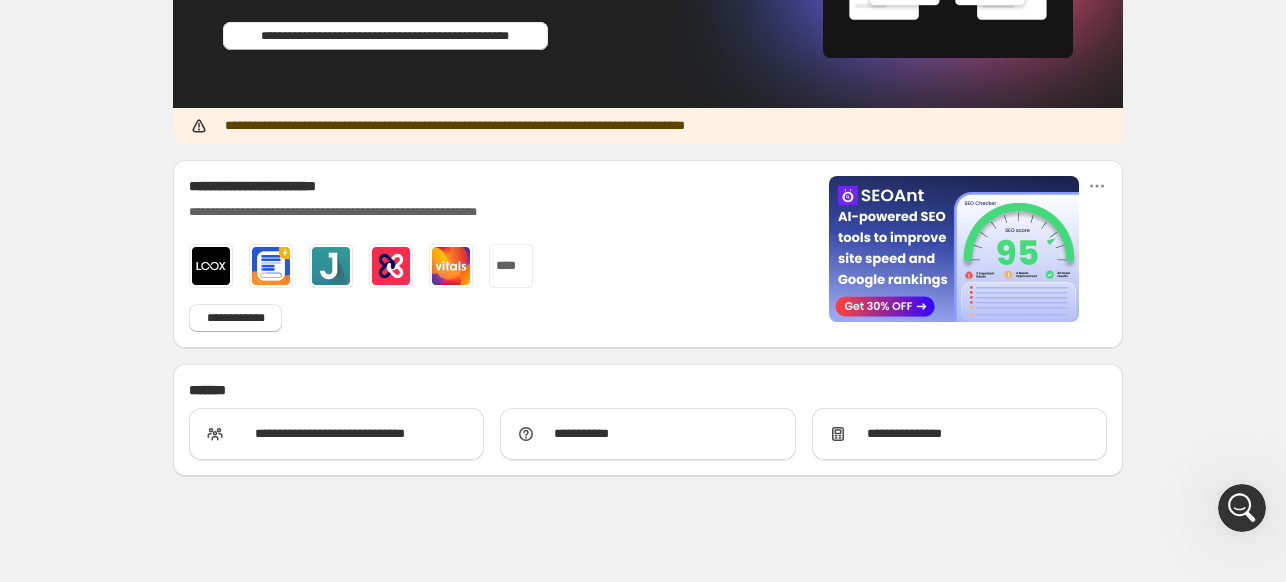 drag, startPoint x: 1239, startPoint y: 523, endPoint x: 1241, endPoint y: 509, distance: 14.142136 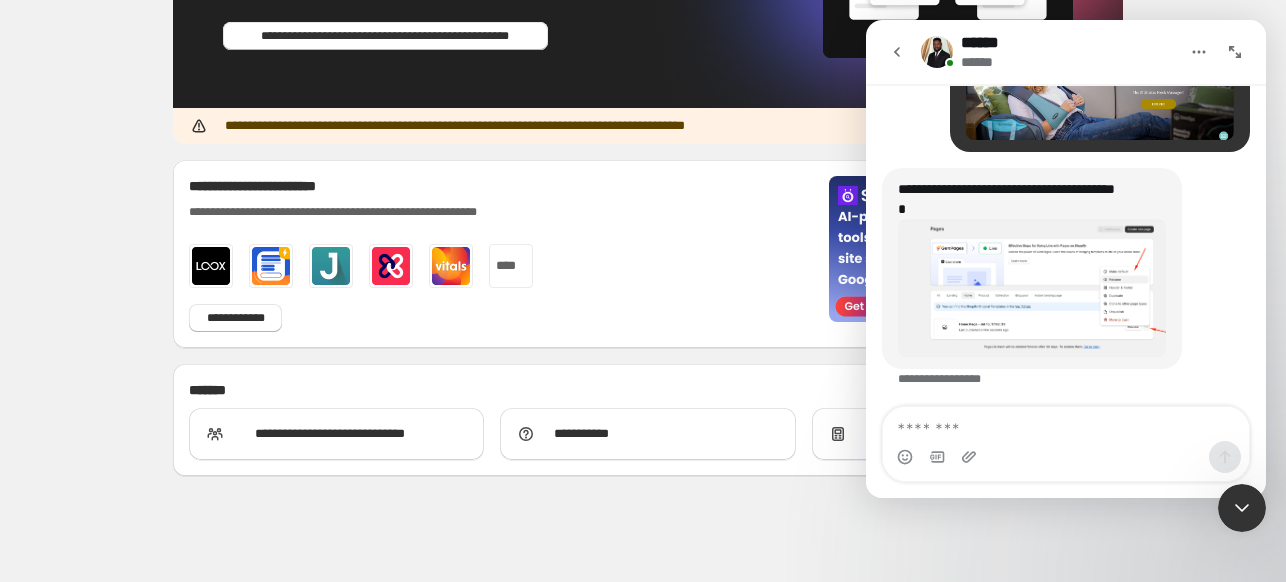 scroll, scrollTop: 1434, scrollLeft: 0, axis: vertical 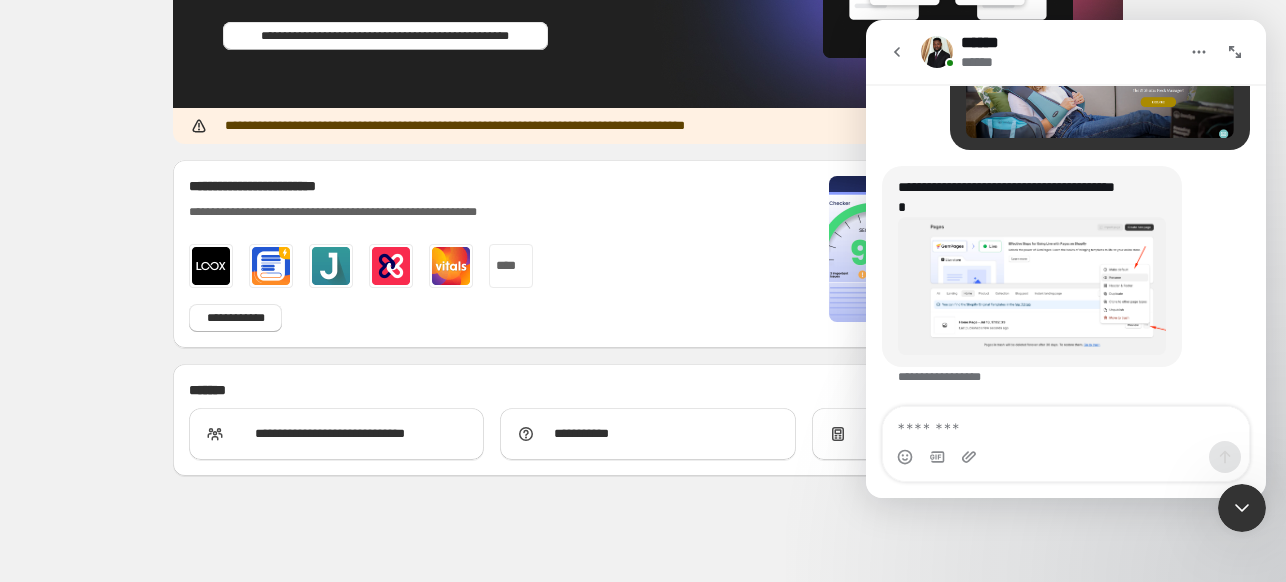click at bounding box center [1066, 424] 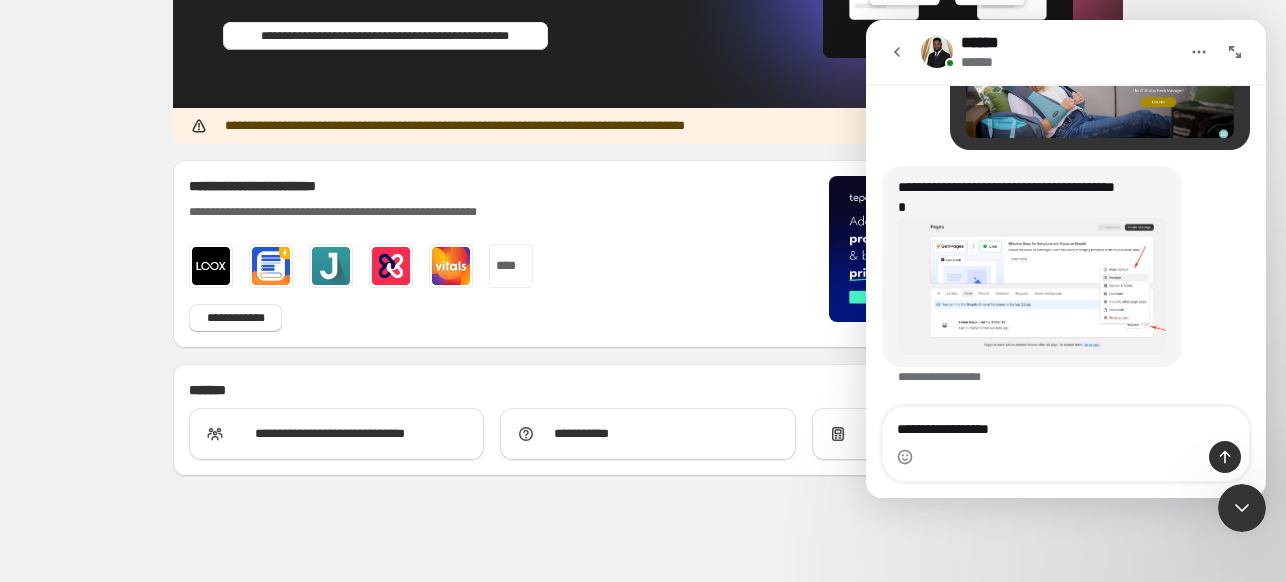 type on "**********" 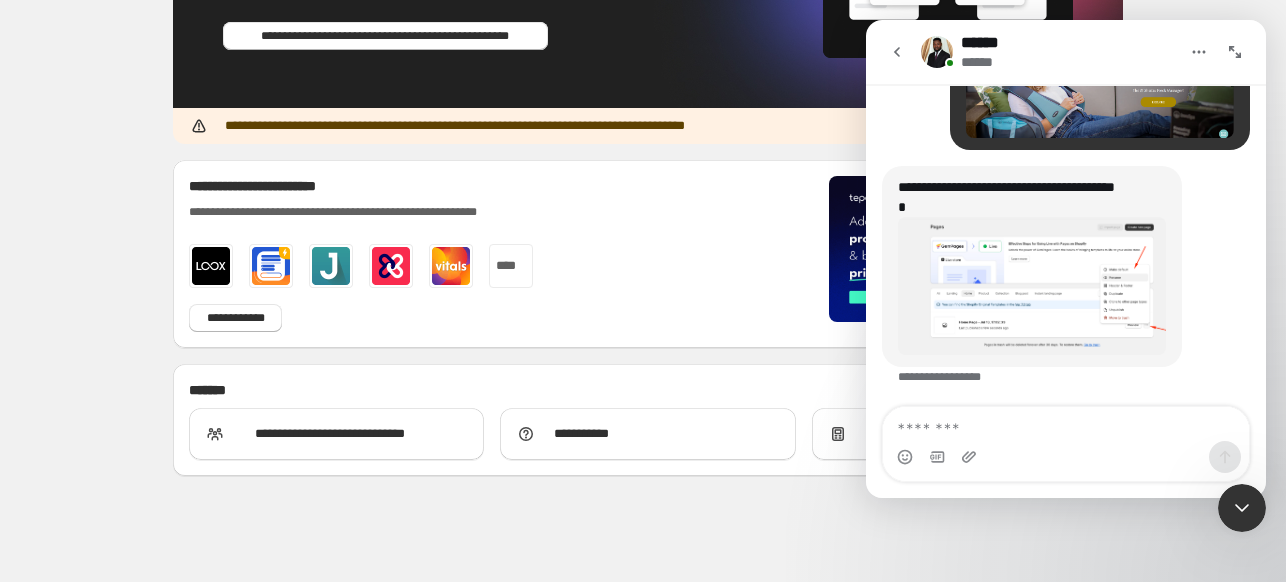 scroll, scrollTop: 1493, scrollLeft: 0, axis: vertical 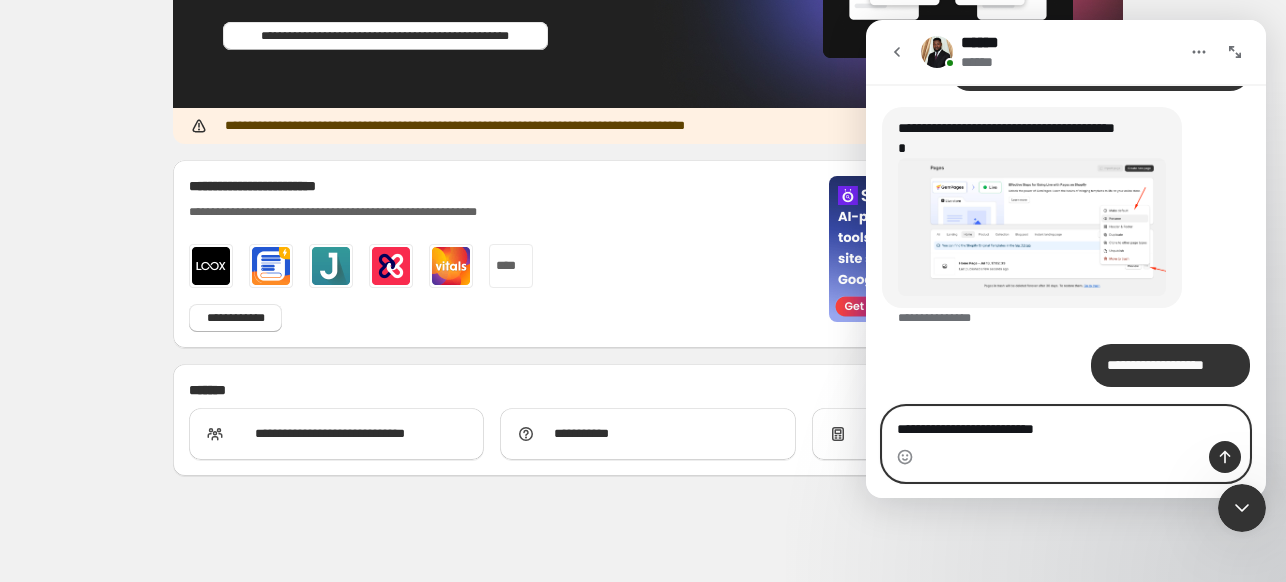 type on "**********" 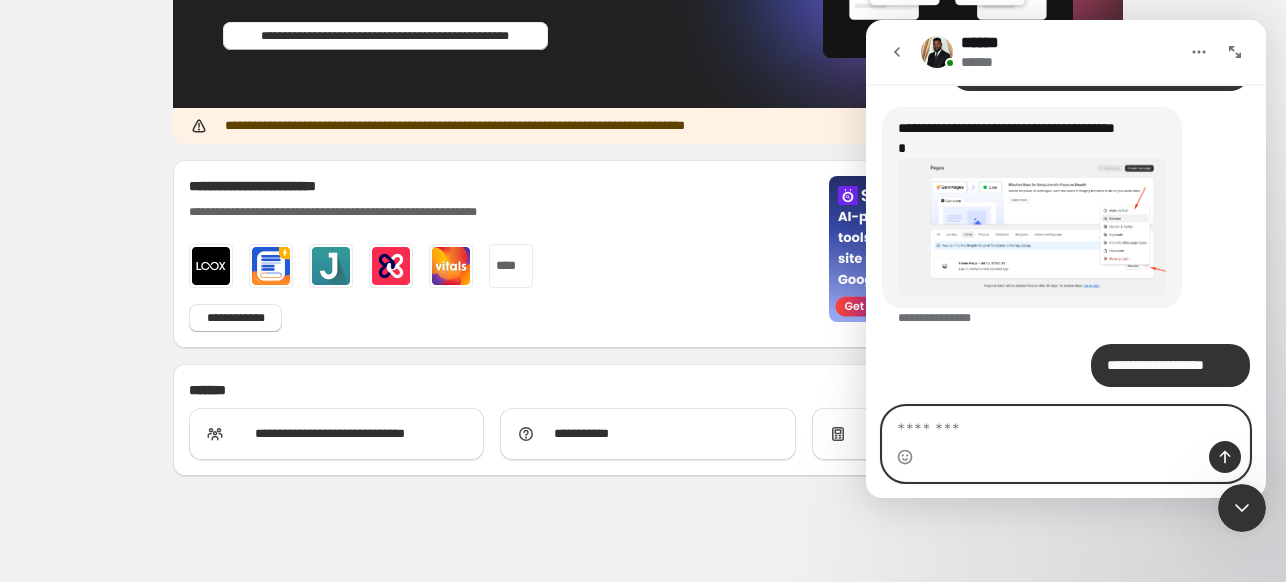 scroll, scrollTop: 1539, scrollLeft: 0, axis: vertical 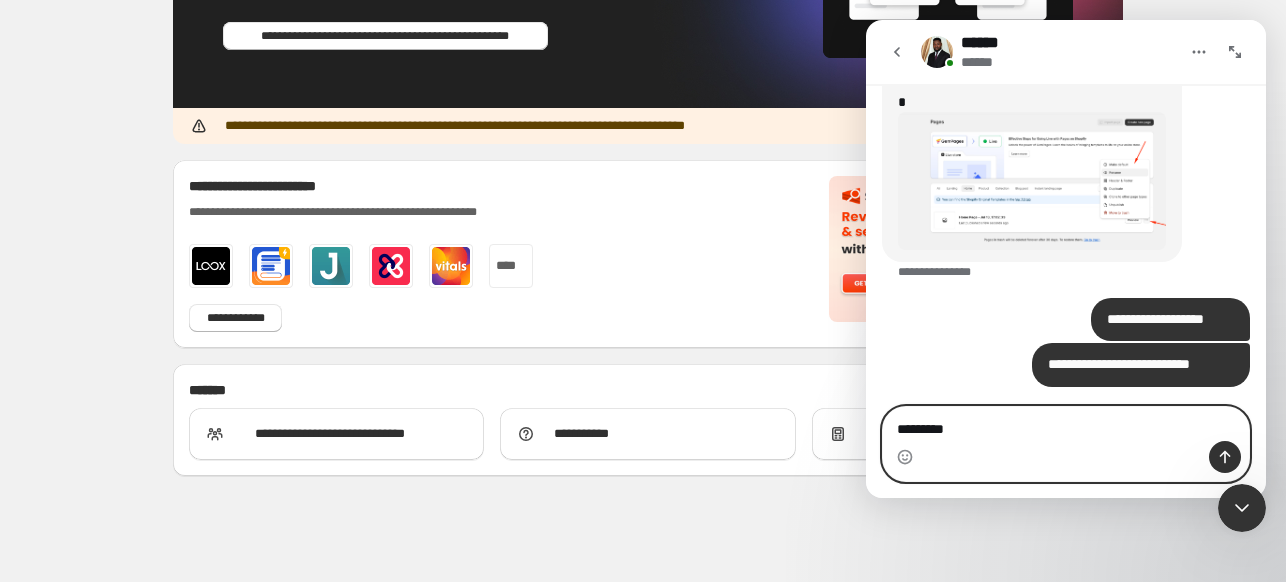 type on "**********" 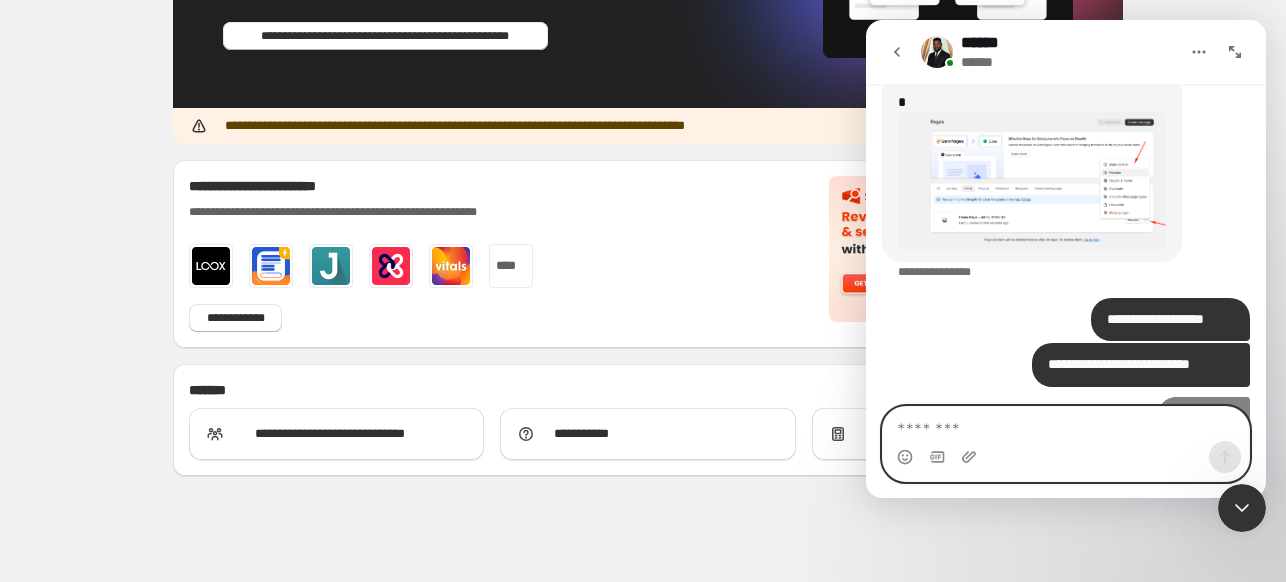 scroll, scrollTop: 1584, scrollLeft: 0, axis: vertical 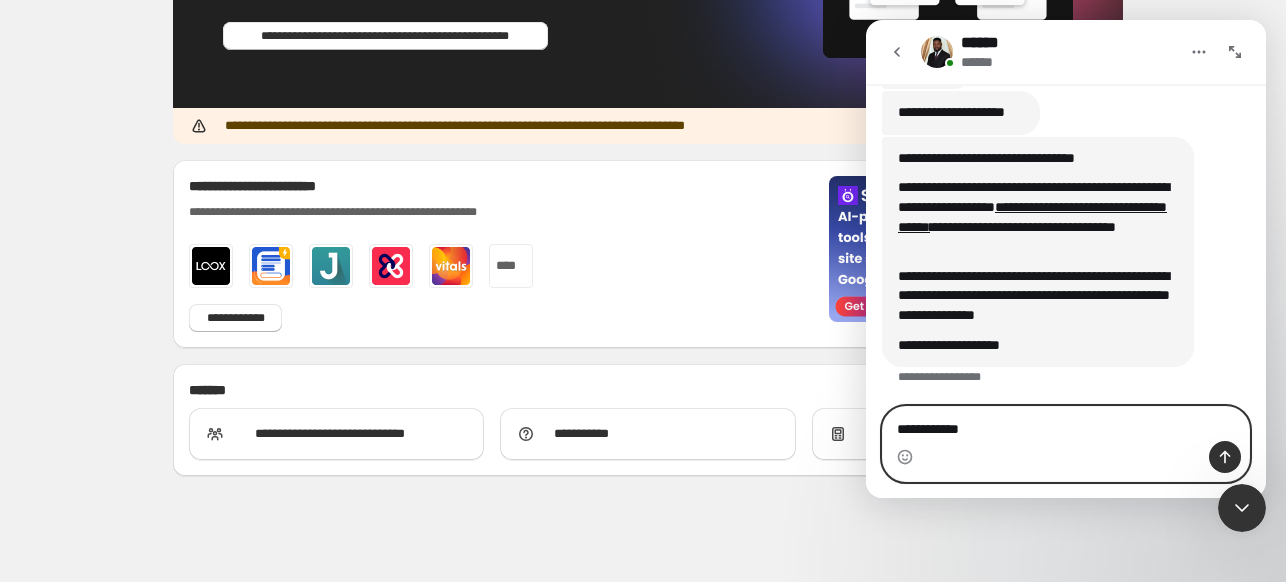 type on "**********" 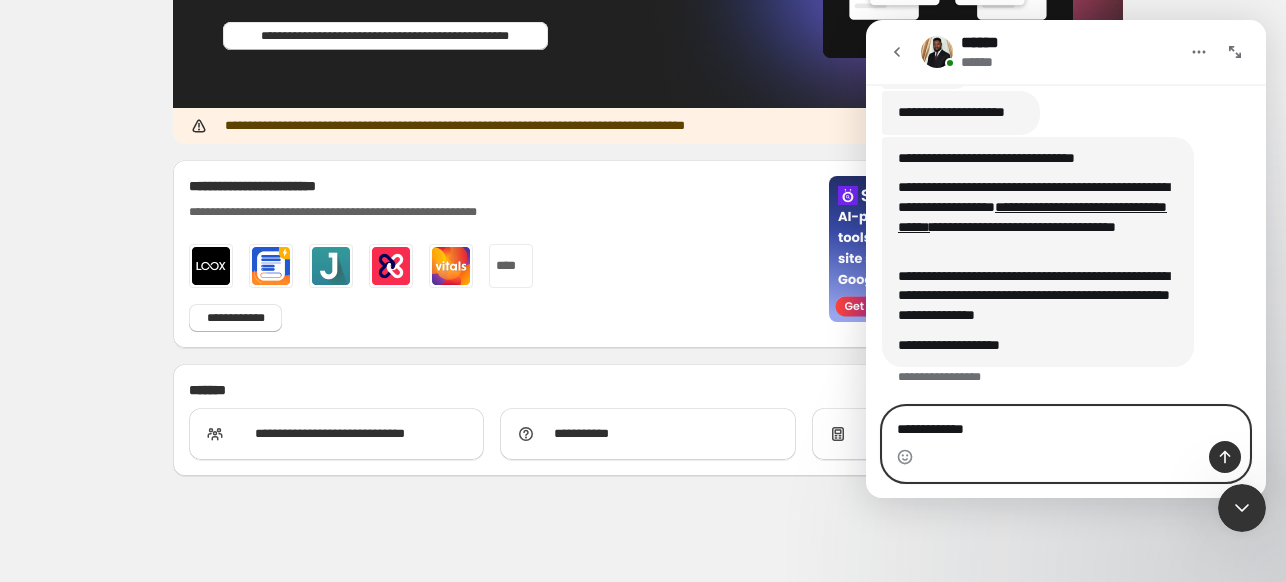 type 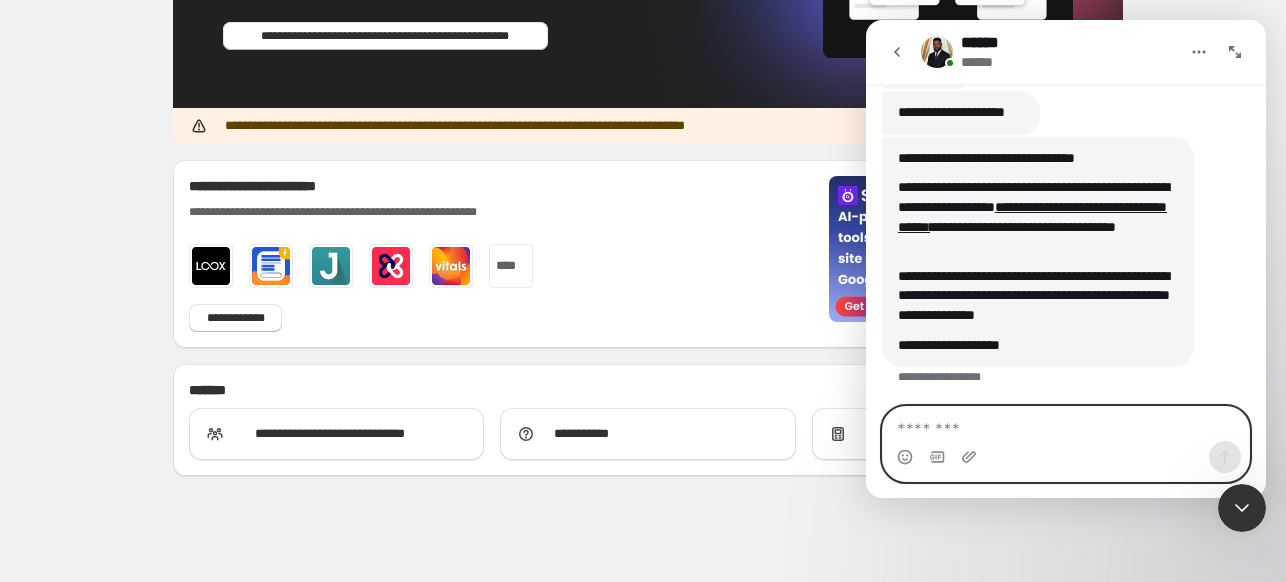 scroll, scrollTop: 1982, scrollLeft: 0, axis: vertical 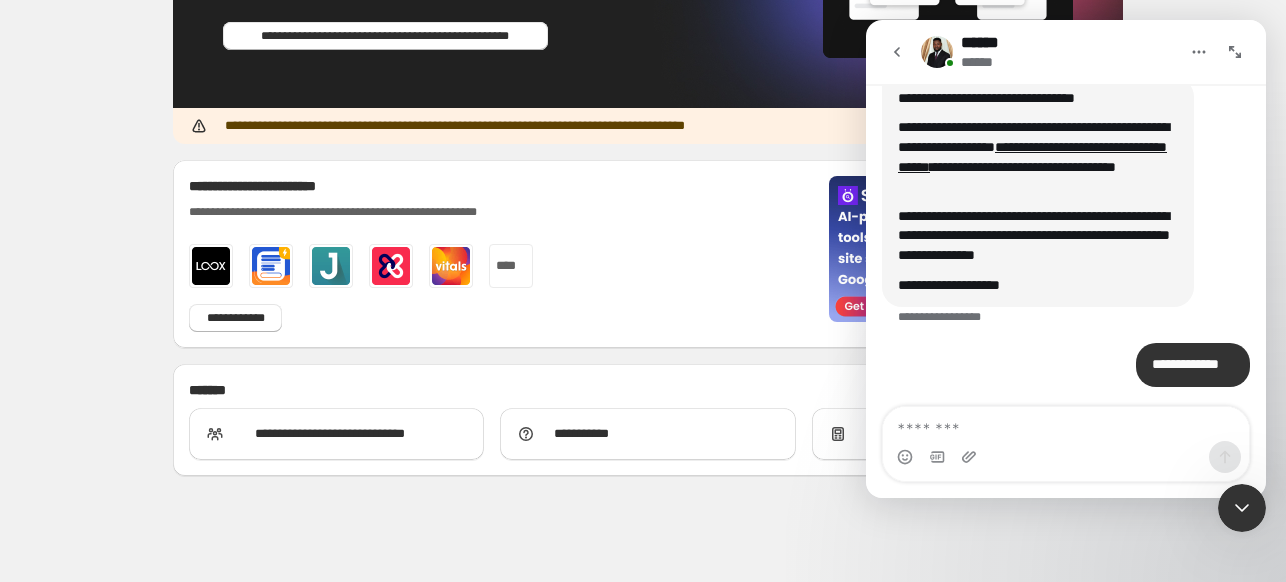 click on "**********" at bounding box center (648, -363) 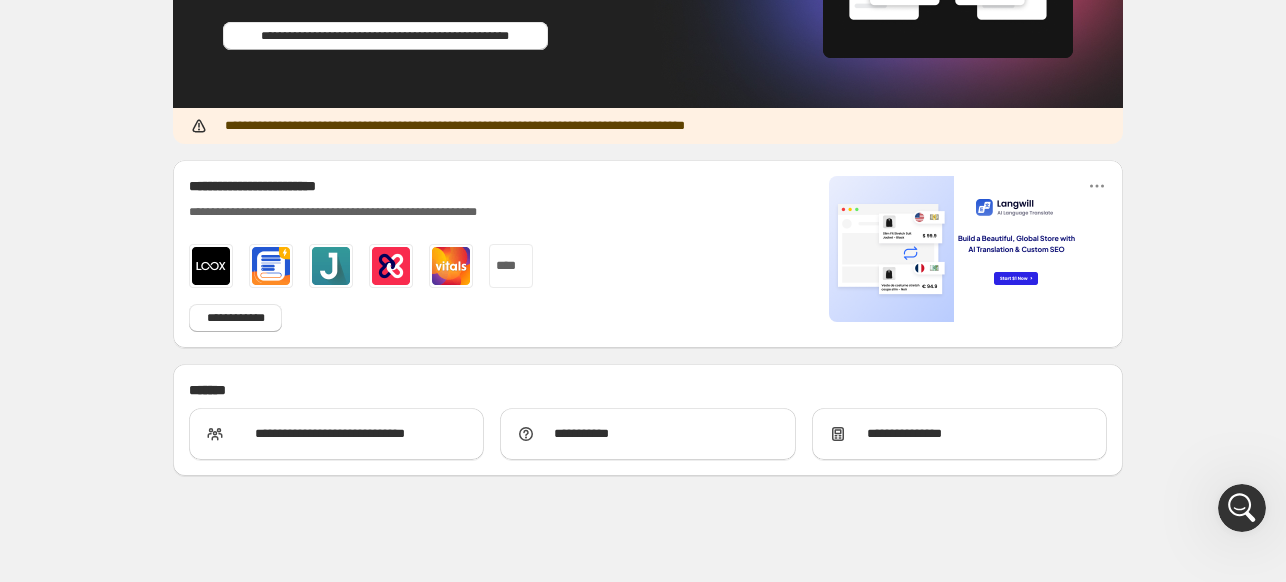 click 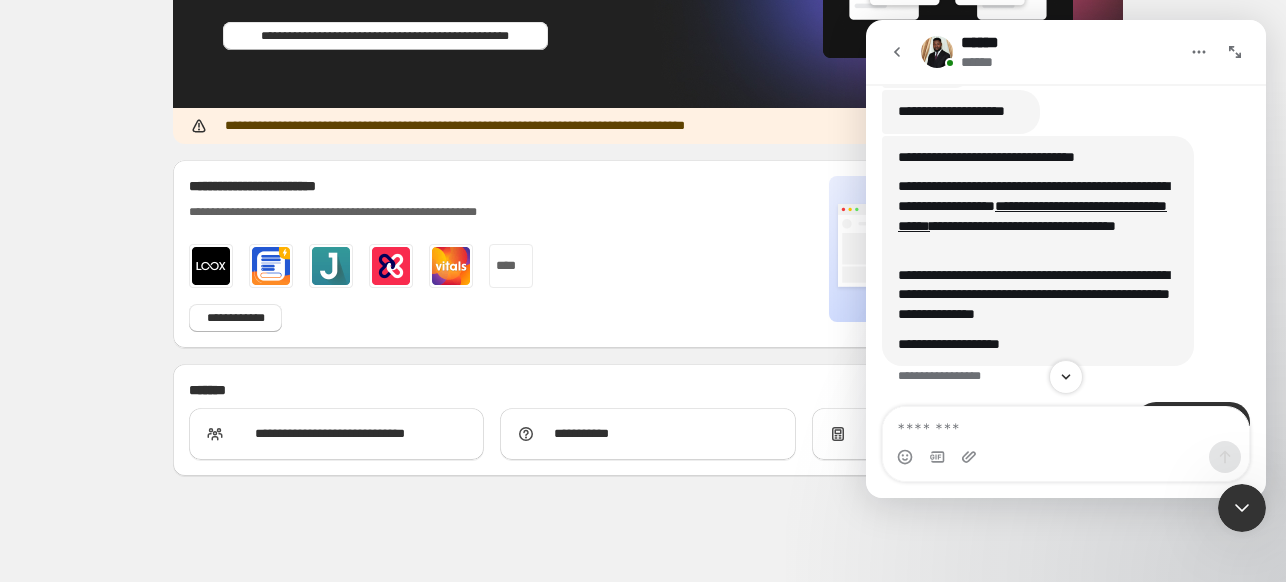 scroll, scrollTop: 1982, scrollLeft: 0, axis: vertical 